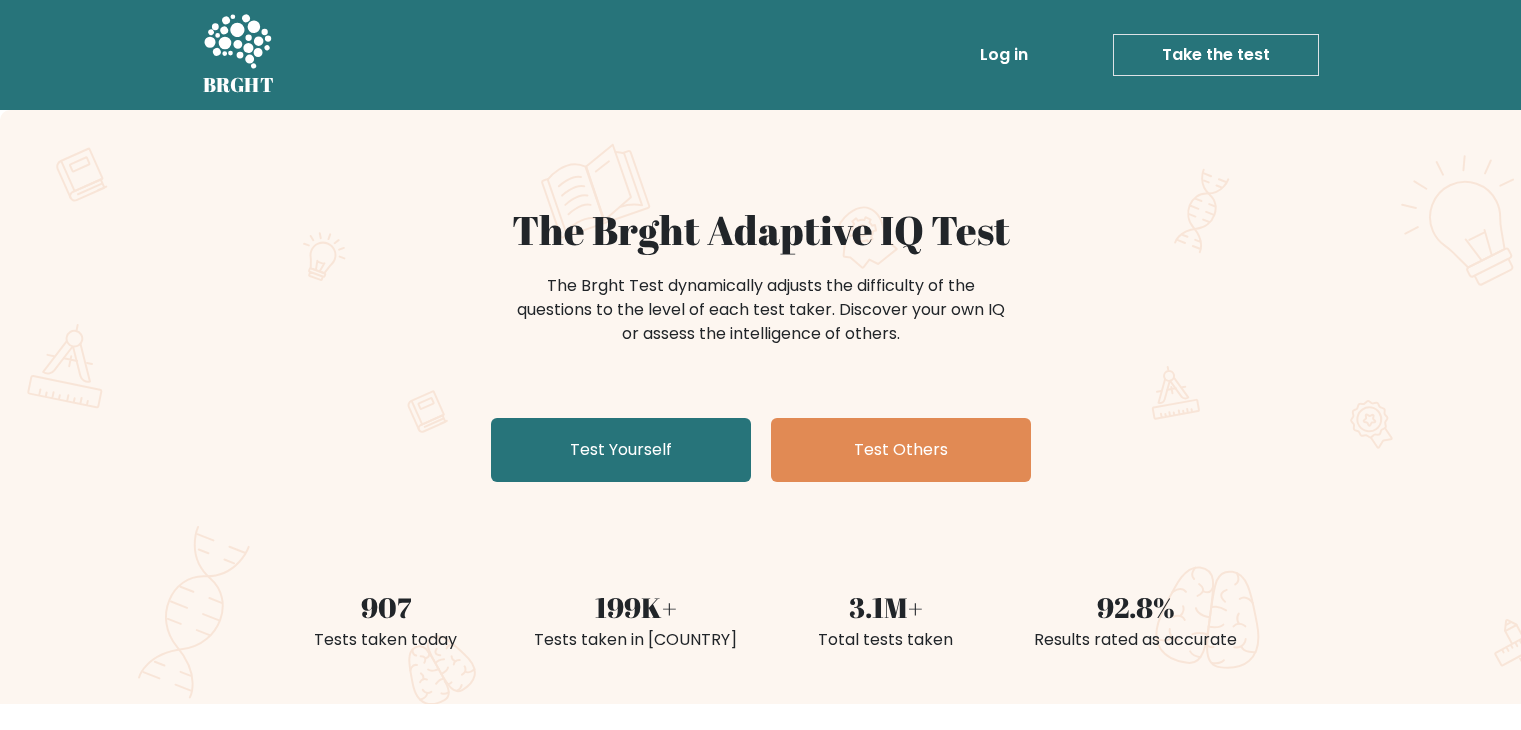 scroll, scrollTop: 0, scrollLeft: 0, axis: both 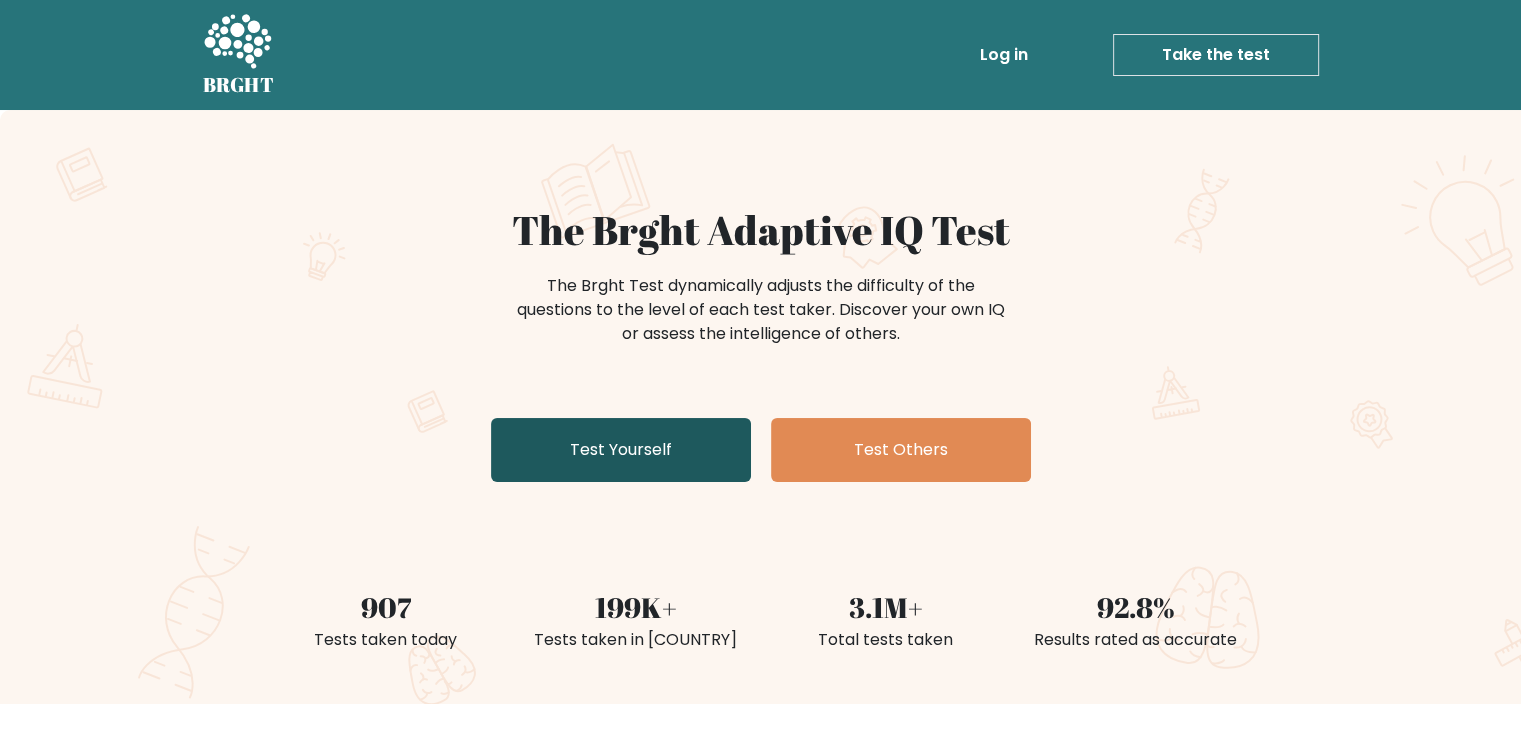 click on "Test Yourself" at bounding box center (621, 450) 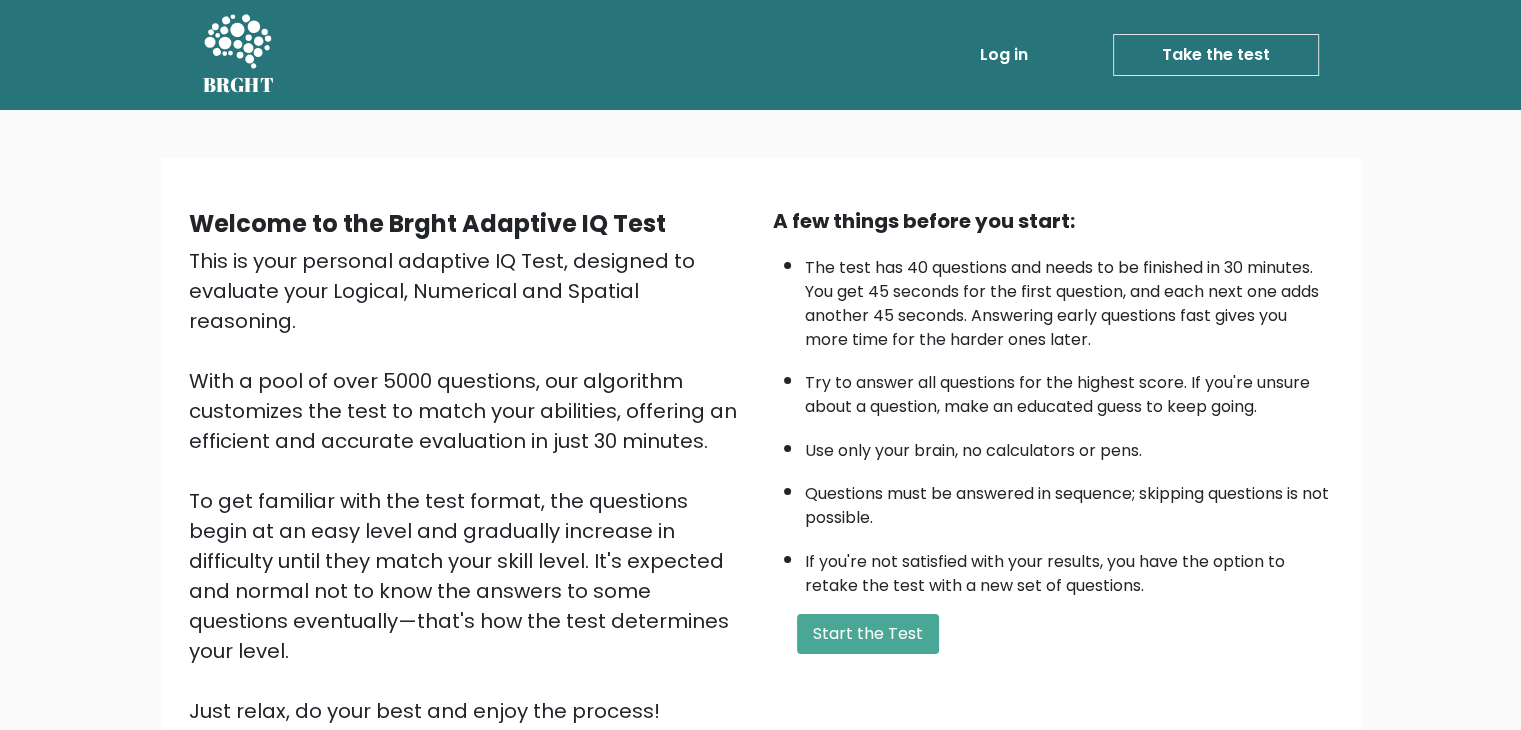 scroll, scrollTop: 186, scrollLeft: 0, axis: vertical 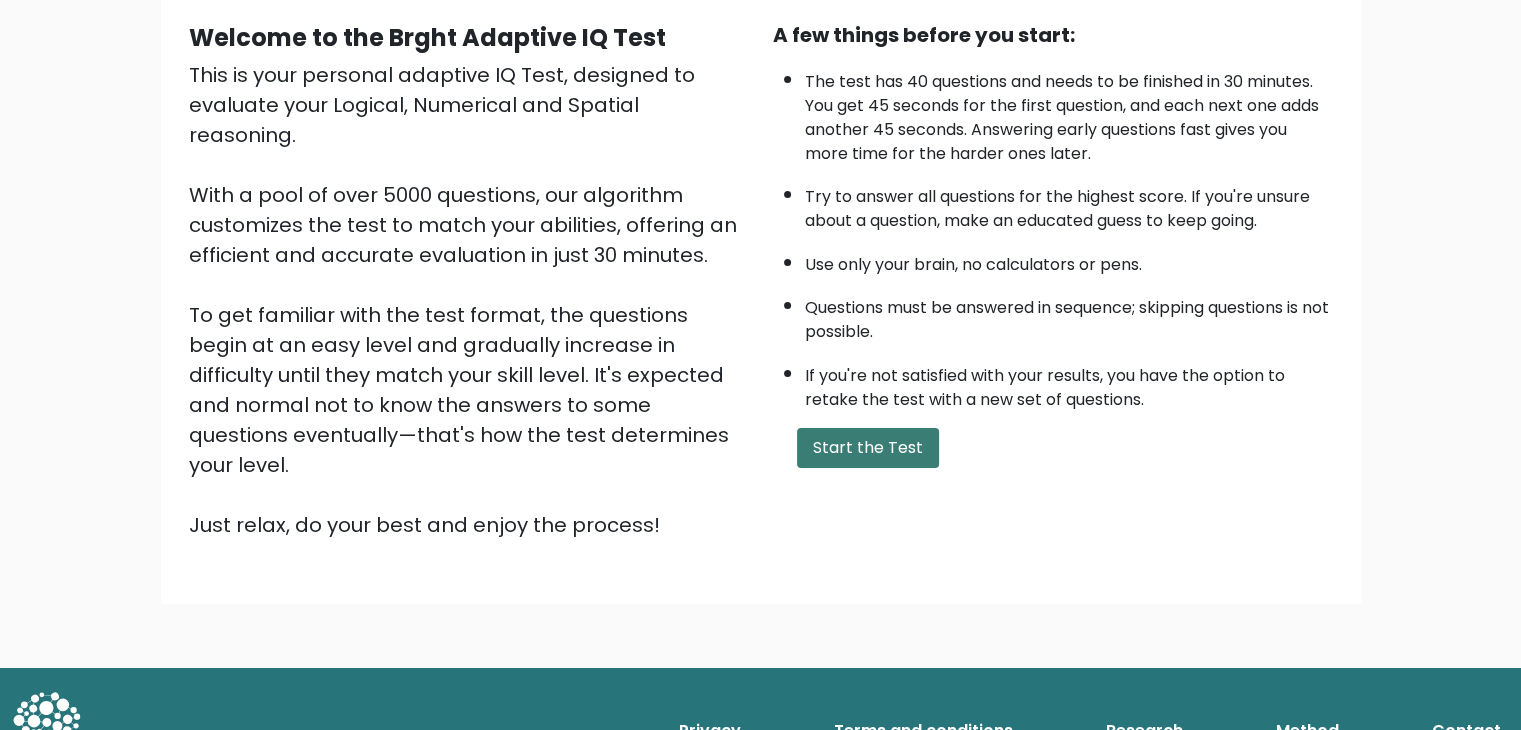 click on "Start the Test" at bounding box center (868, 448) 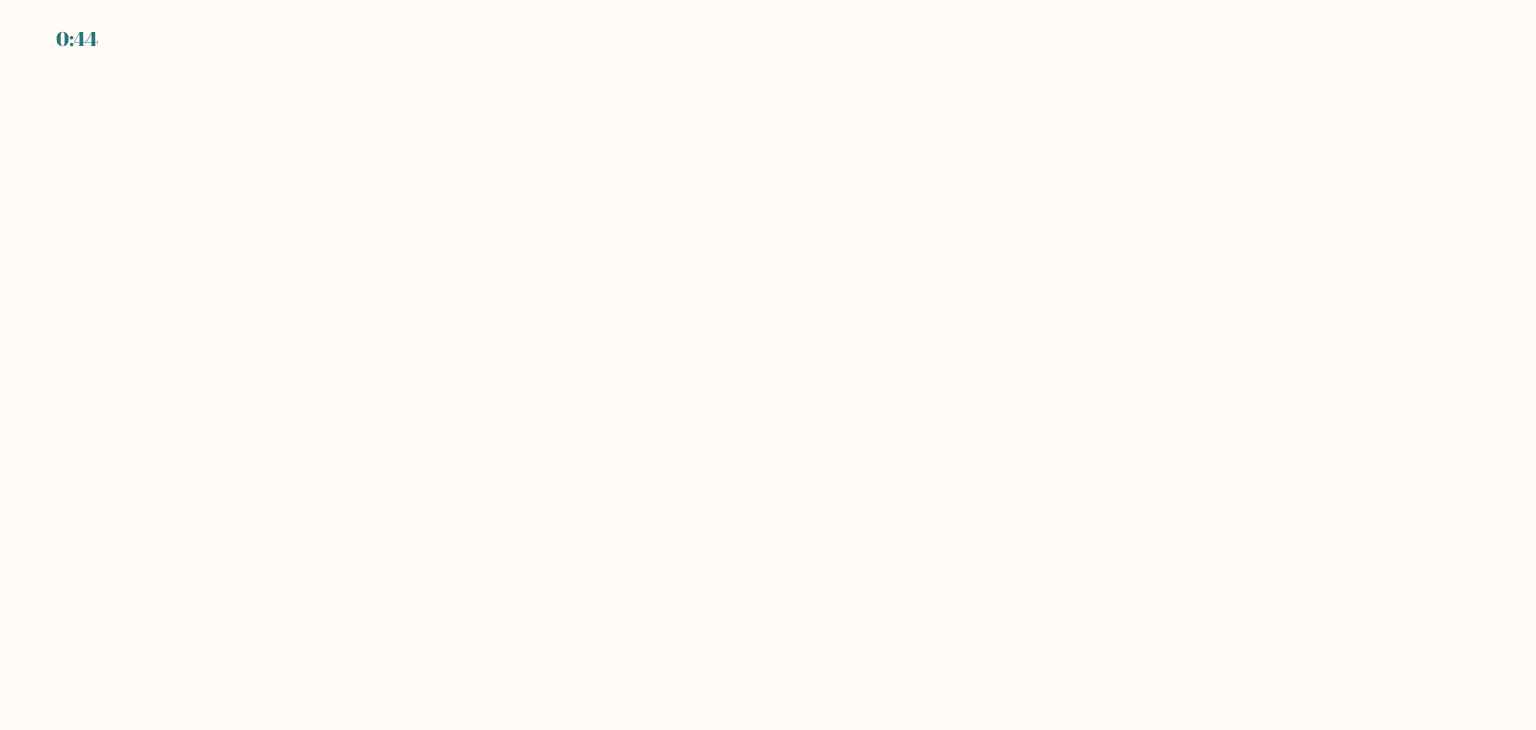 scroll, scrollTop: 0, scrollLeft: 0, axis: both 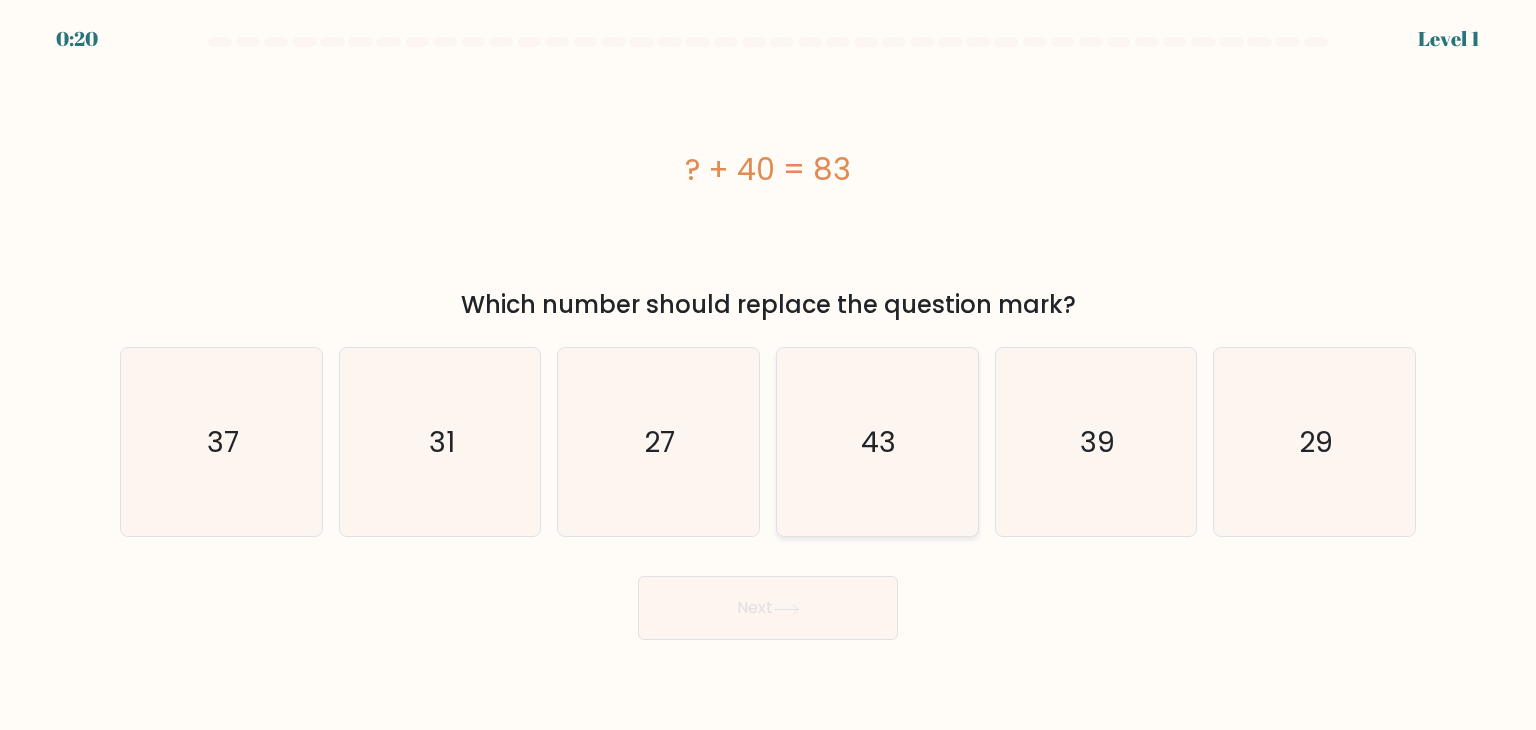 click on "43" 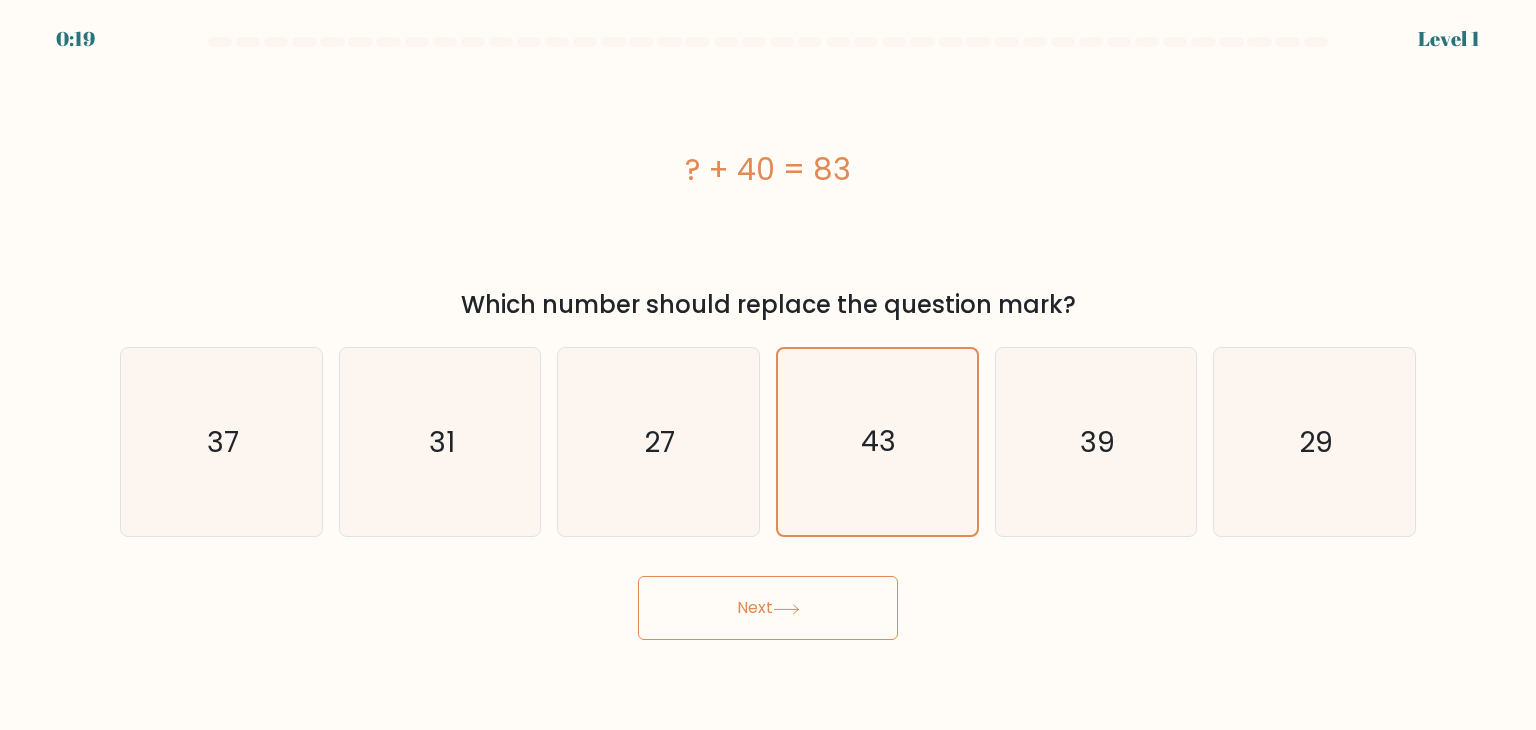 click on "Next" at bounding box center [768, 608] 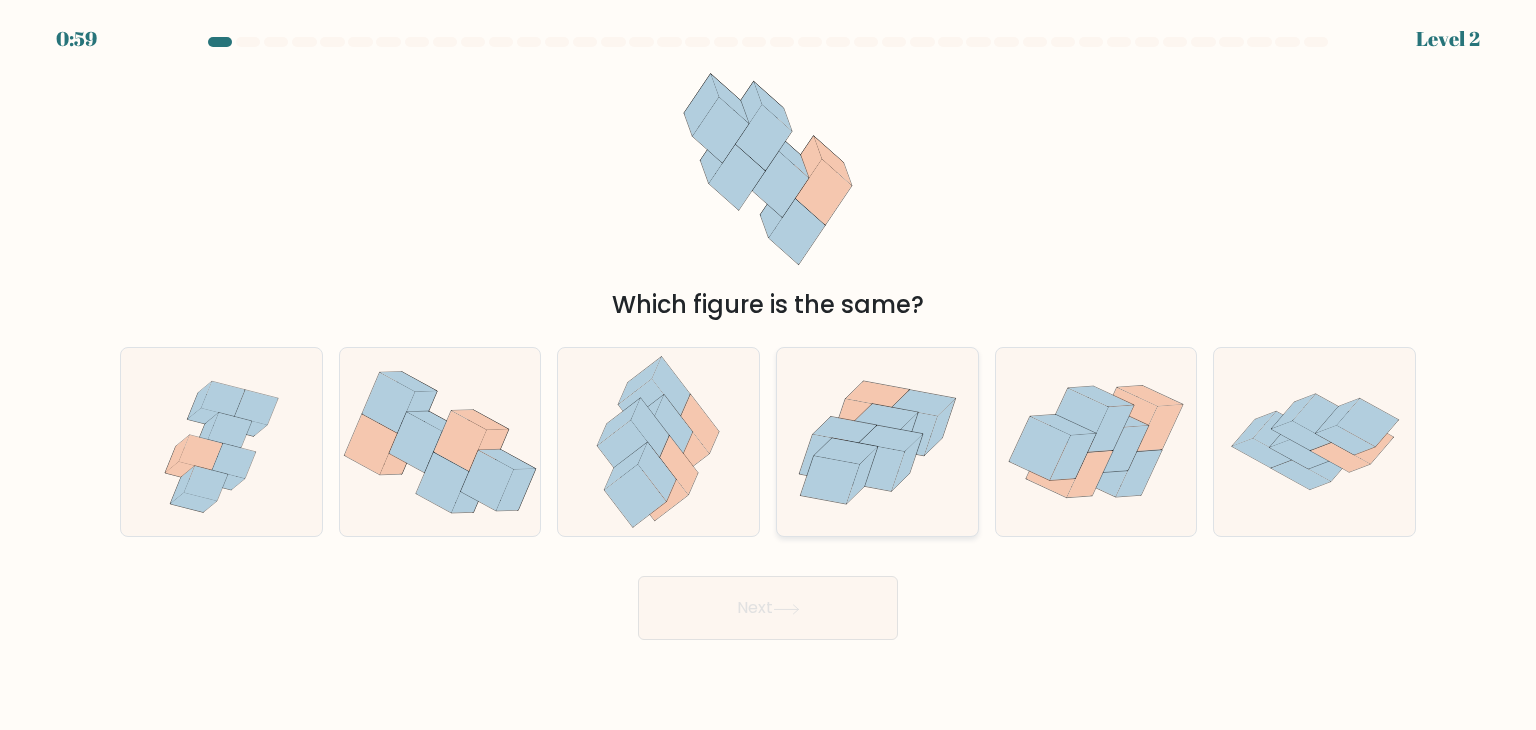 click 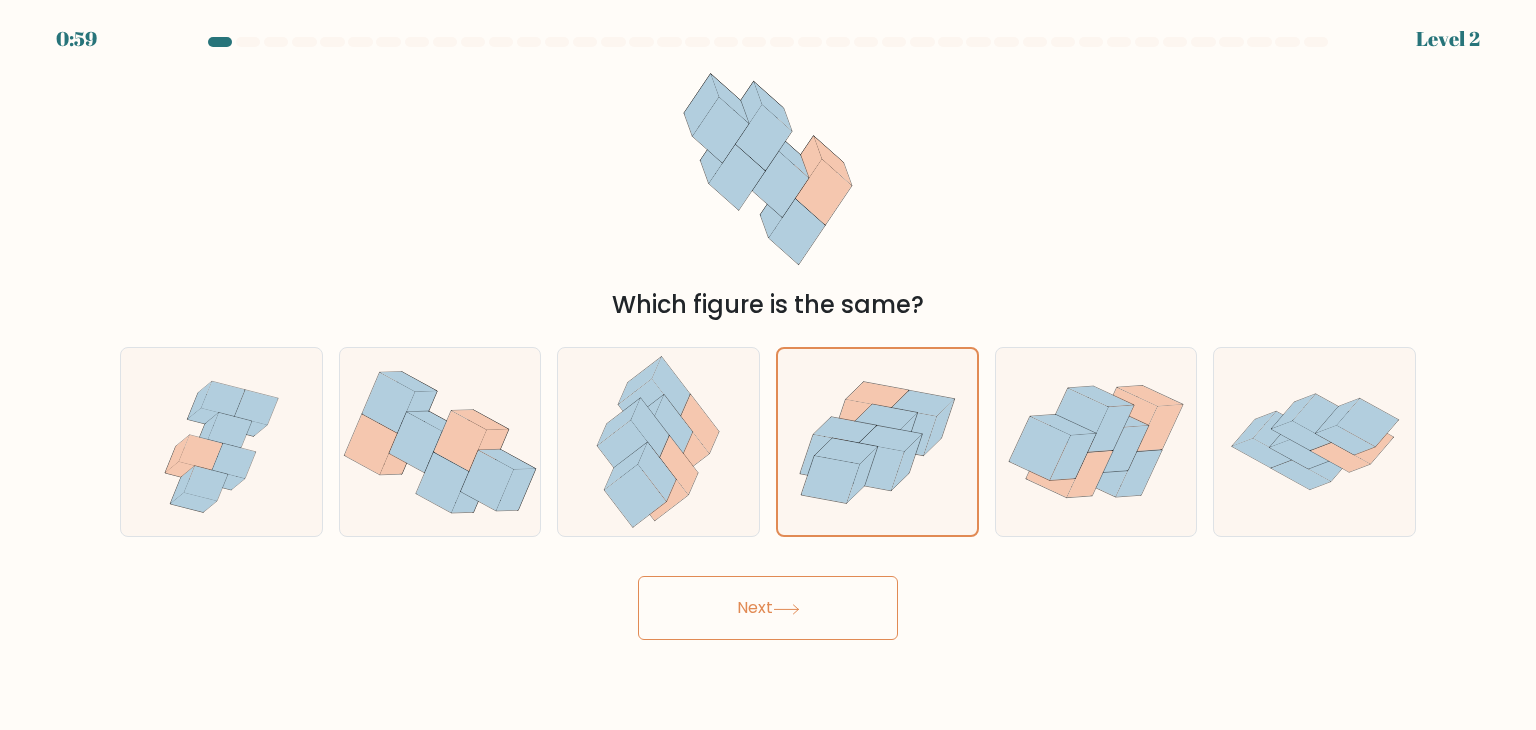 click on "Next" at bounding box center [768, 608] 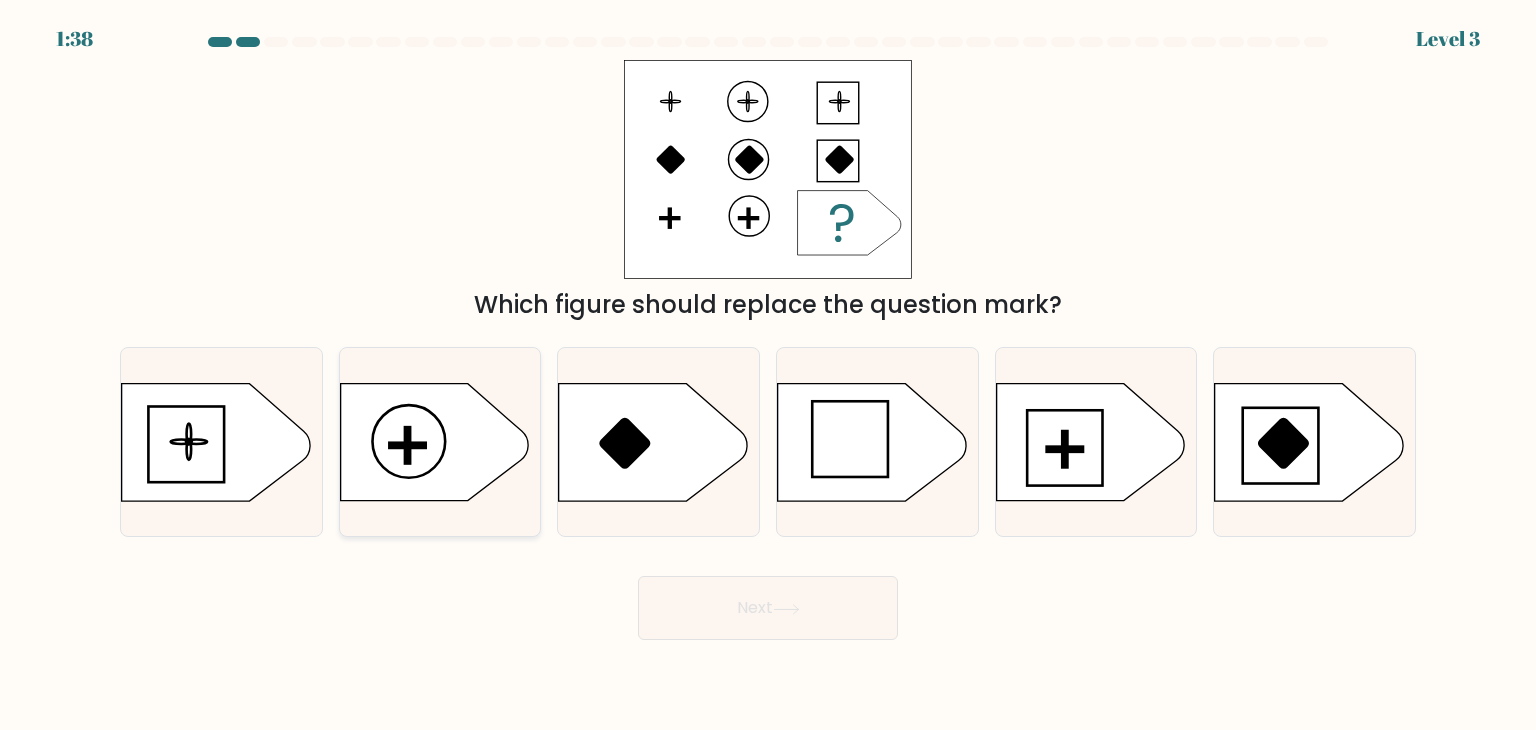 click 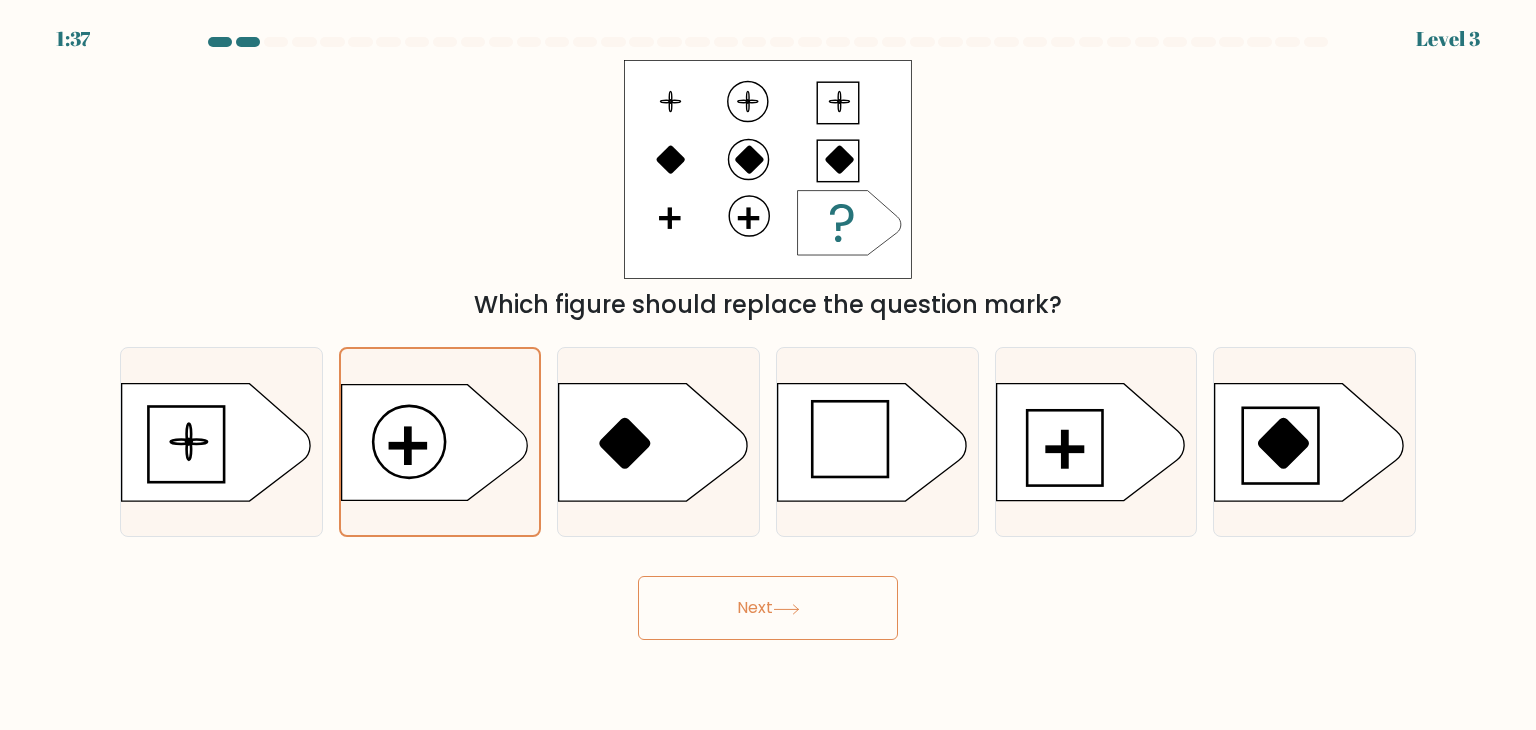 click on "Next" at bounding box center [768, 608] 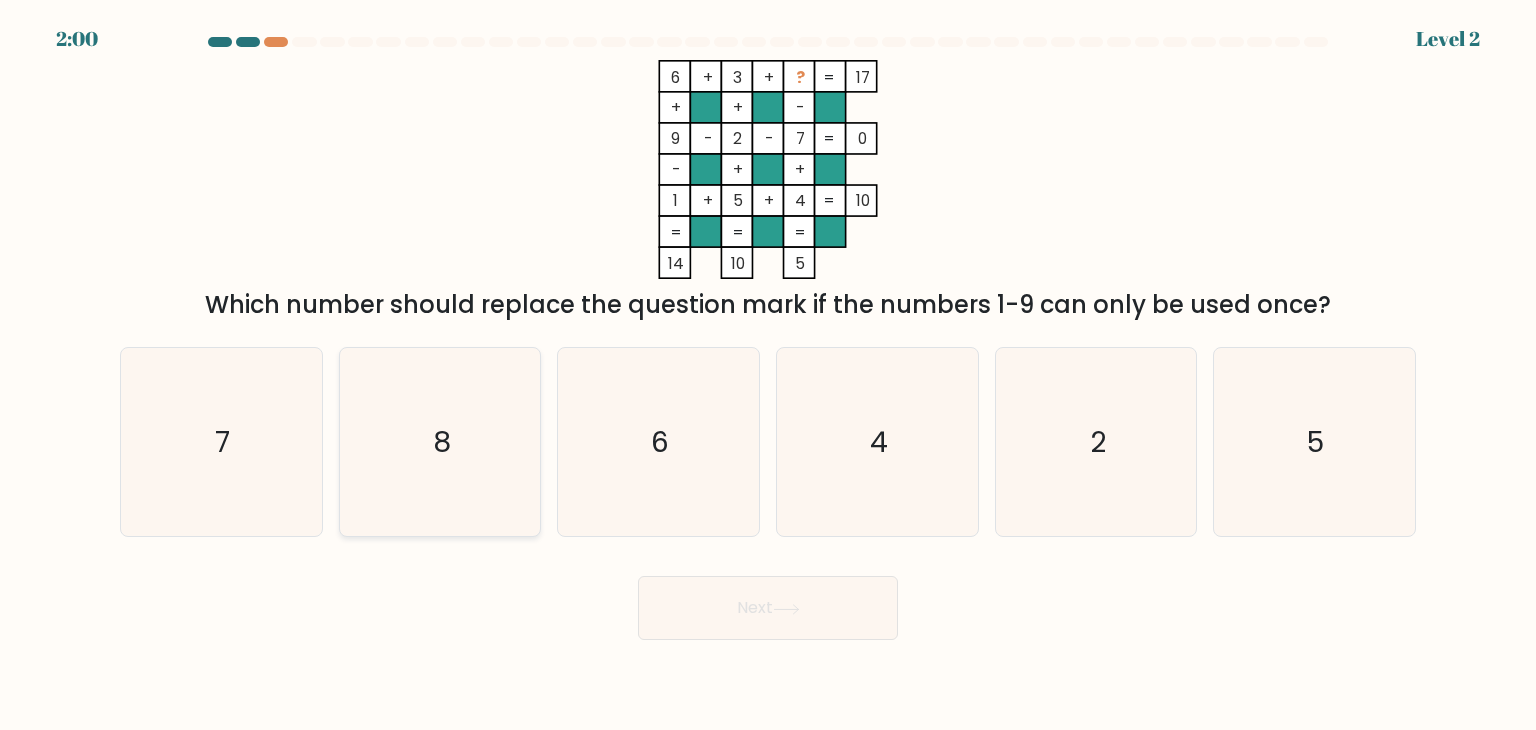 click on "8" 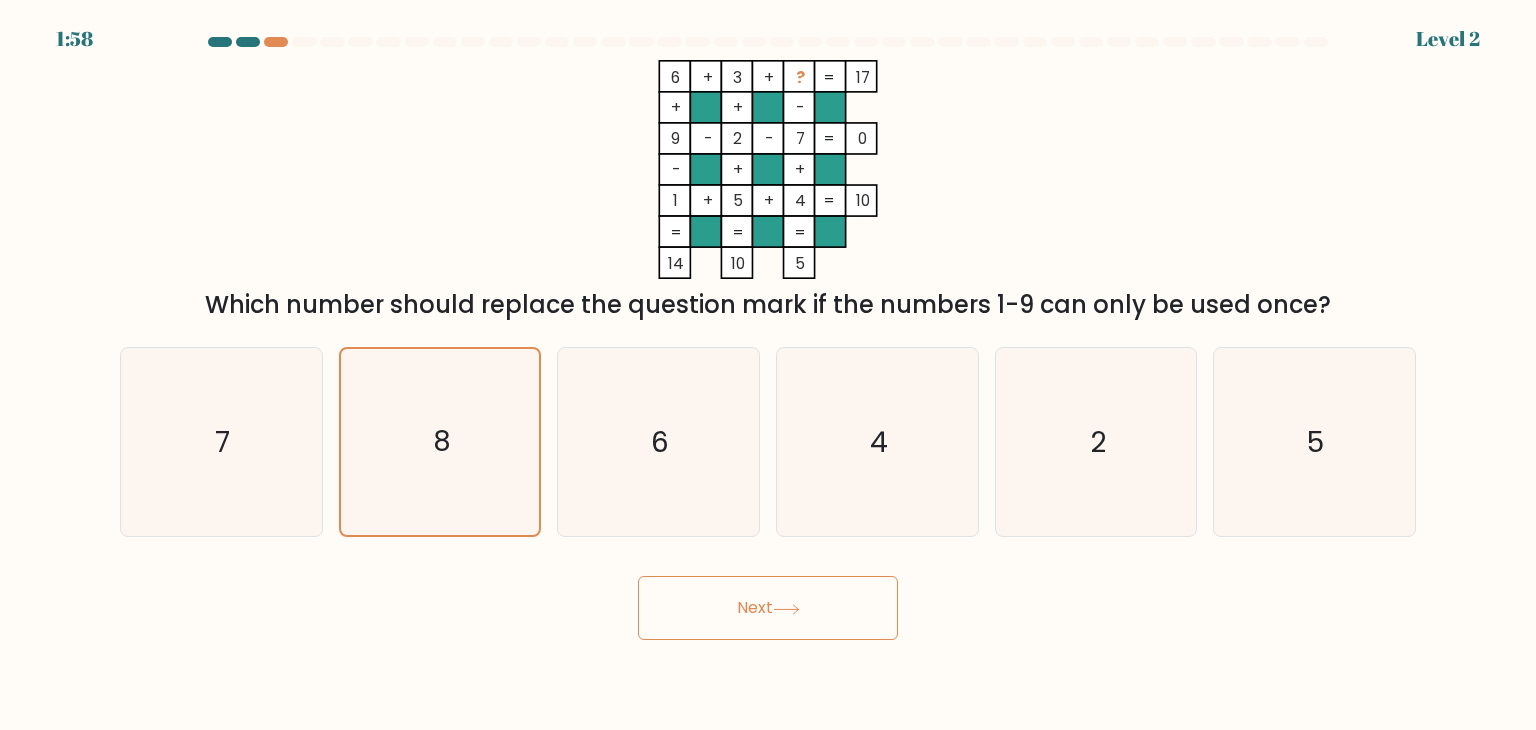 click on "Next" at bounding box center (768, 608) 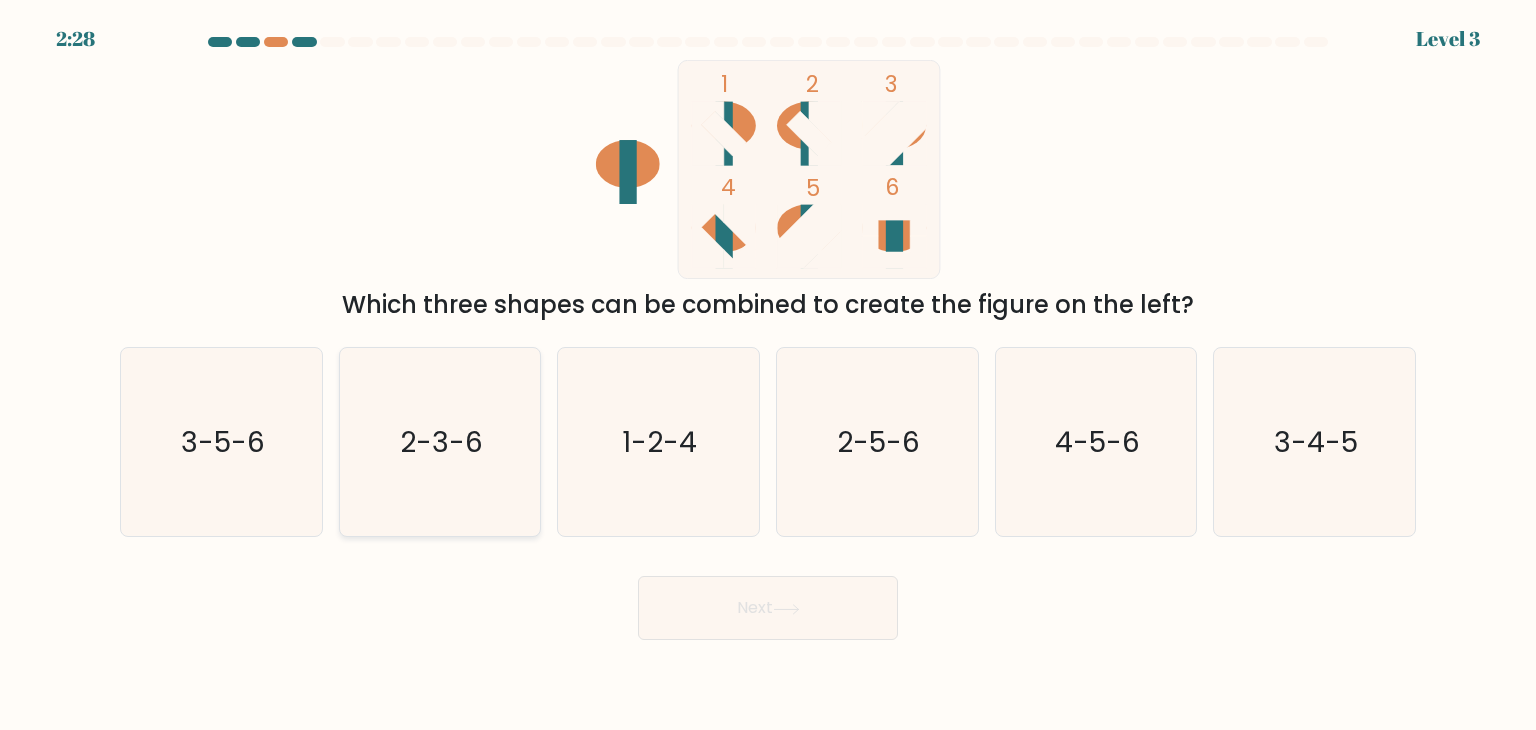 click on "2-3-6" 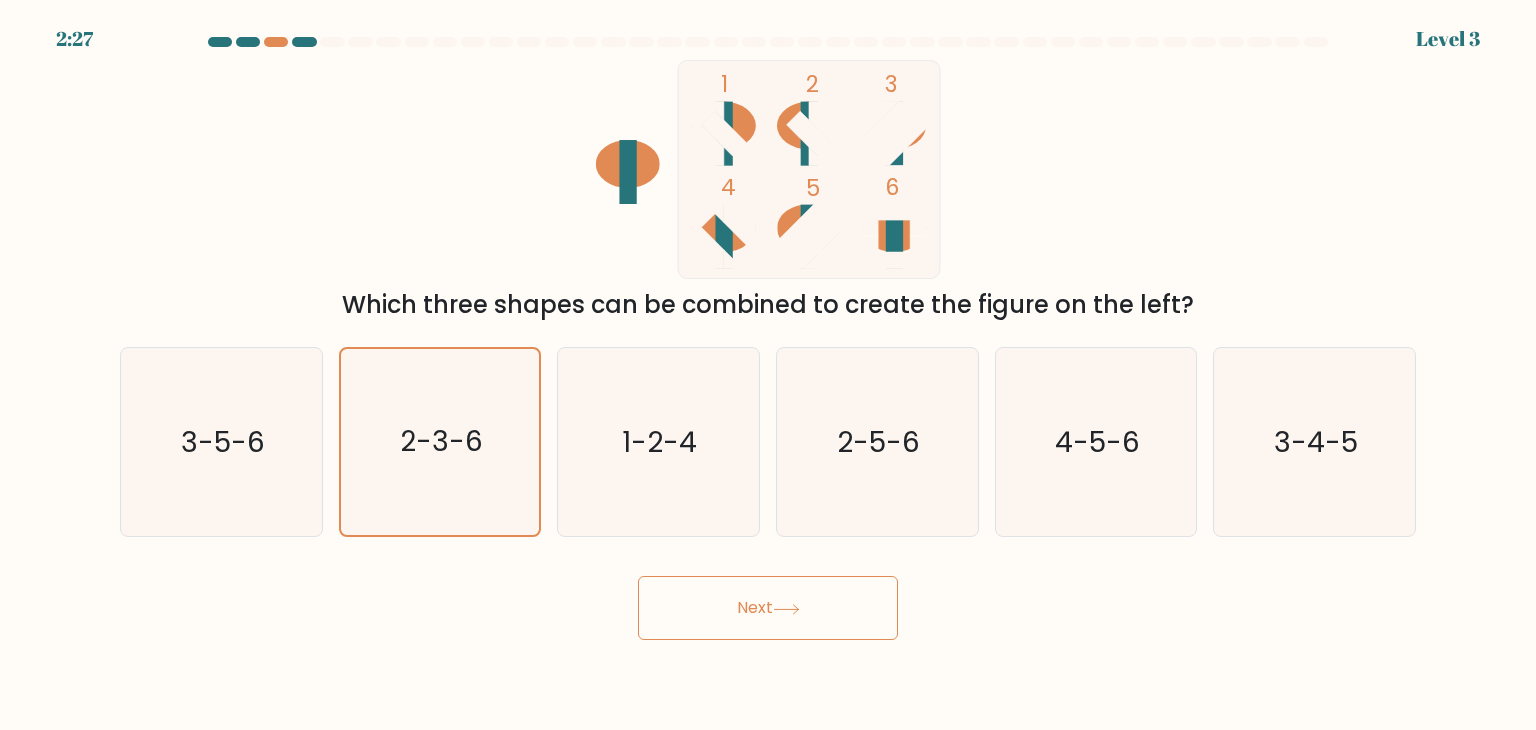 click on "Next" at bounding box center [768, 608] 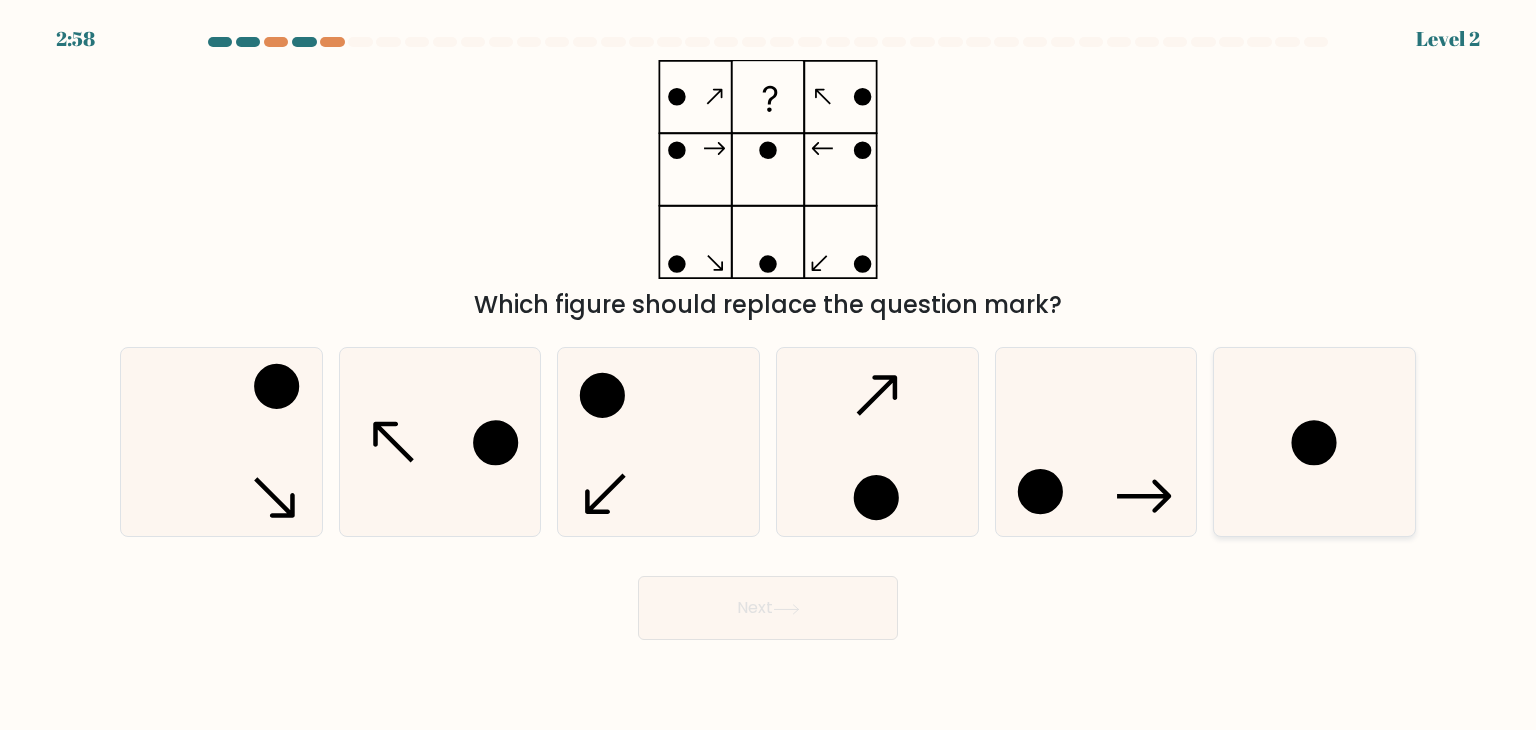 click 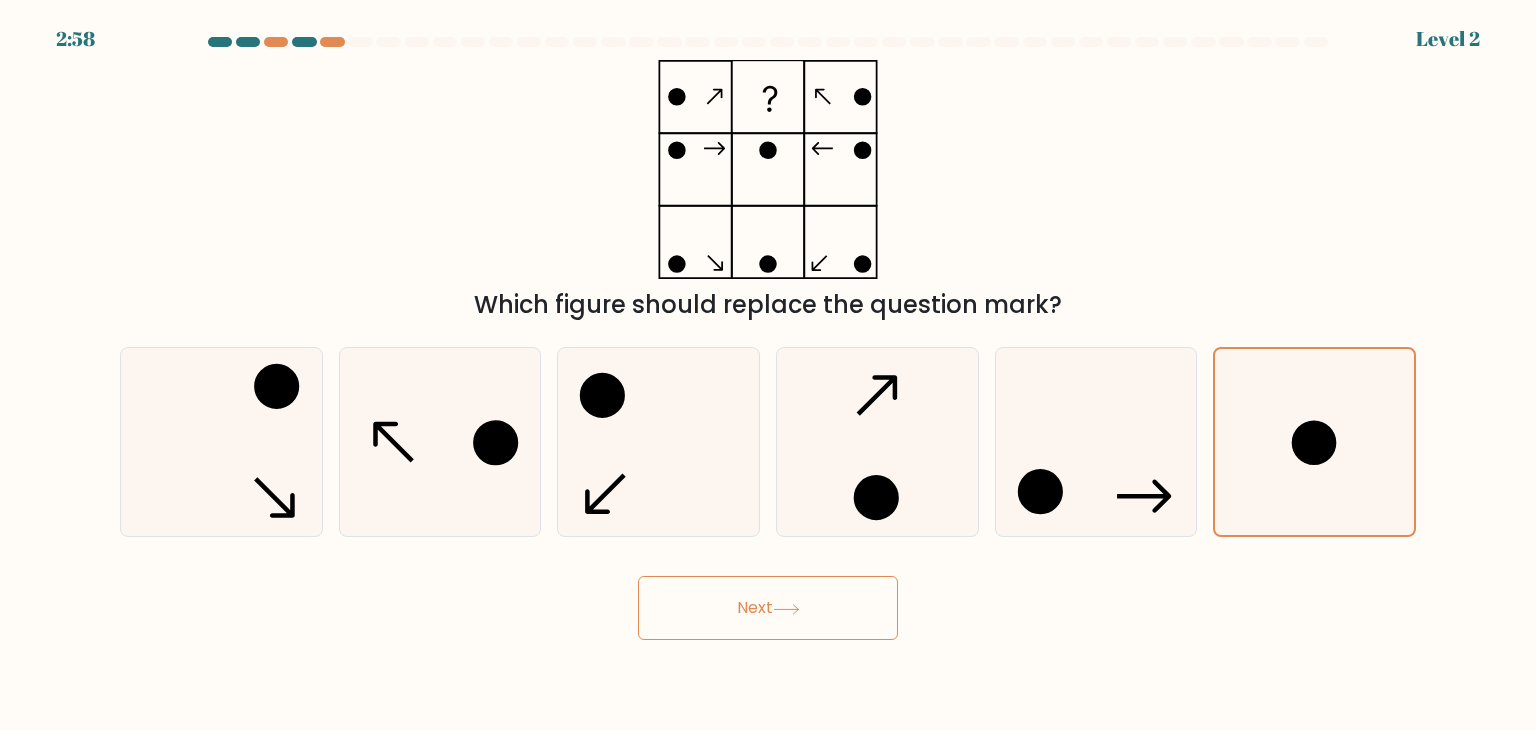 click on "Next" at bounding box center [768, 608] 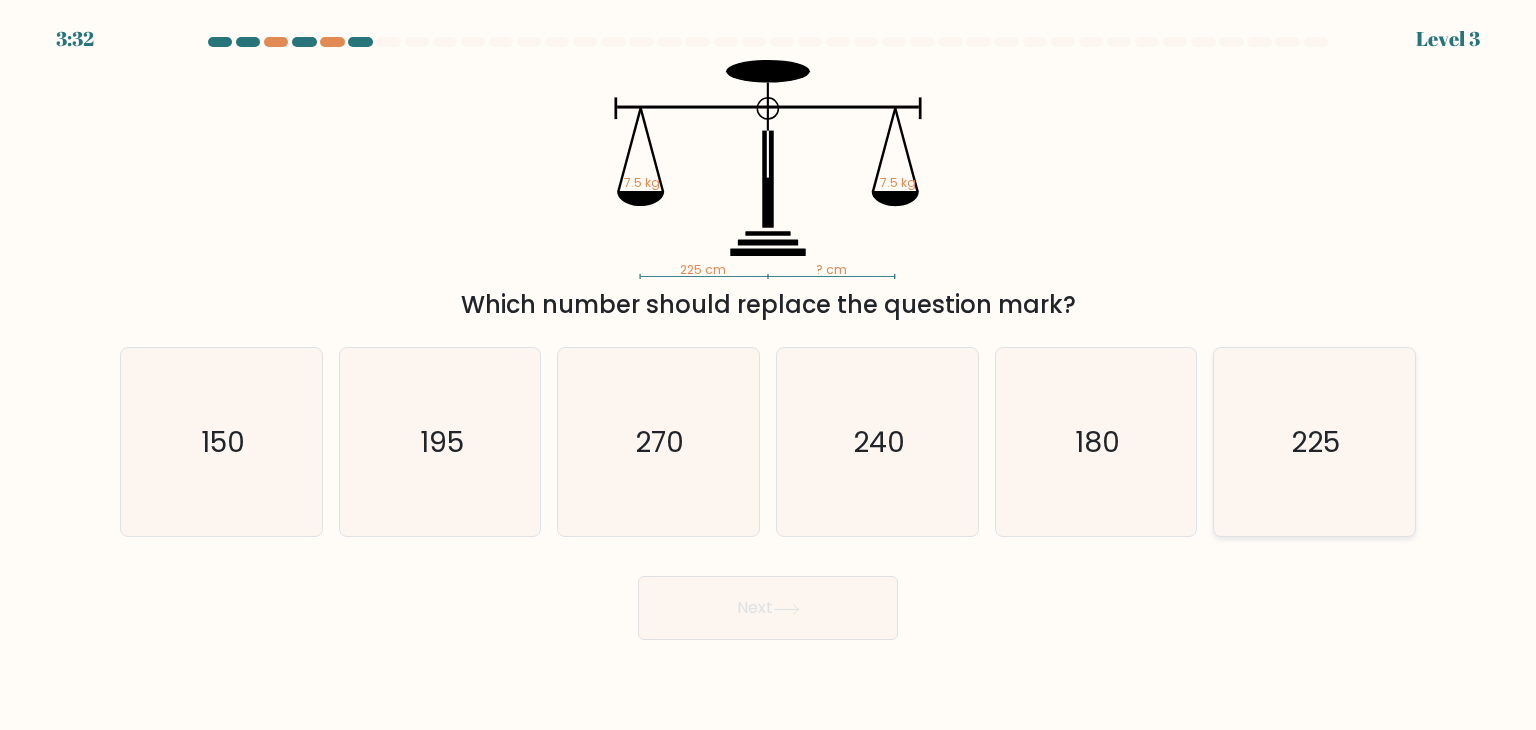 click on "225" 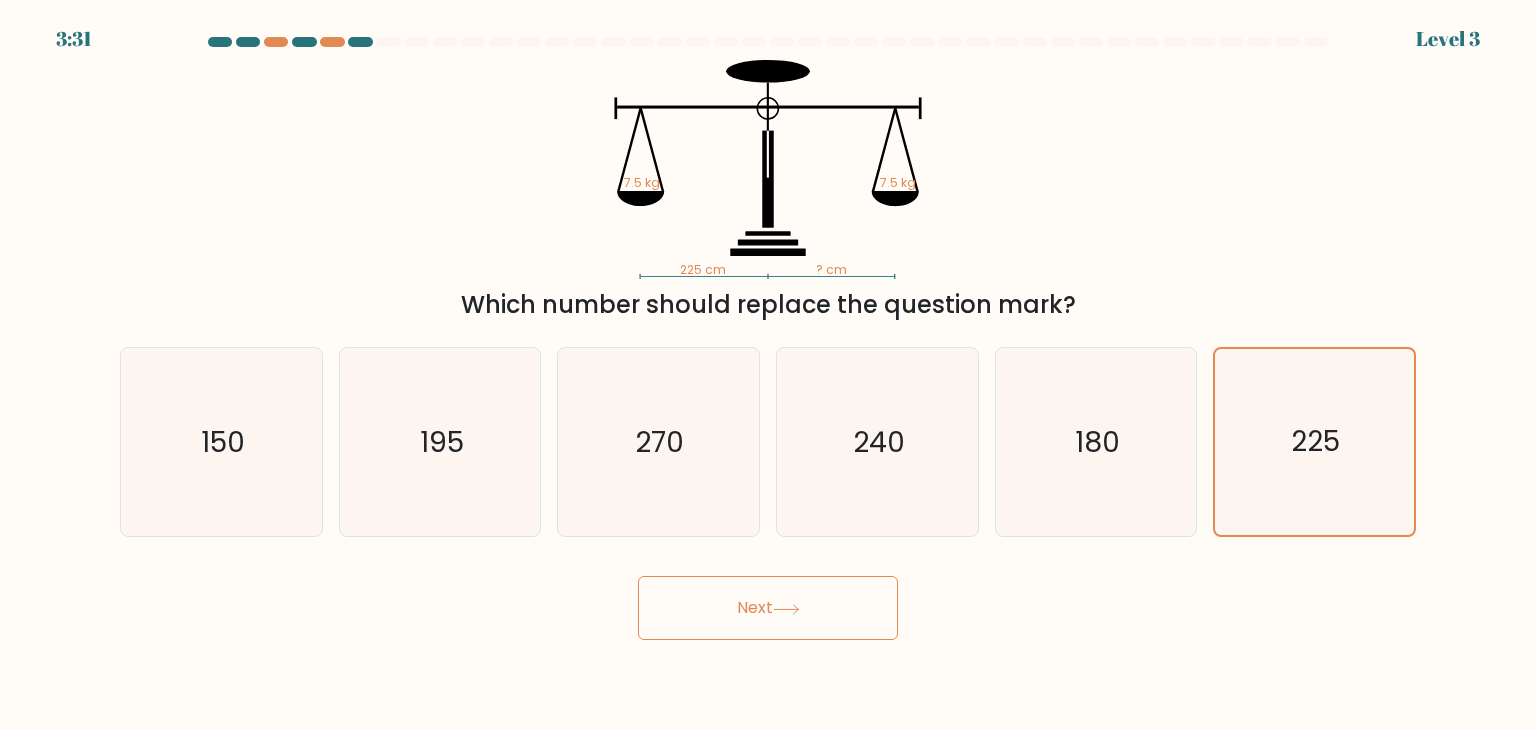 click on "Next" at bounding box center (768, 608) 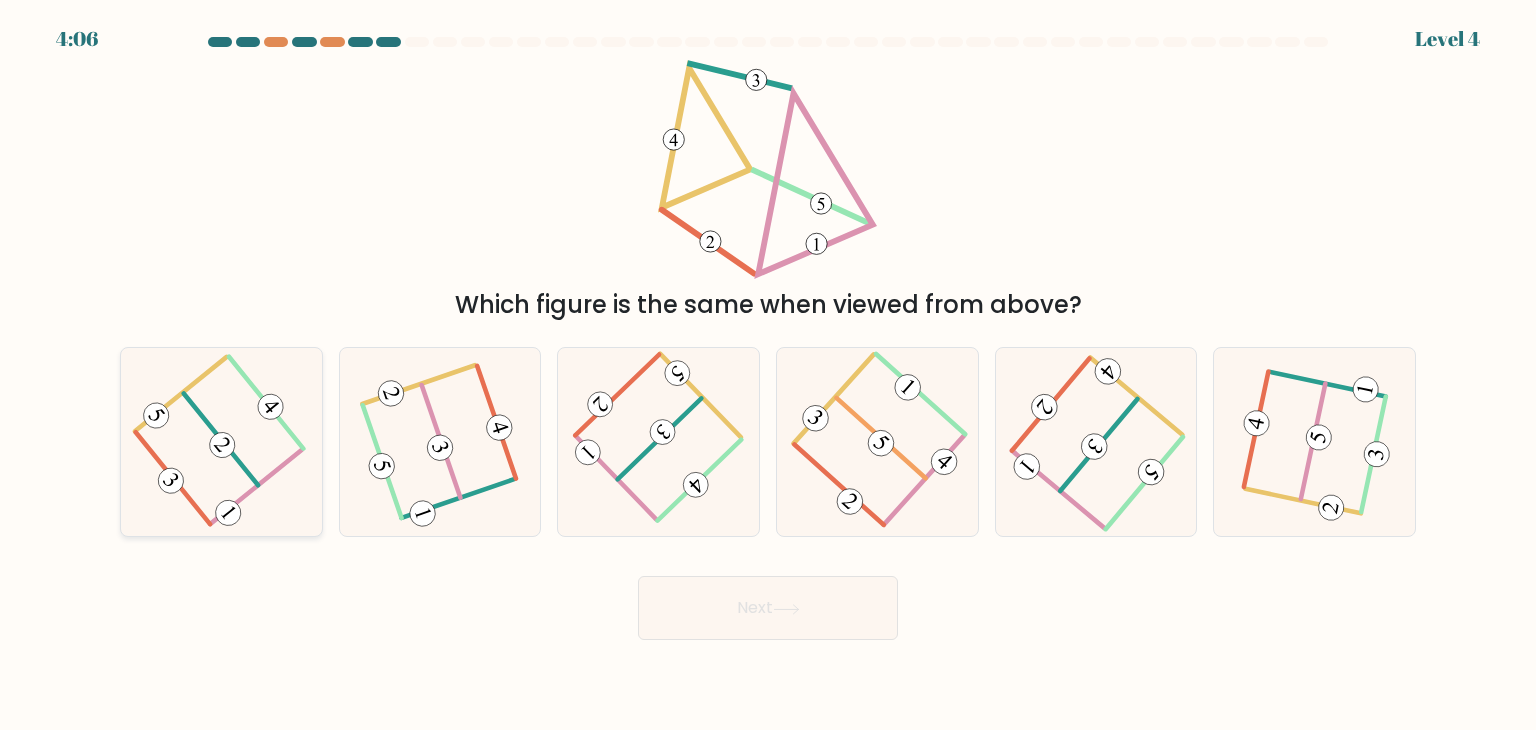 click 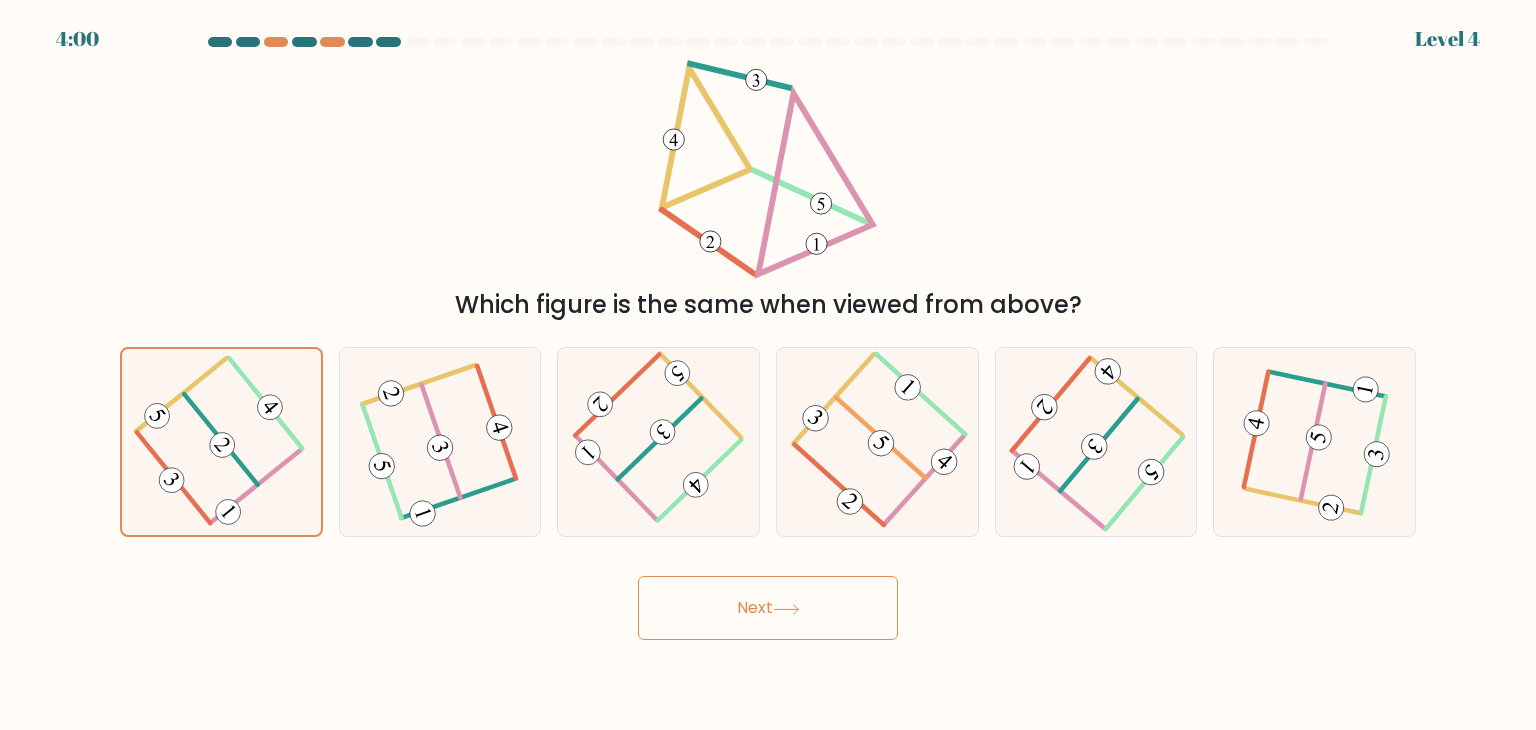 click on "Next" at bounding box center (768, 608) 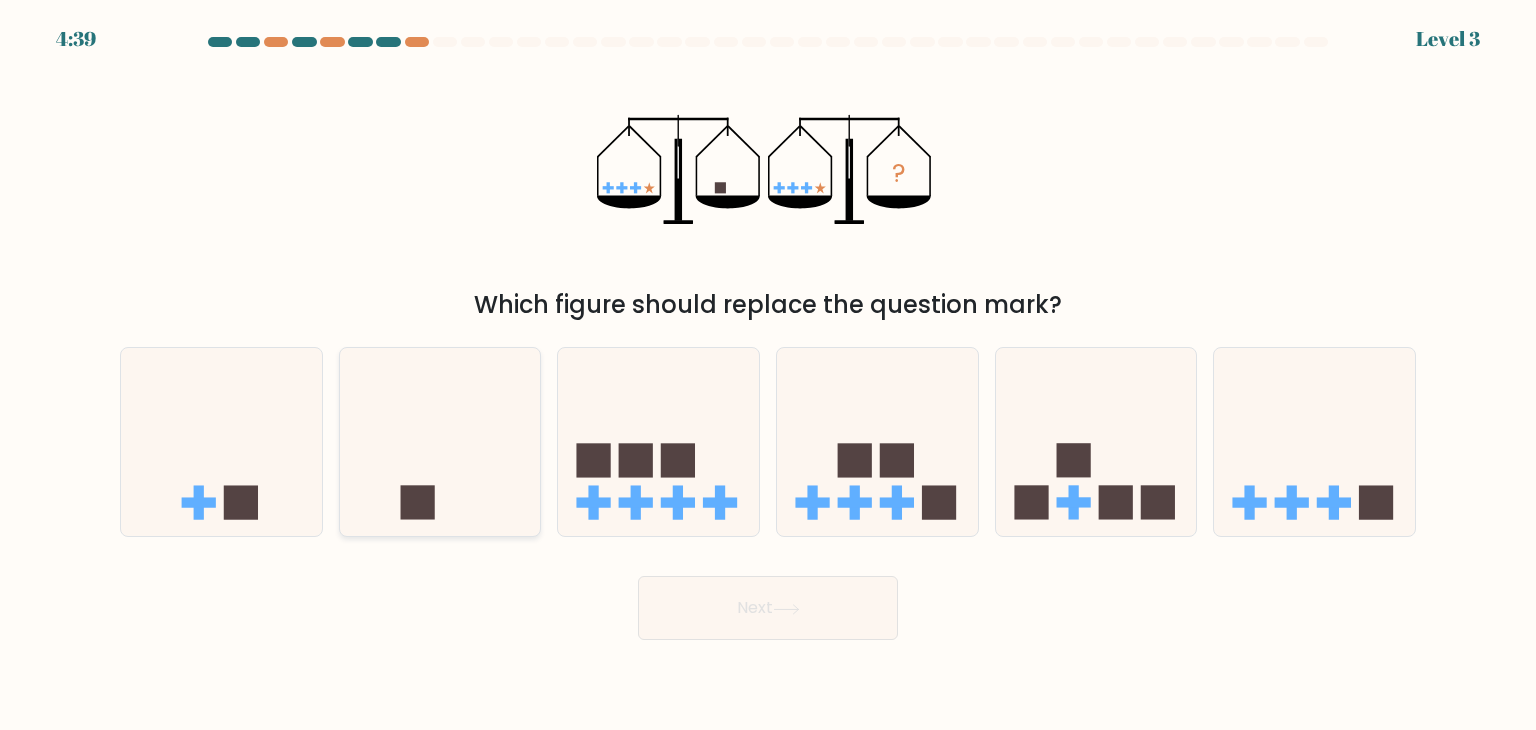 click 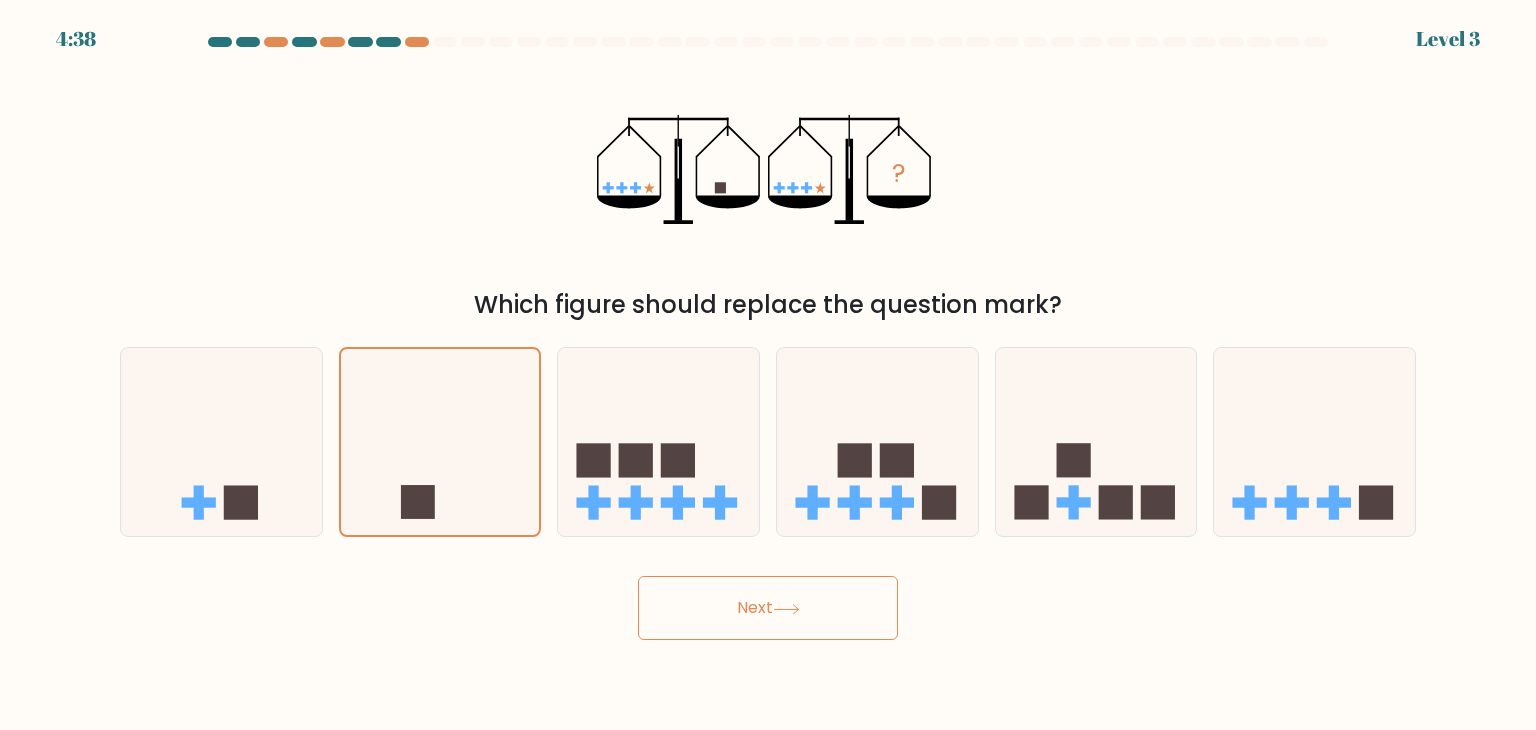 click on "Next" at bounding box center (768, 608) 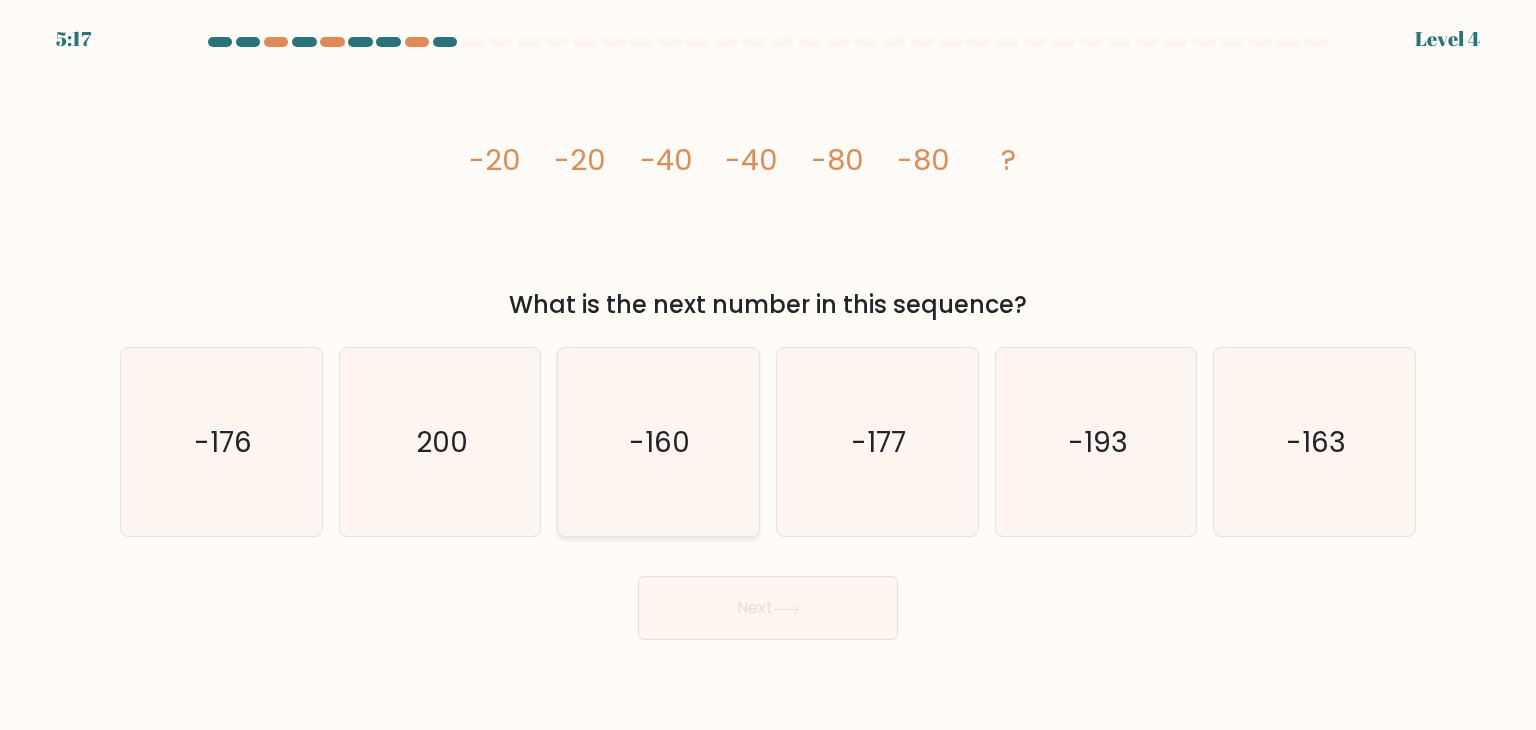 click on "-160" 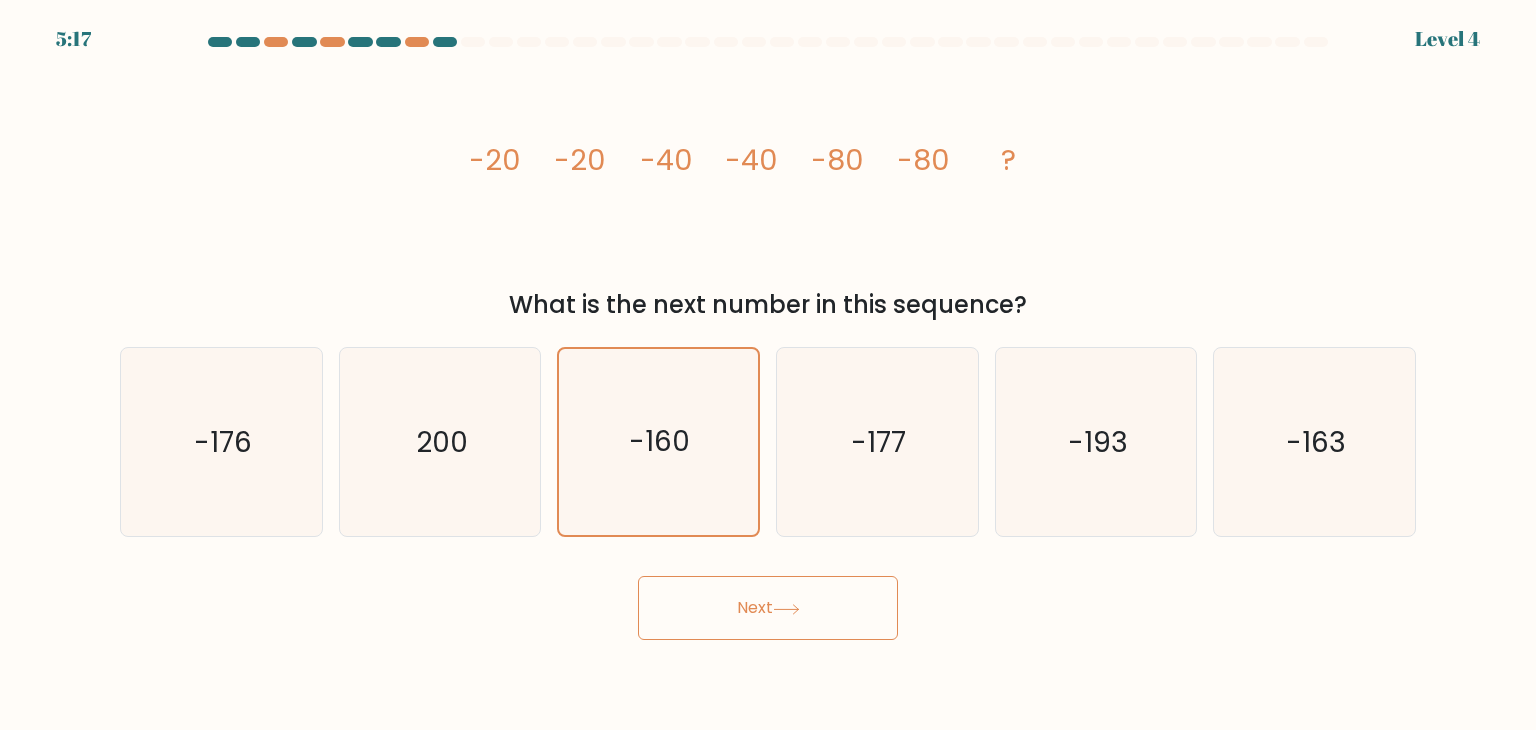 click on "Next" at bounding box center [768, 608] 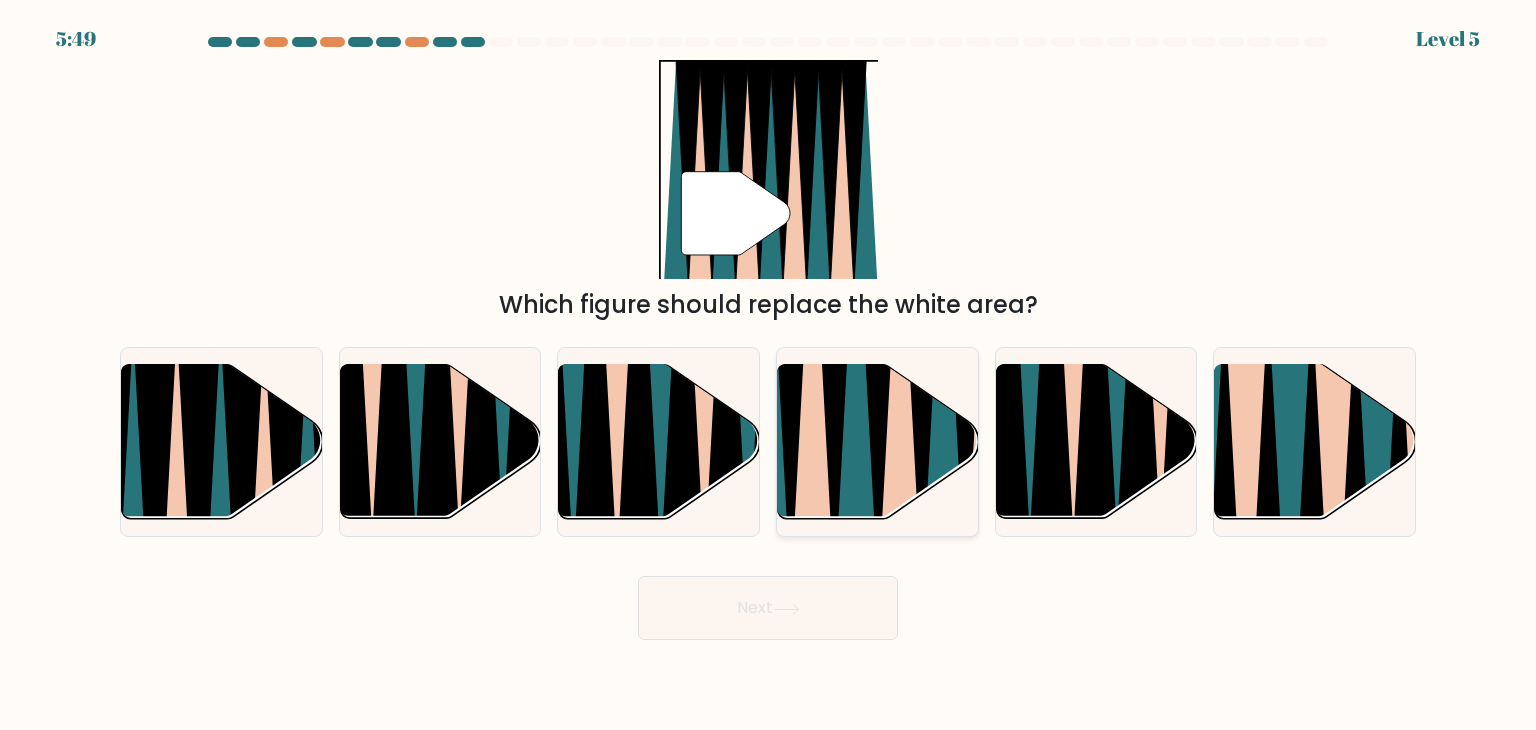 click 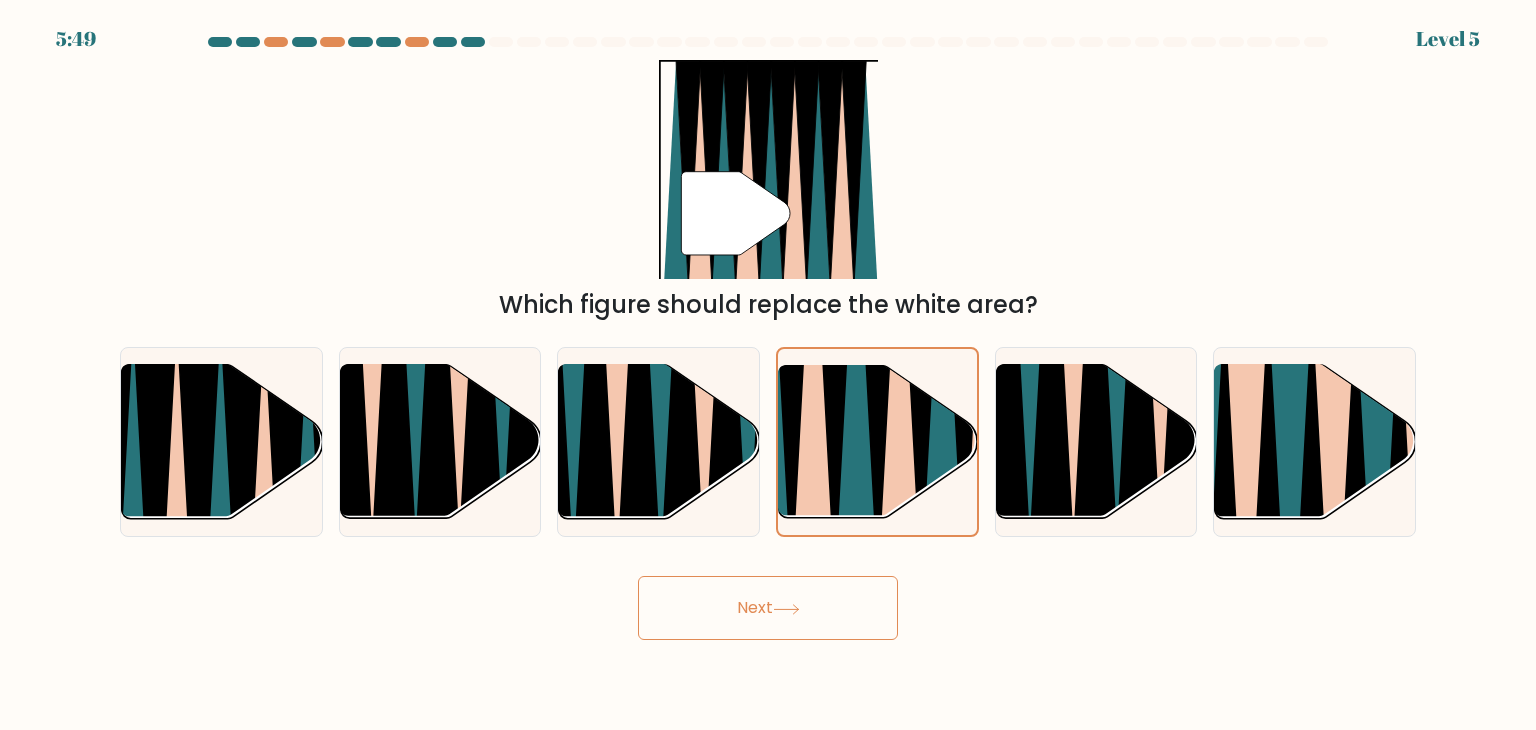 click 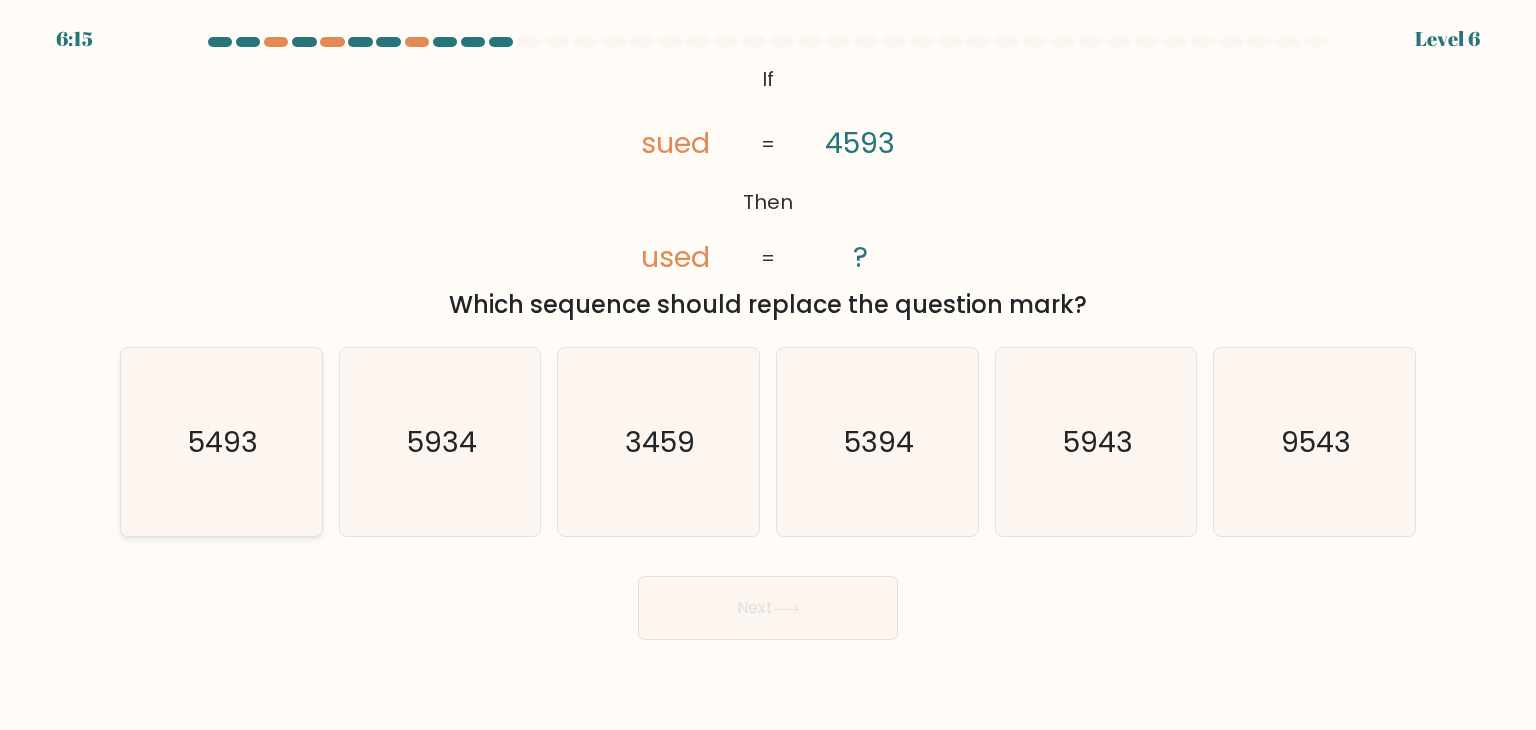 click on "5493" 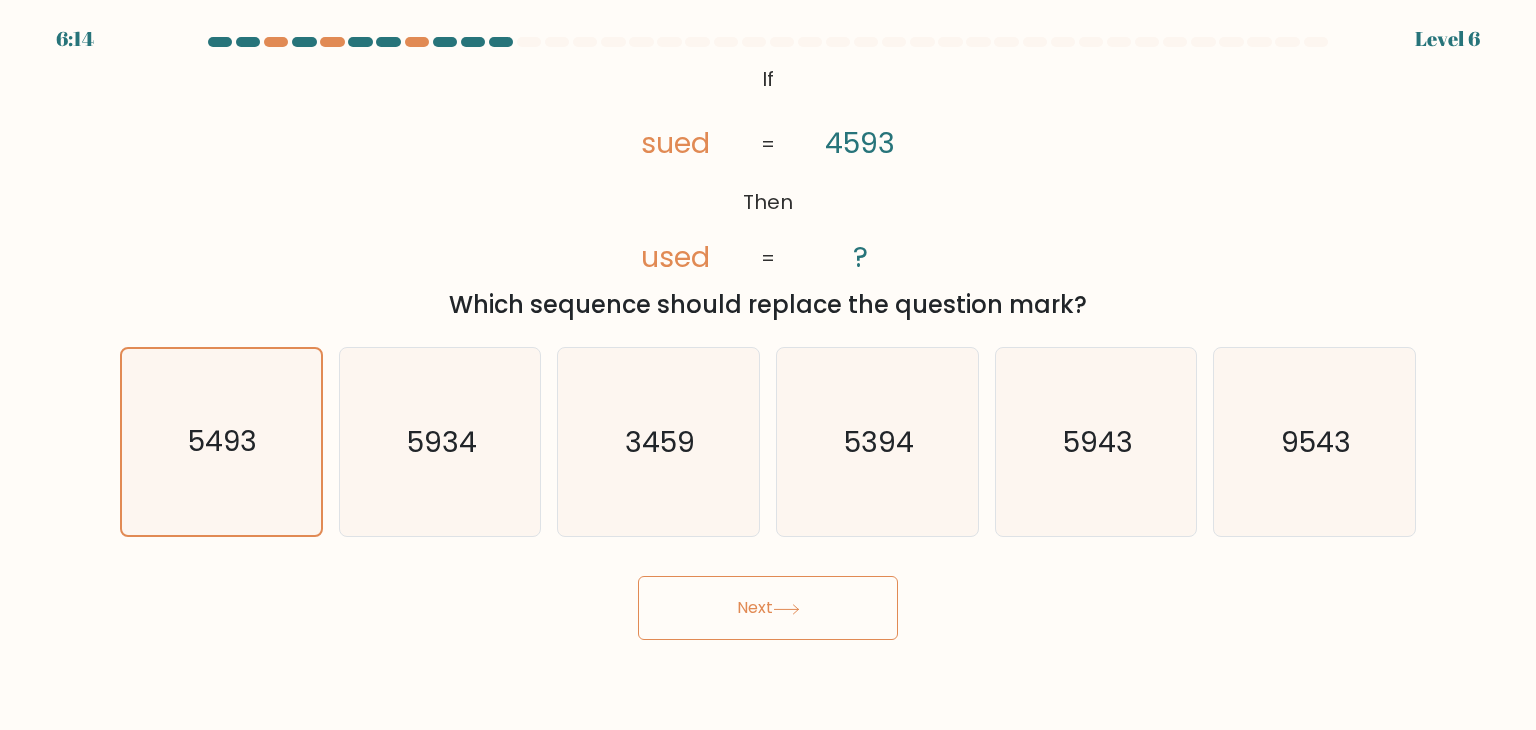 click on "Next" at bounding box center [768, 608] 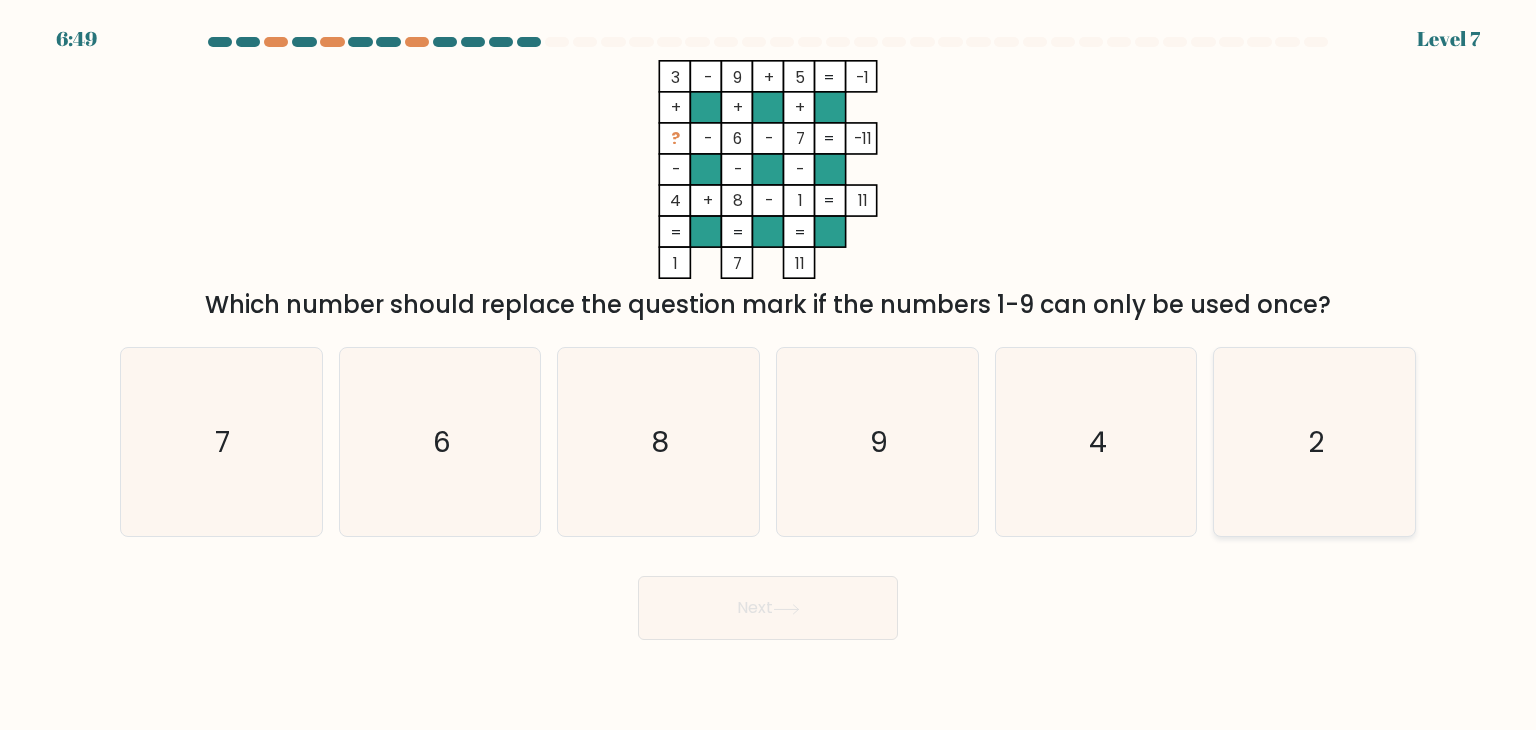 click on "2" 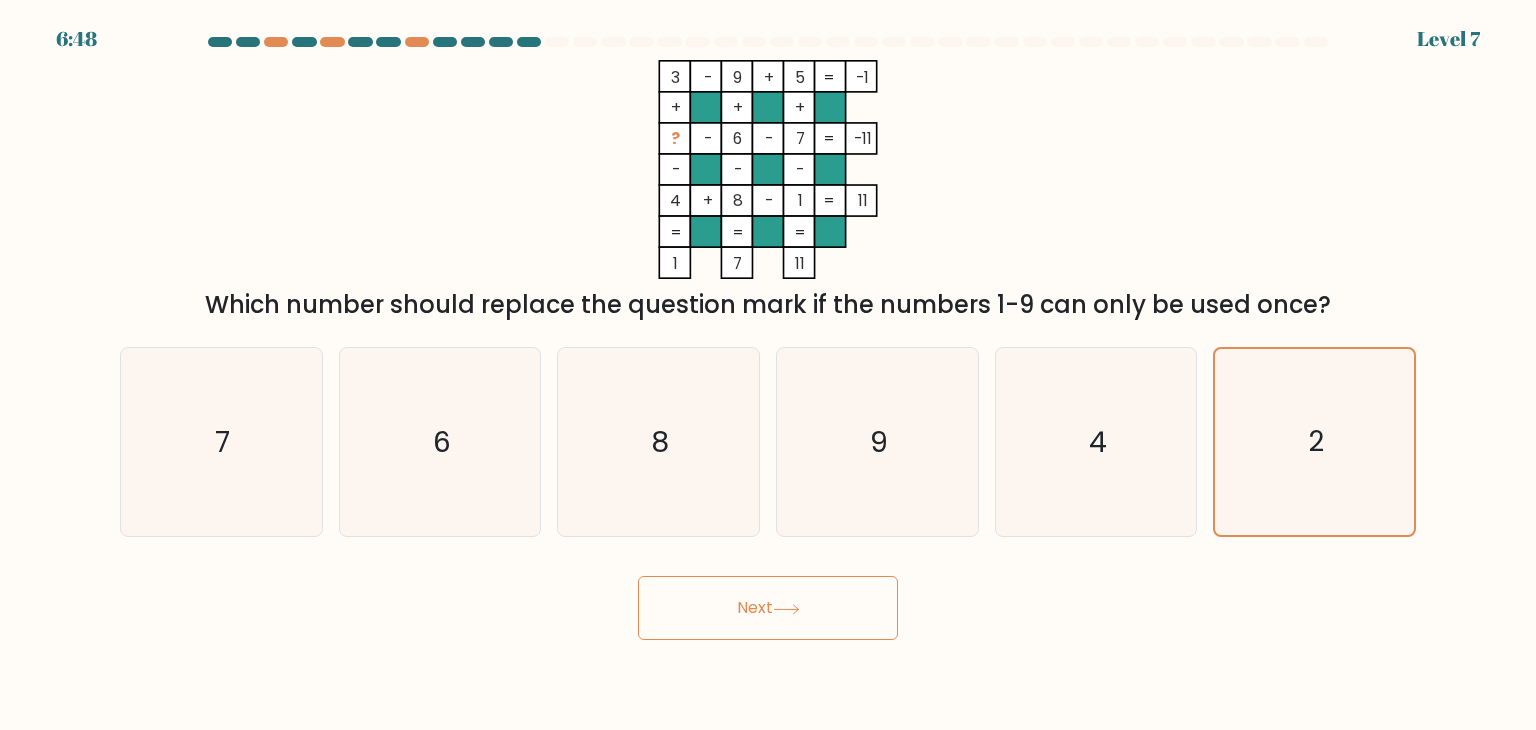 click on "Next" at bounding box center [768, 608] 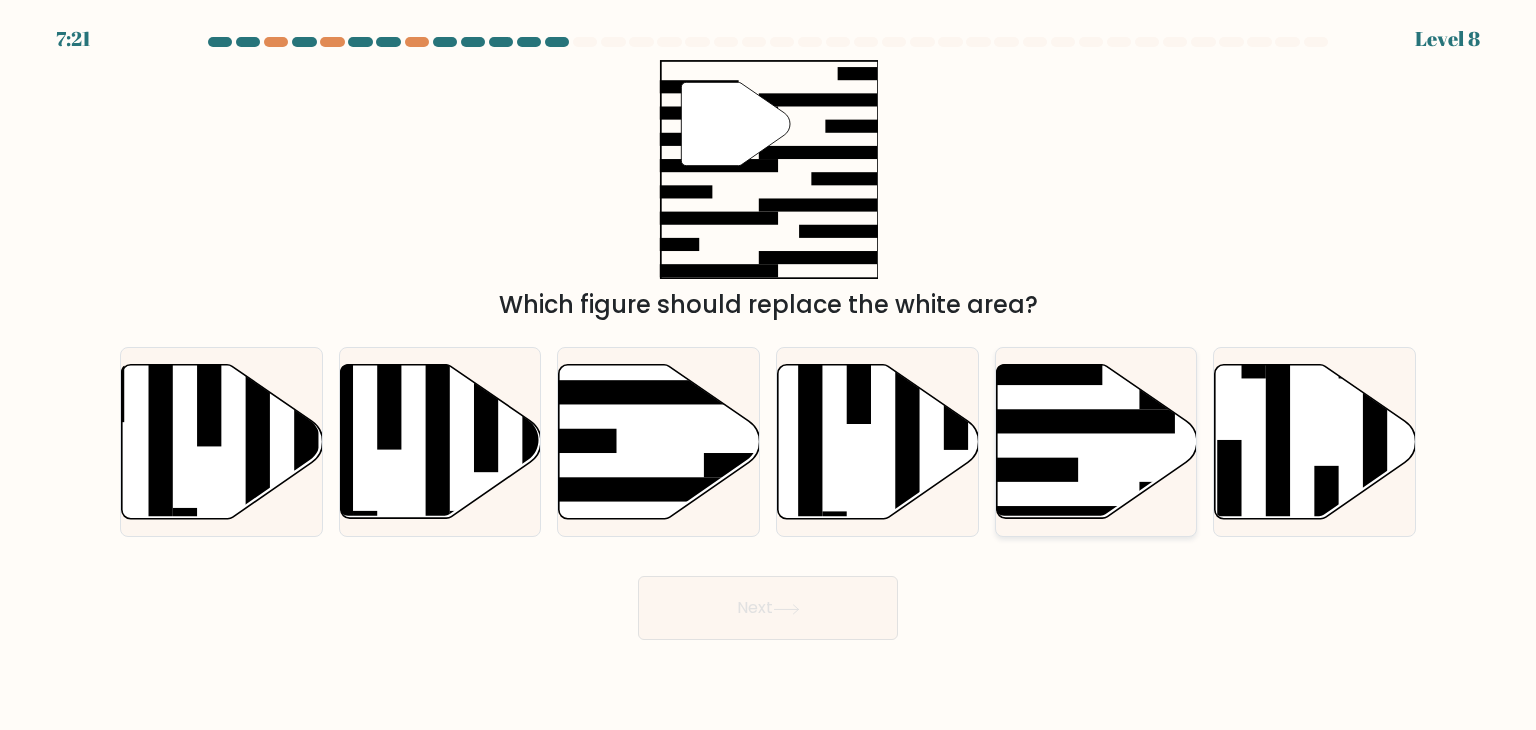 click 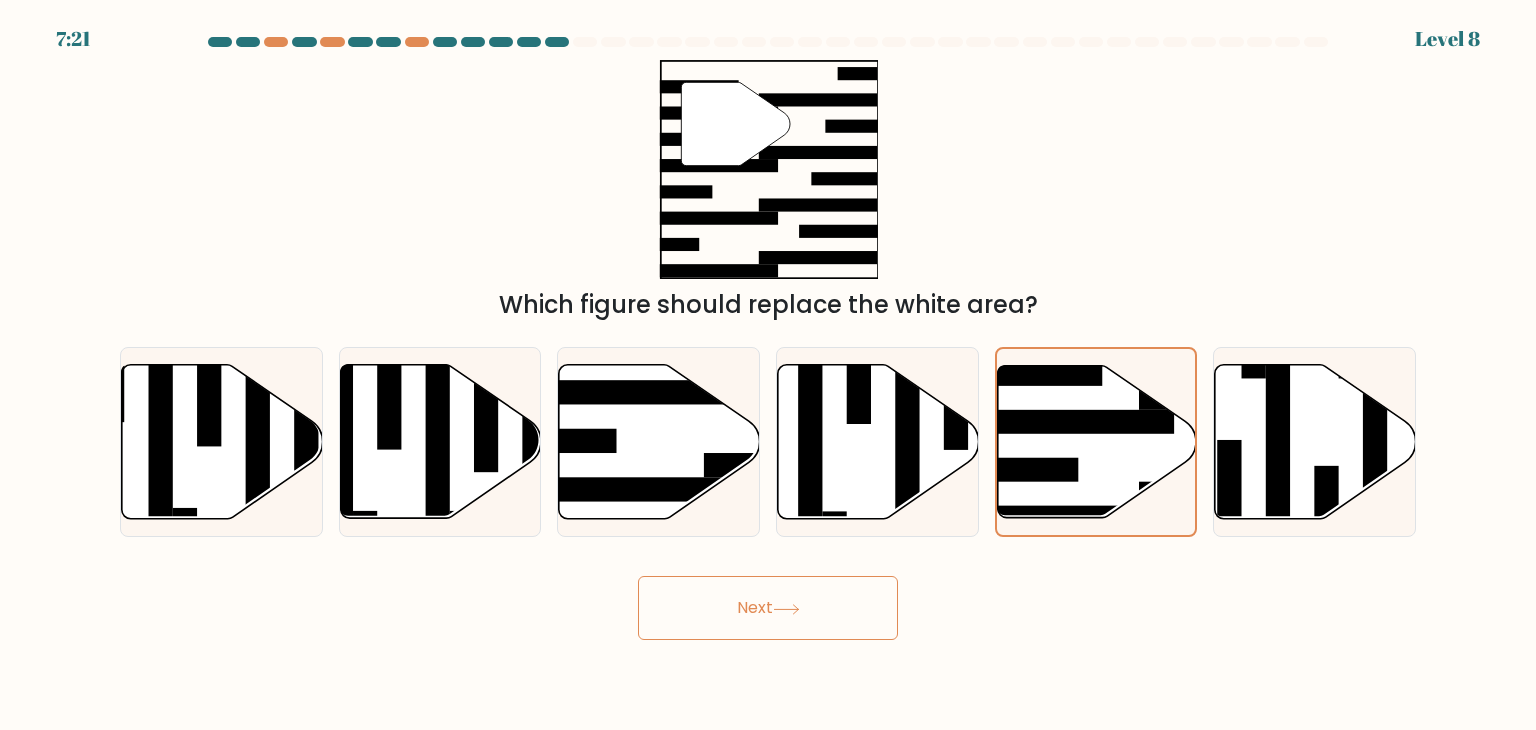 click 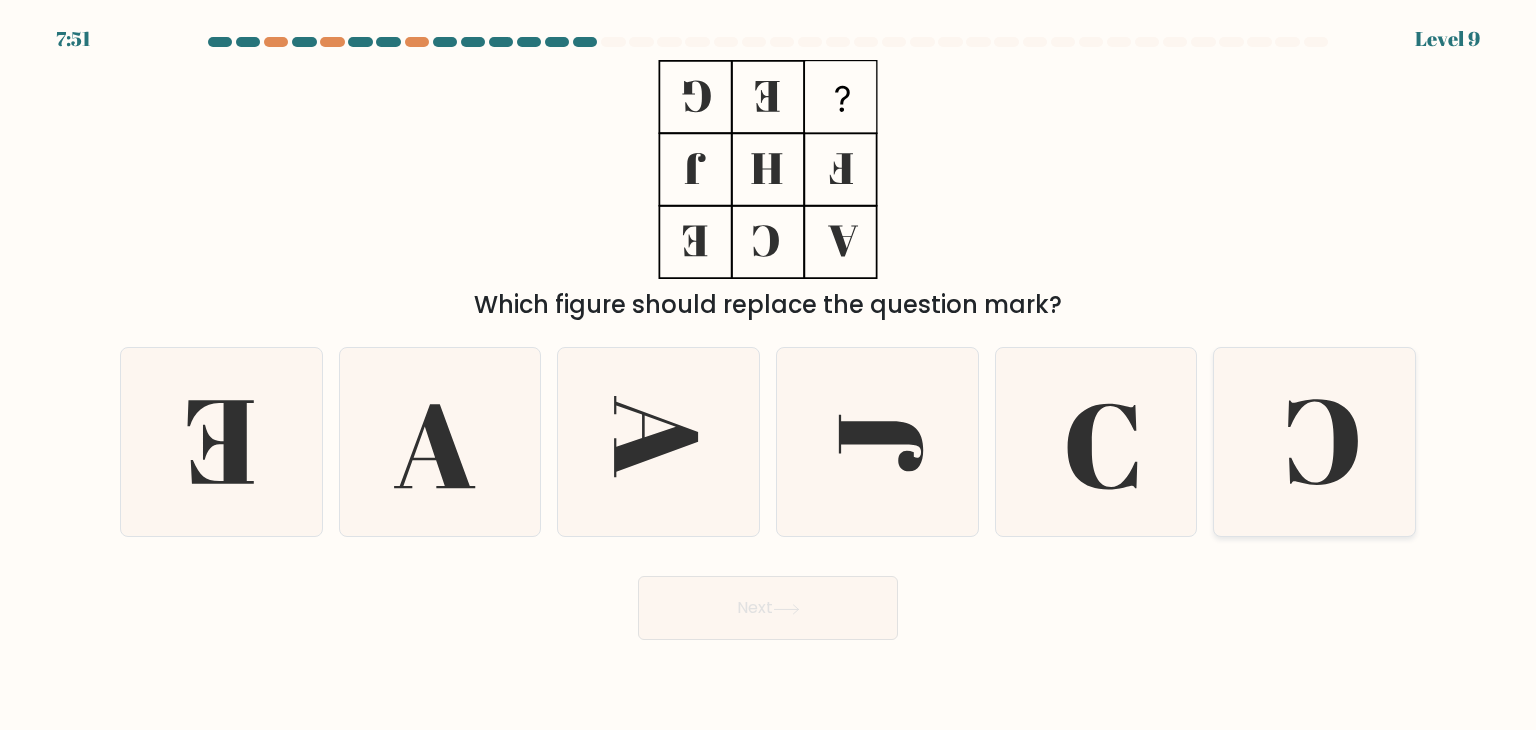 click 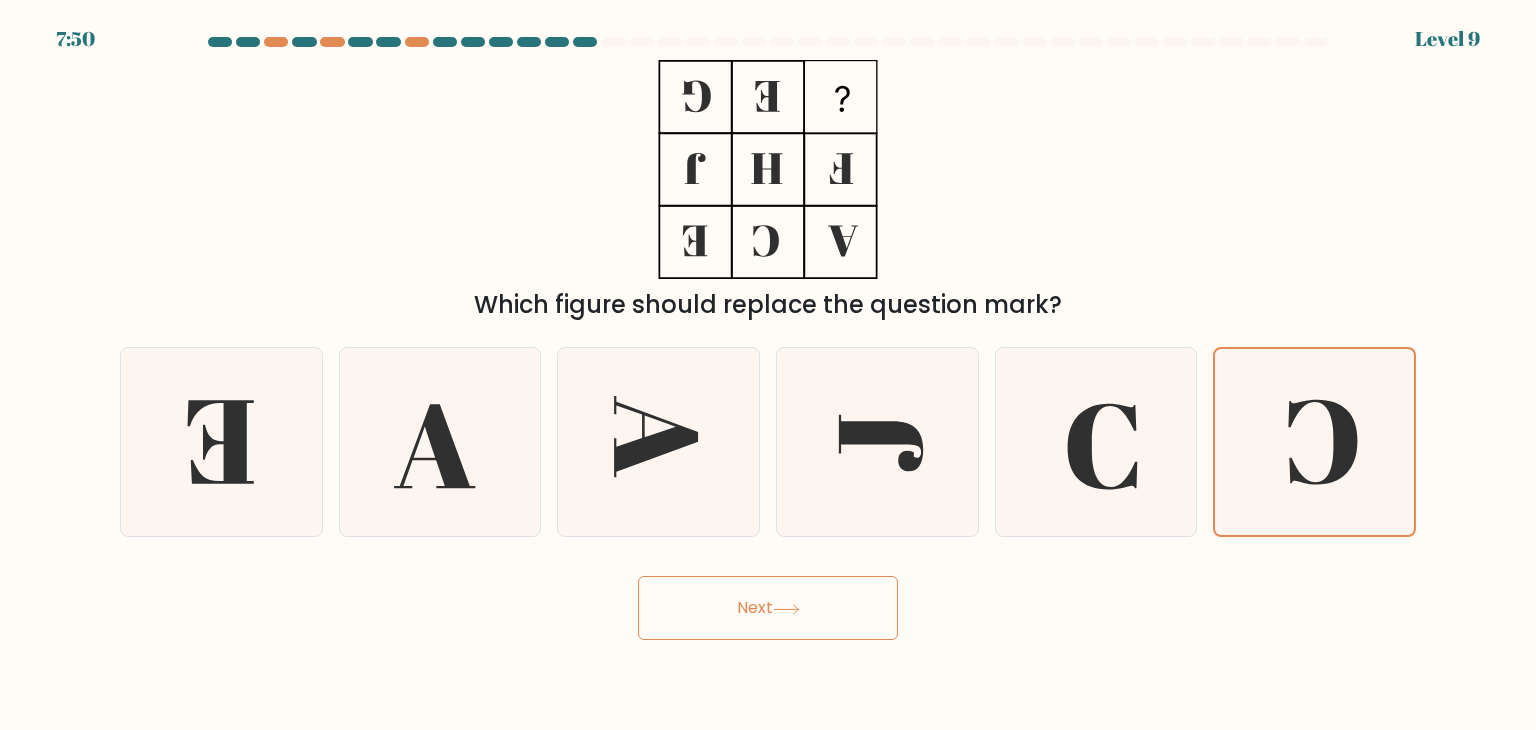 click on "Next" at bounding box center [768, 608] 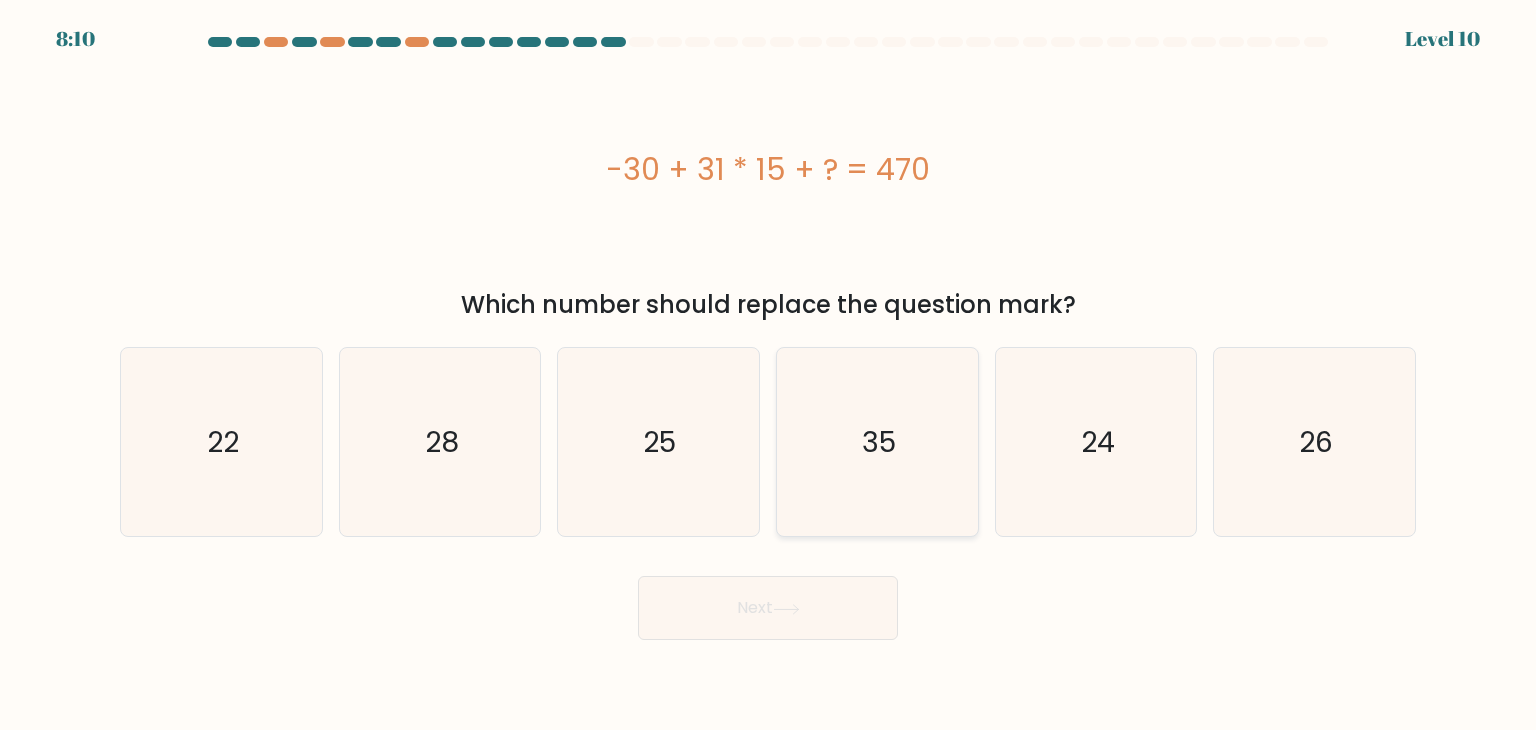click on "35" 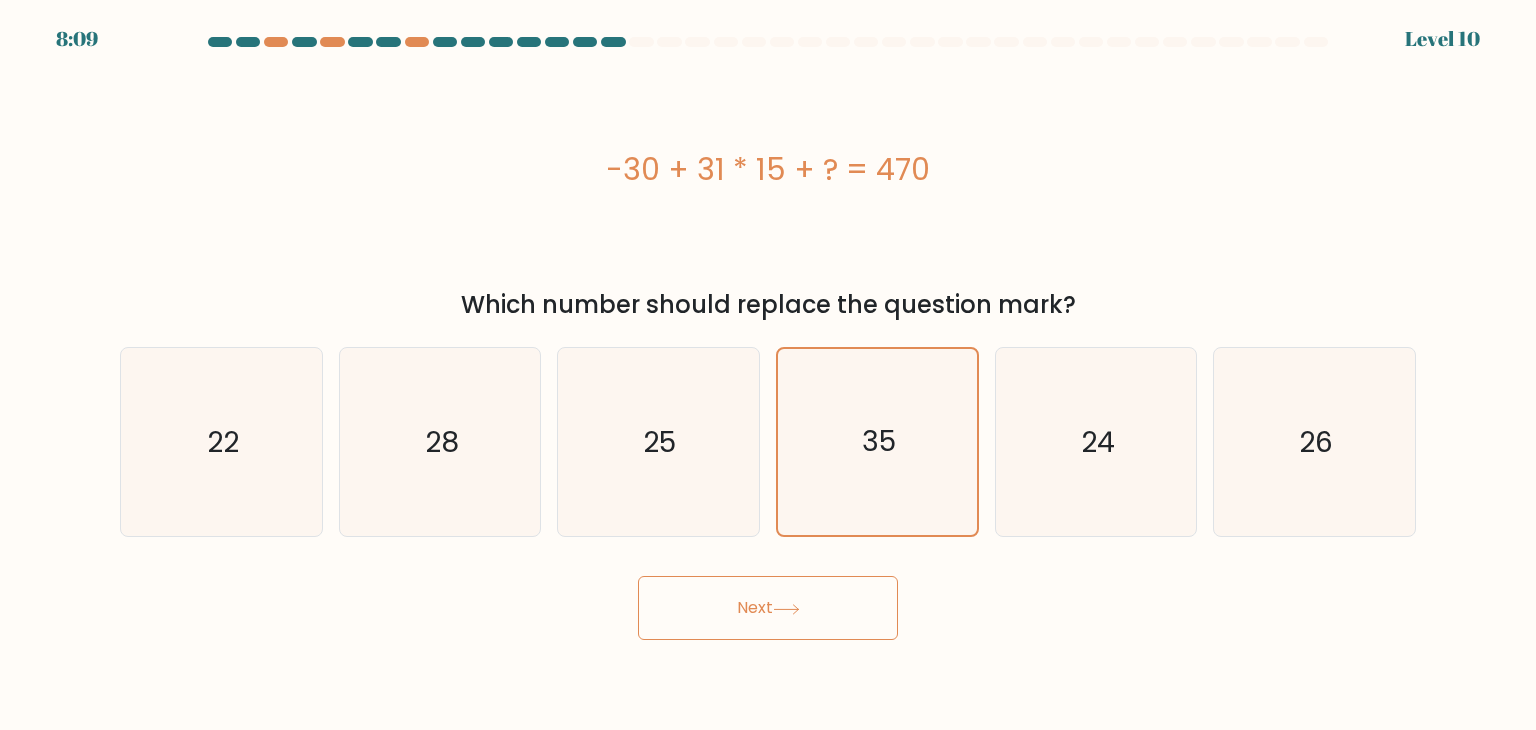 click on "Next" at bounding box center (768, 608) 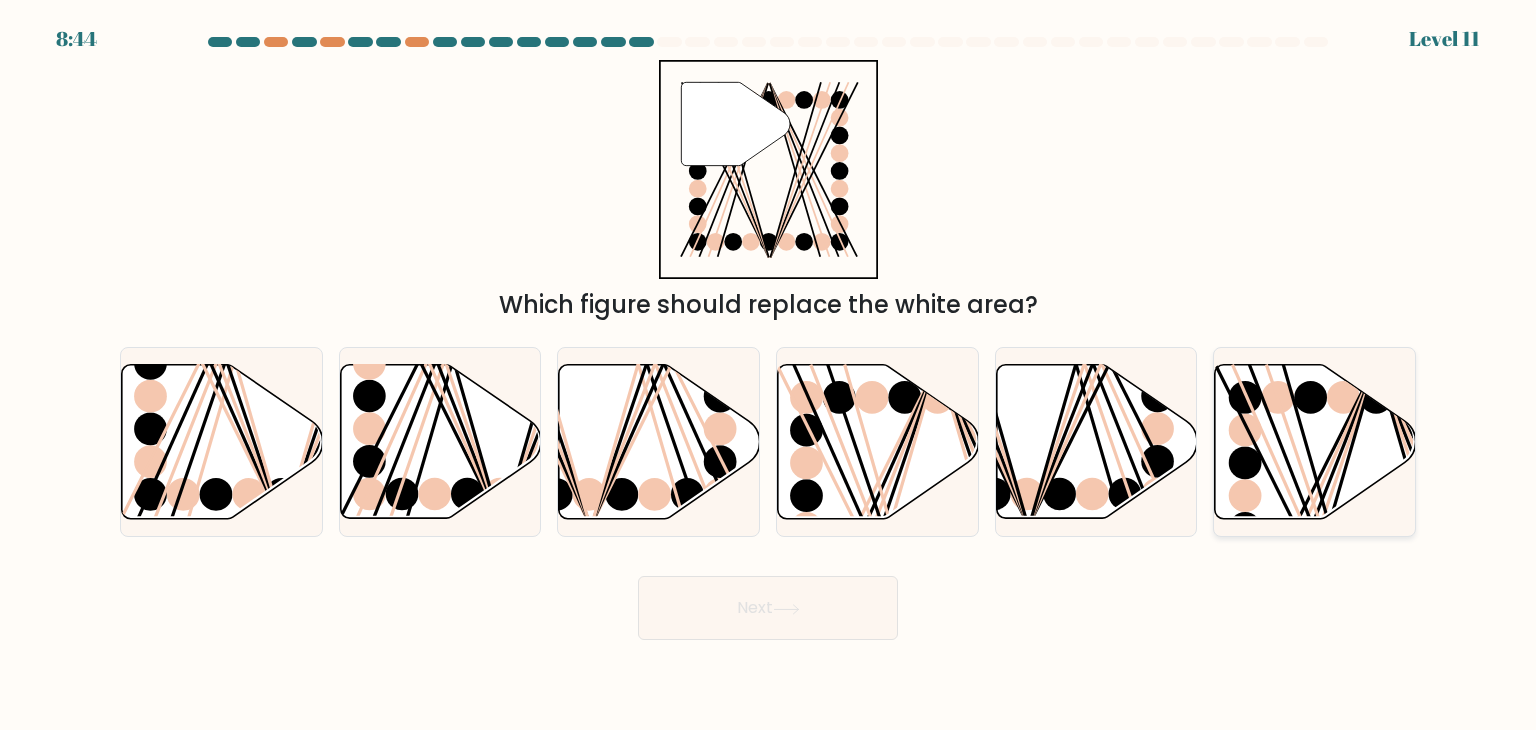 click 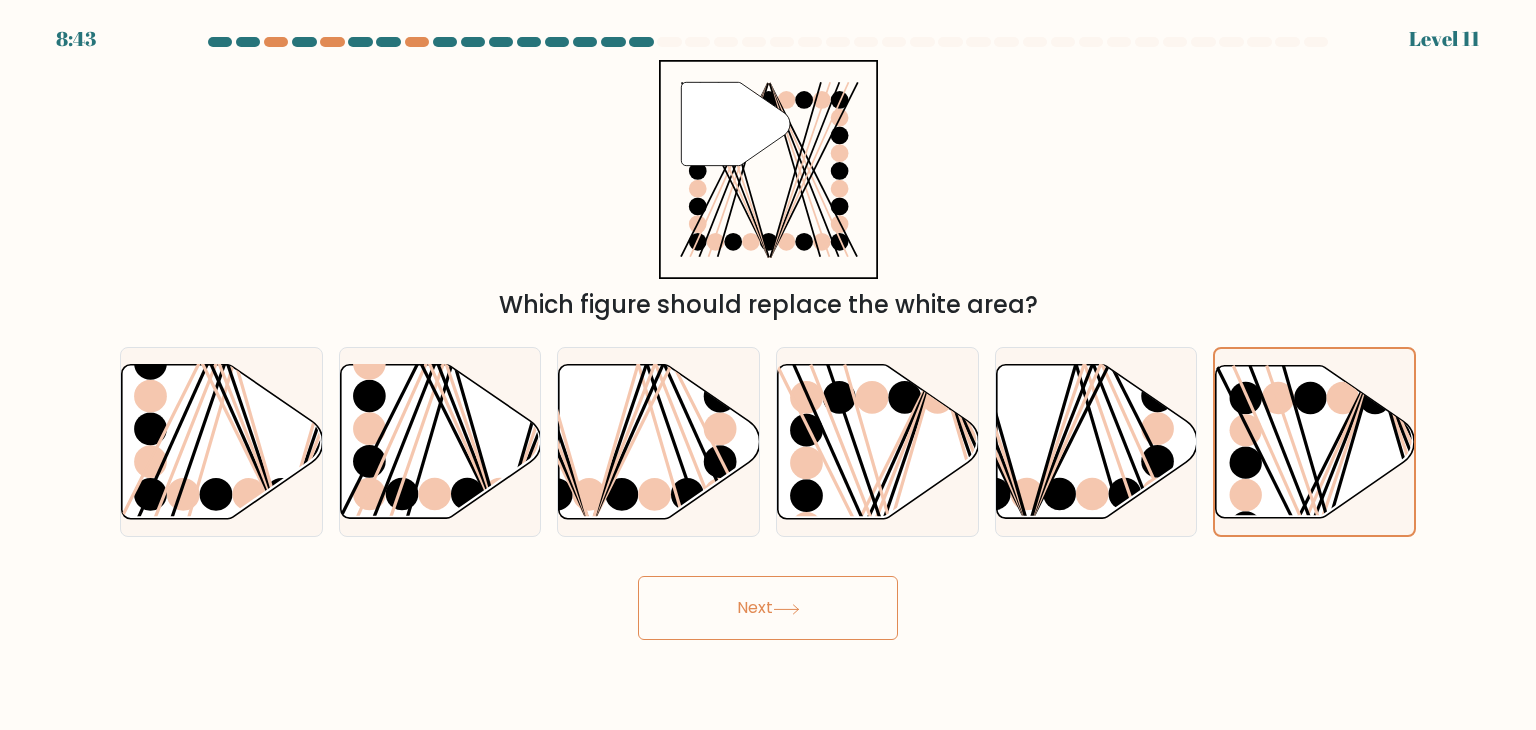 click on "Next" at bounding box center (768, 608) 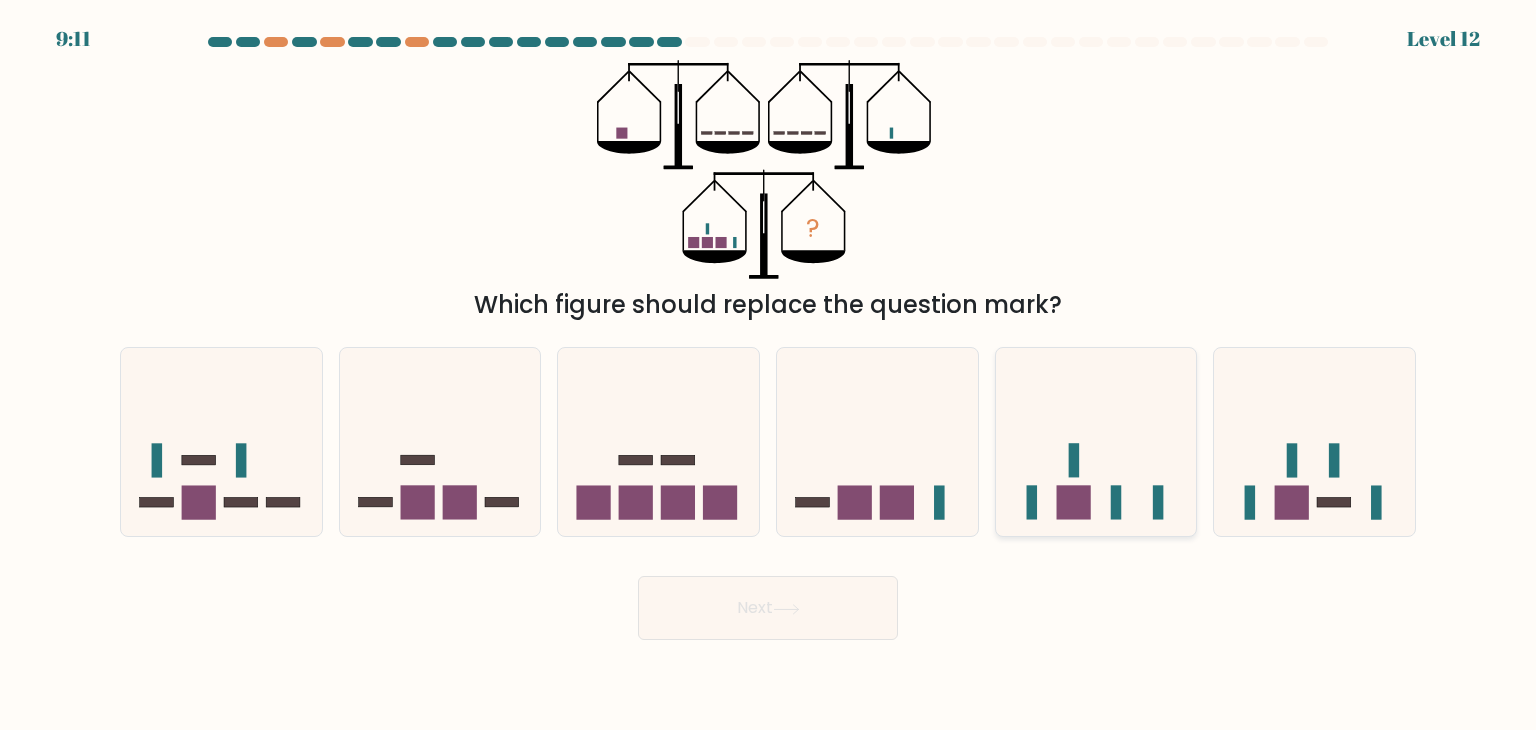 click 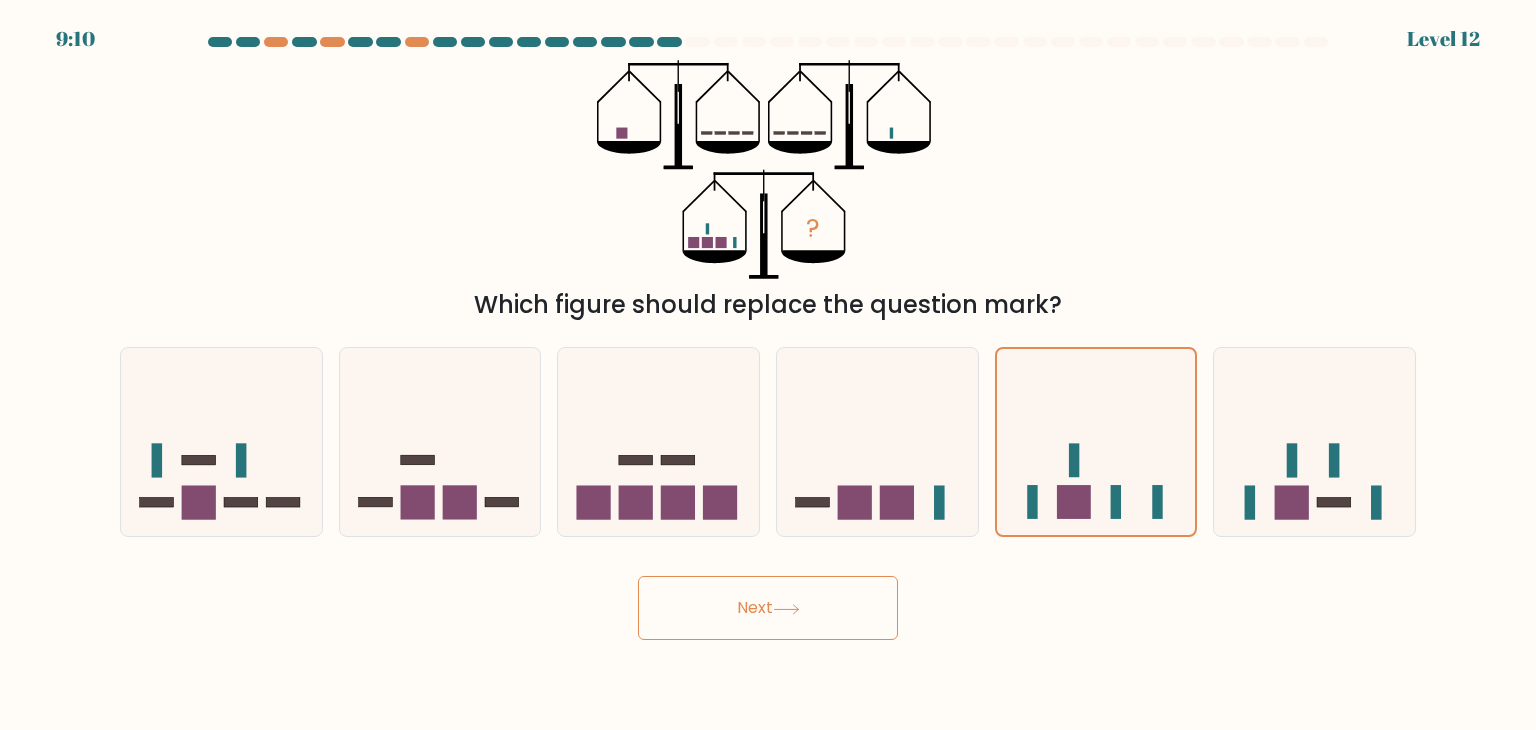 click on "Next" at bounding box center (768, 608) 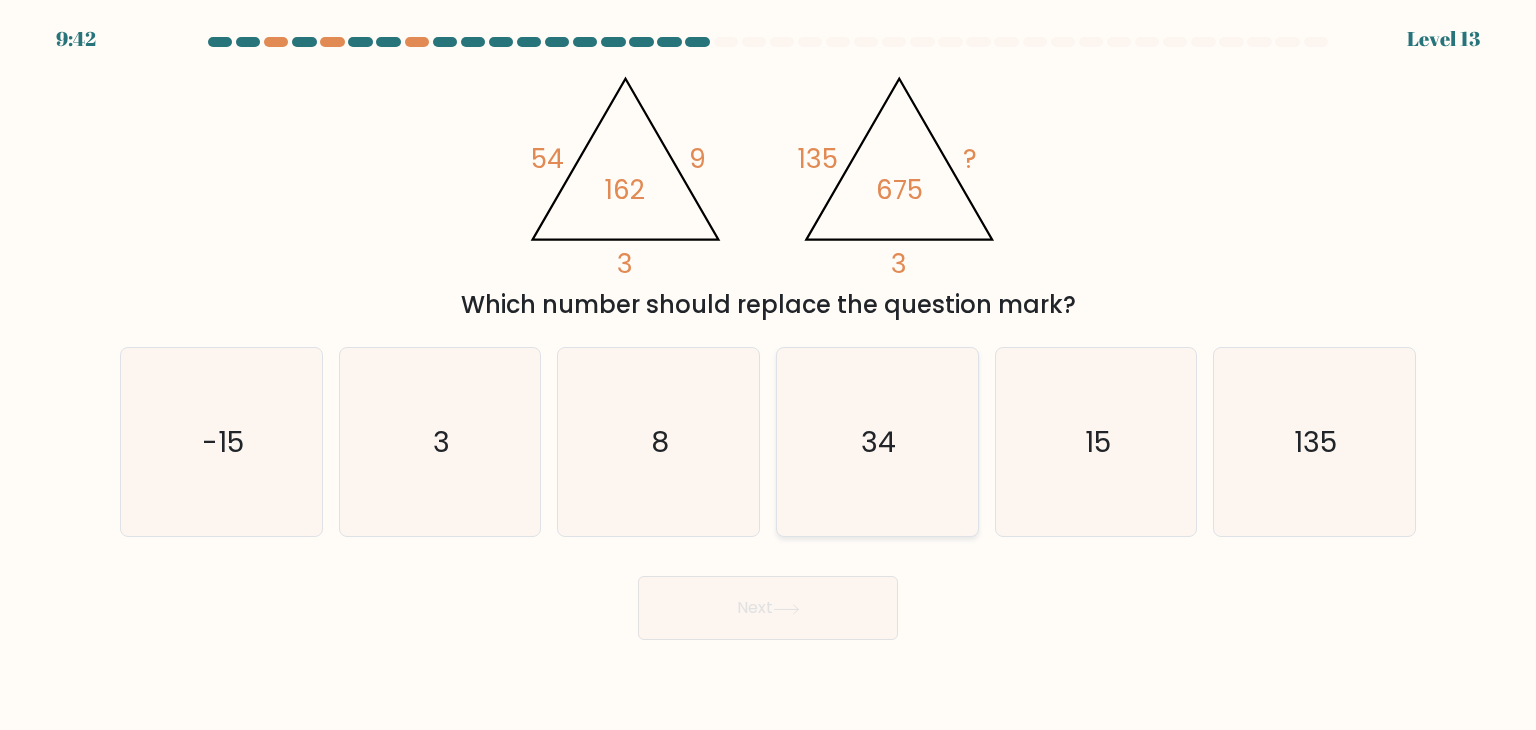 click on "34" 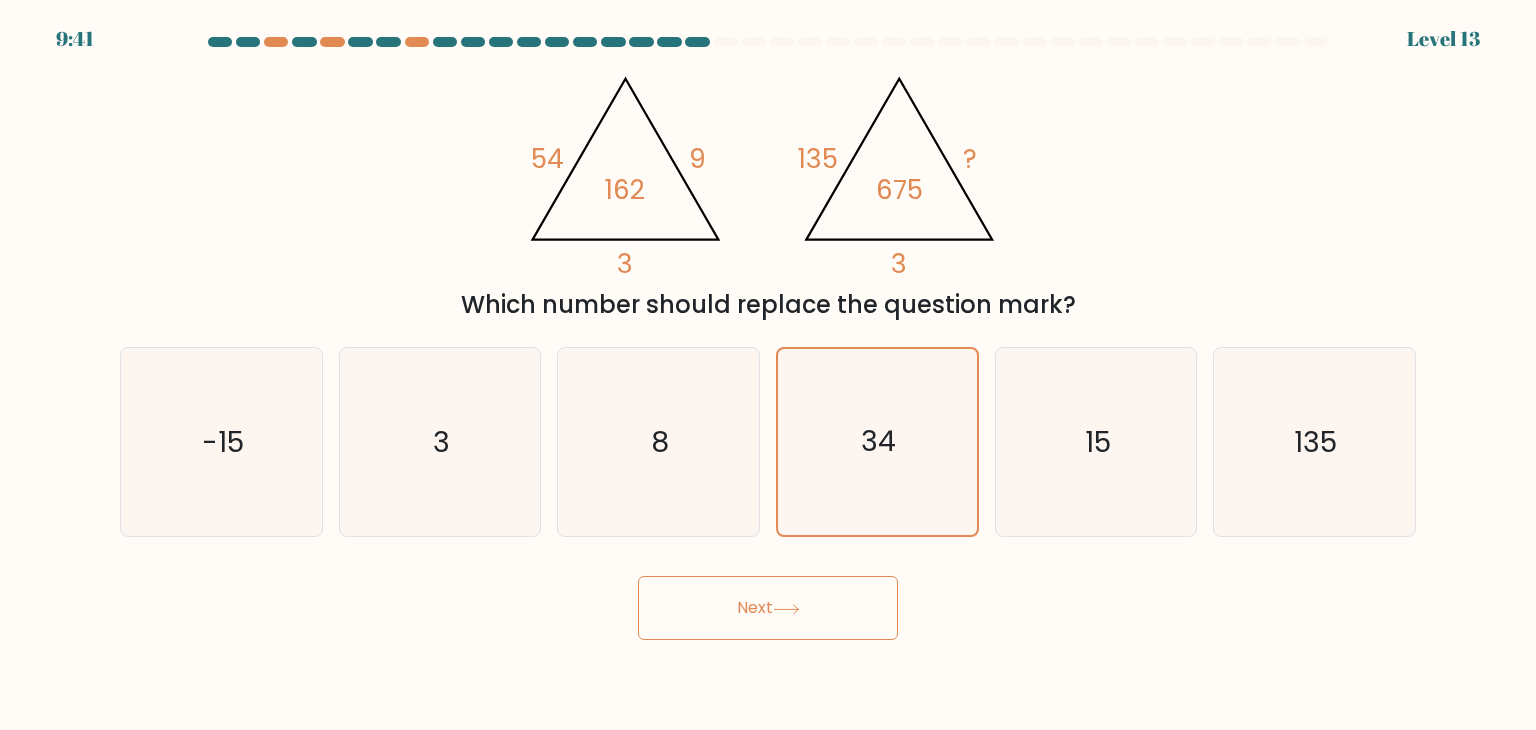 click 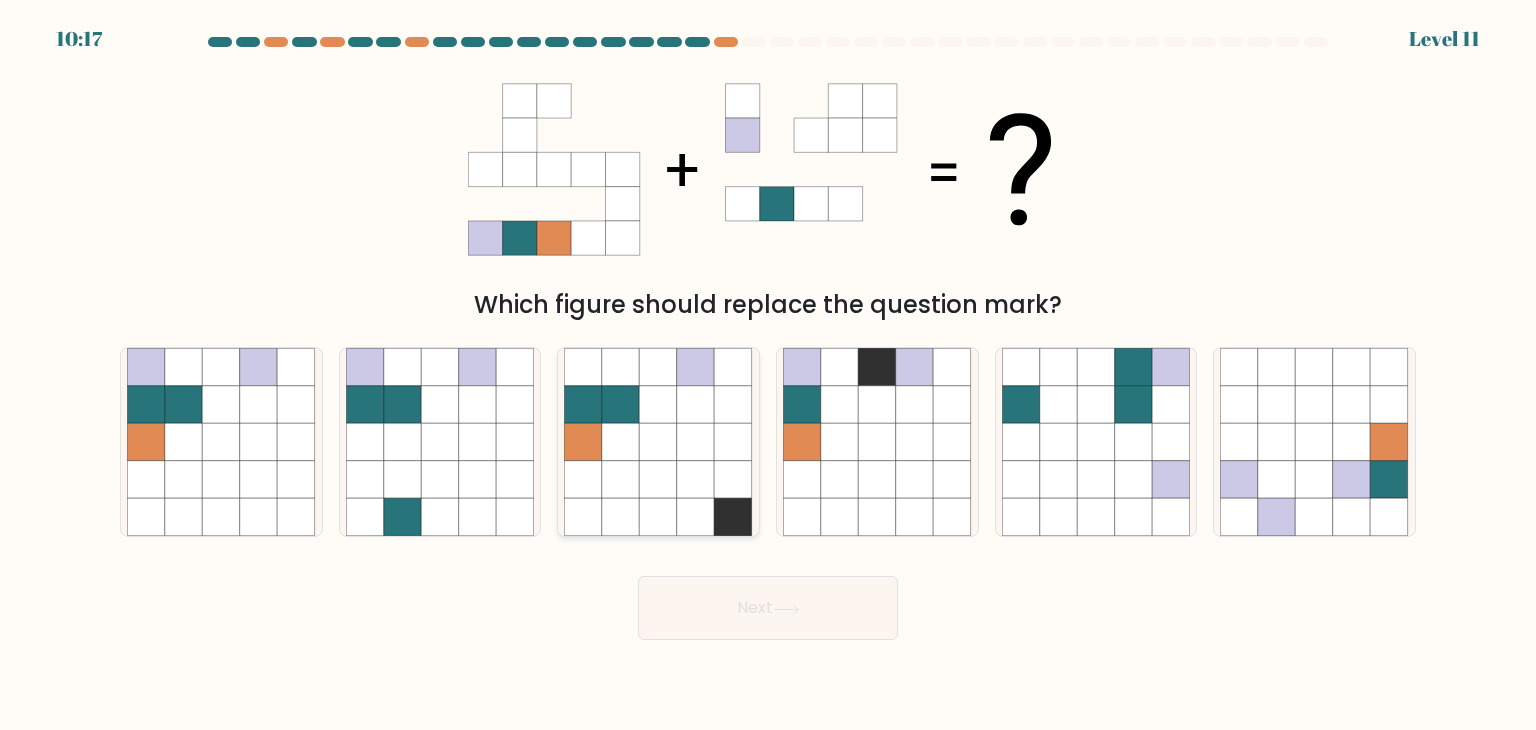 click 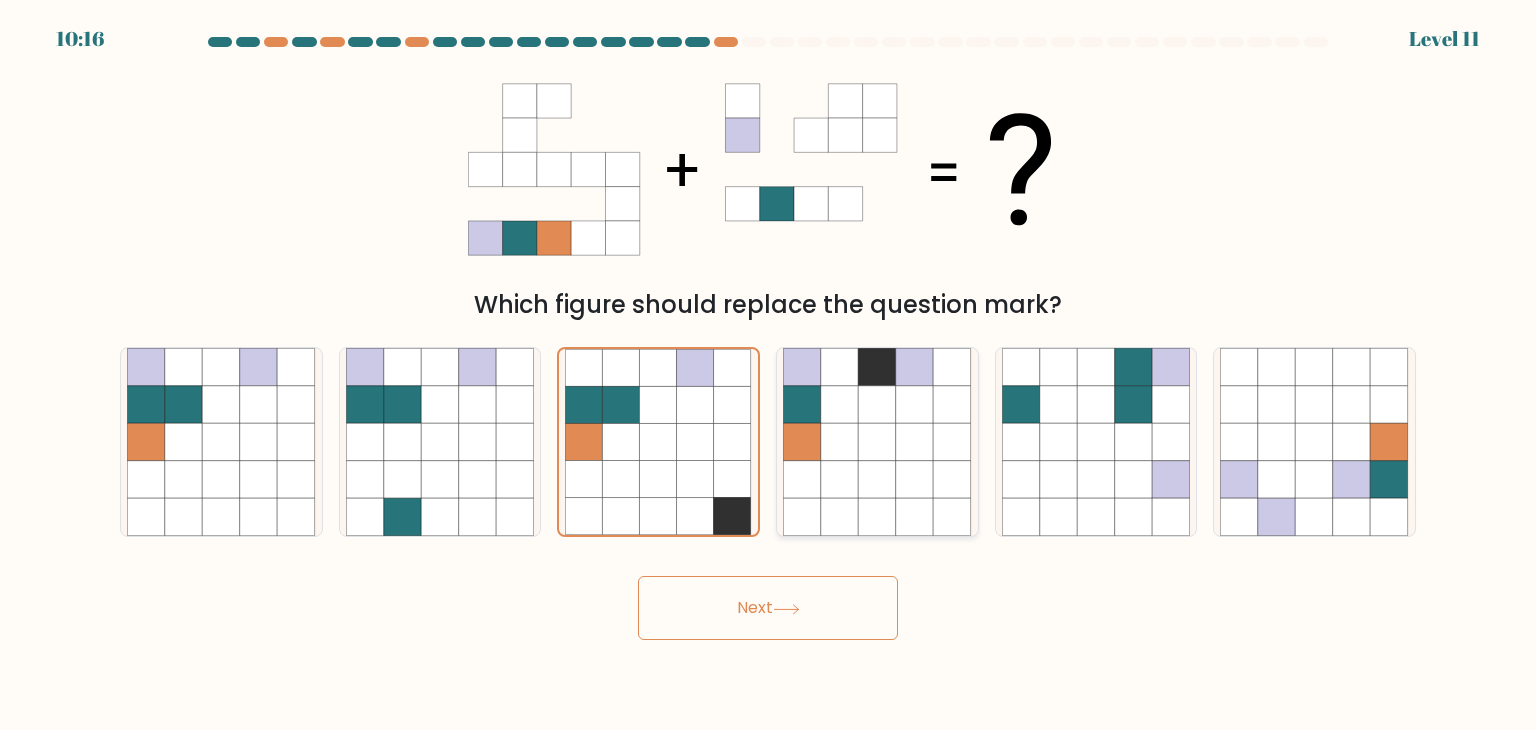 click at bounding box center (877, 442) 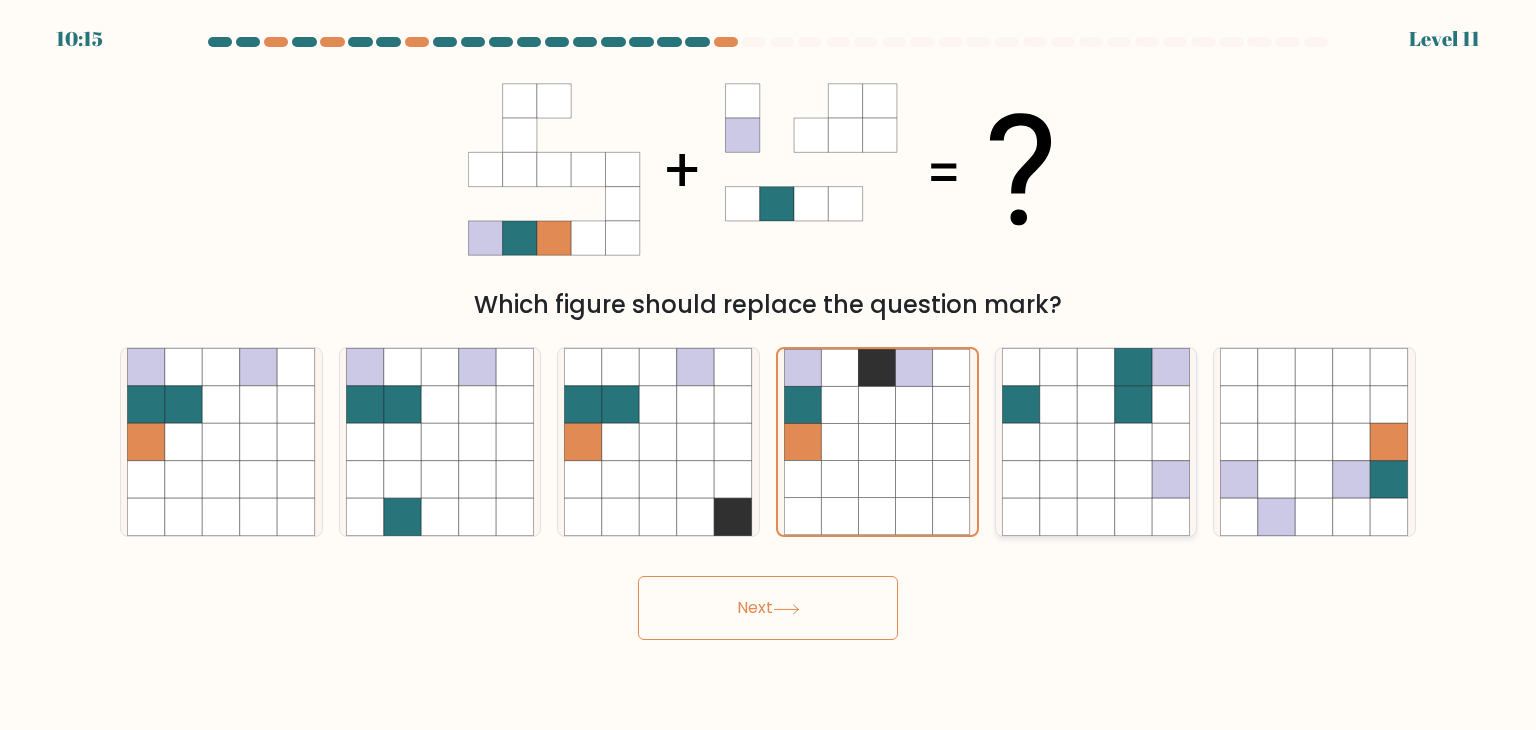 click 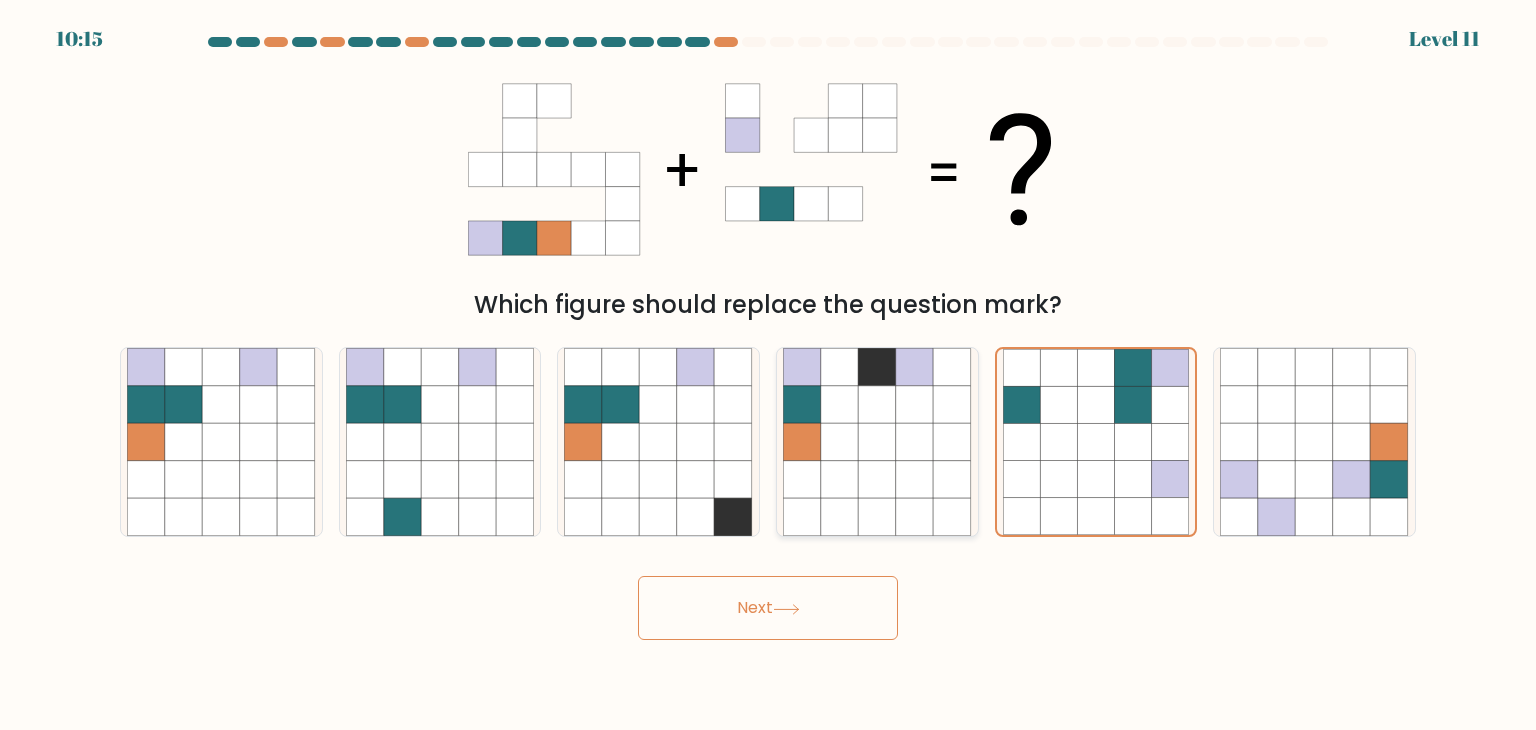 click 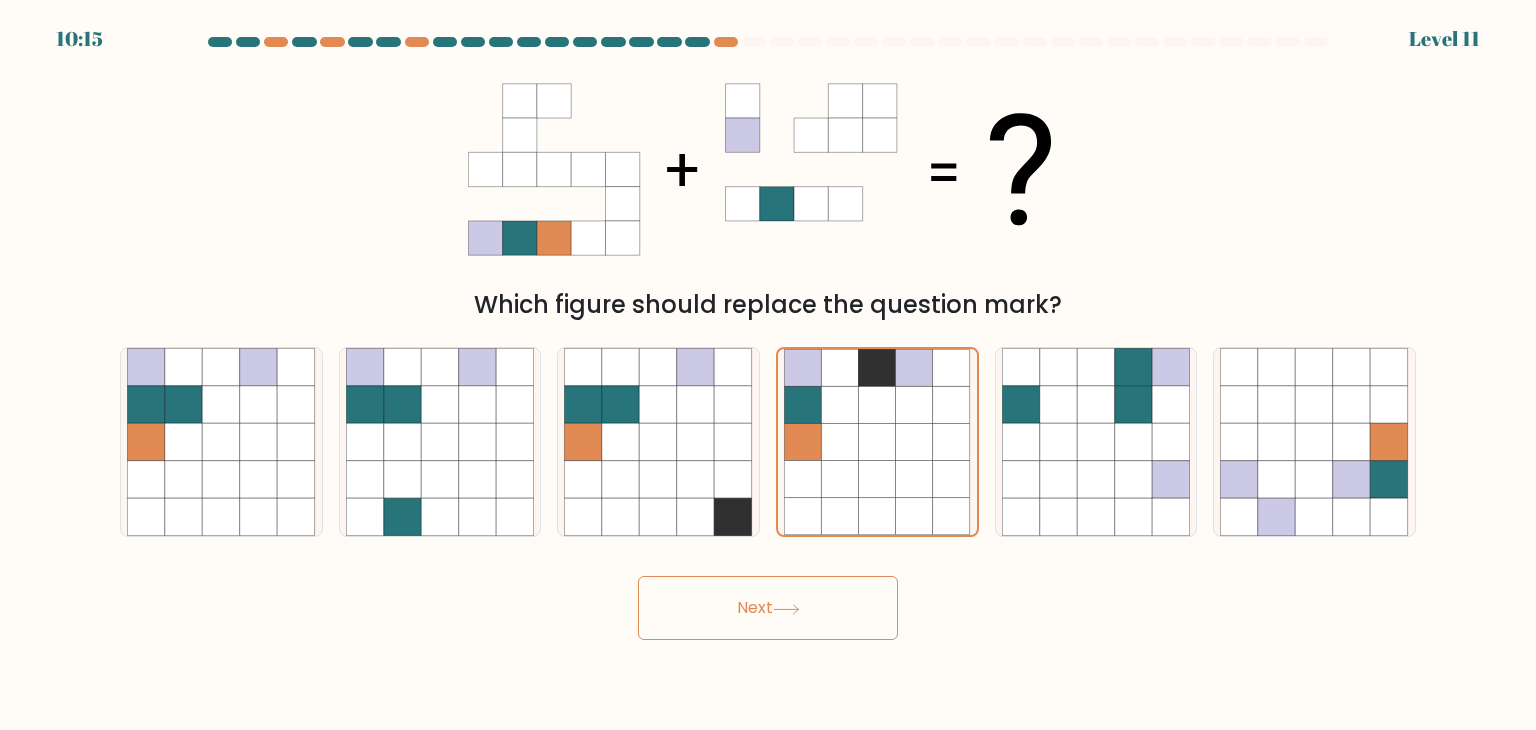 click on "Next" at bounding box center (768, 608) 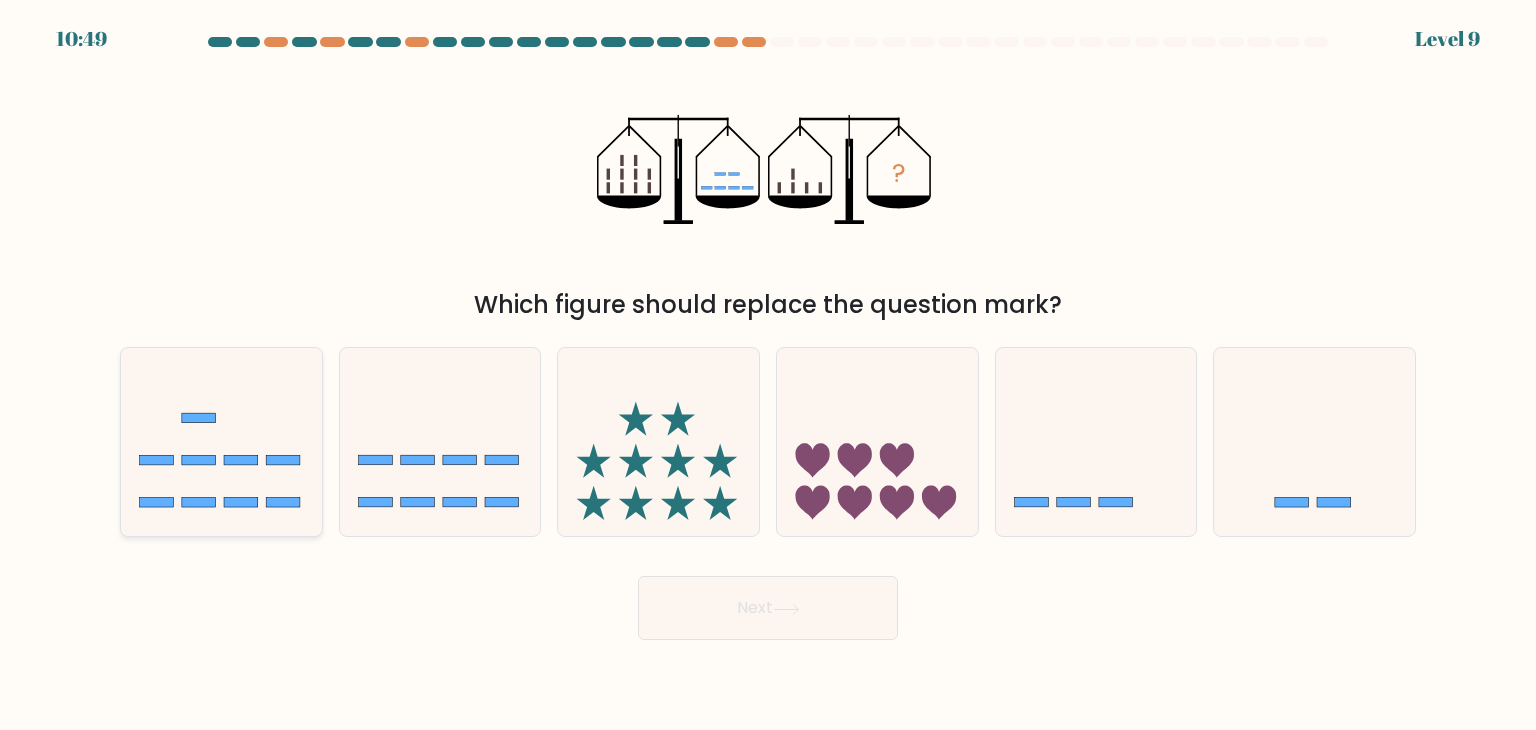 click 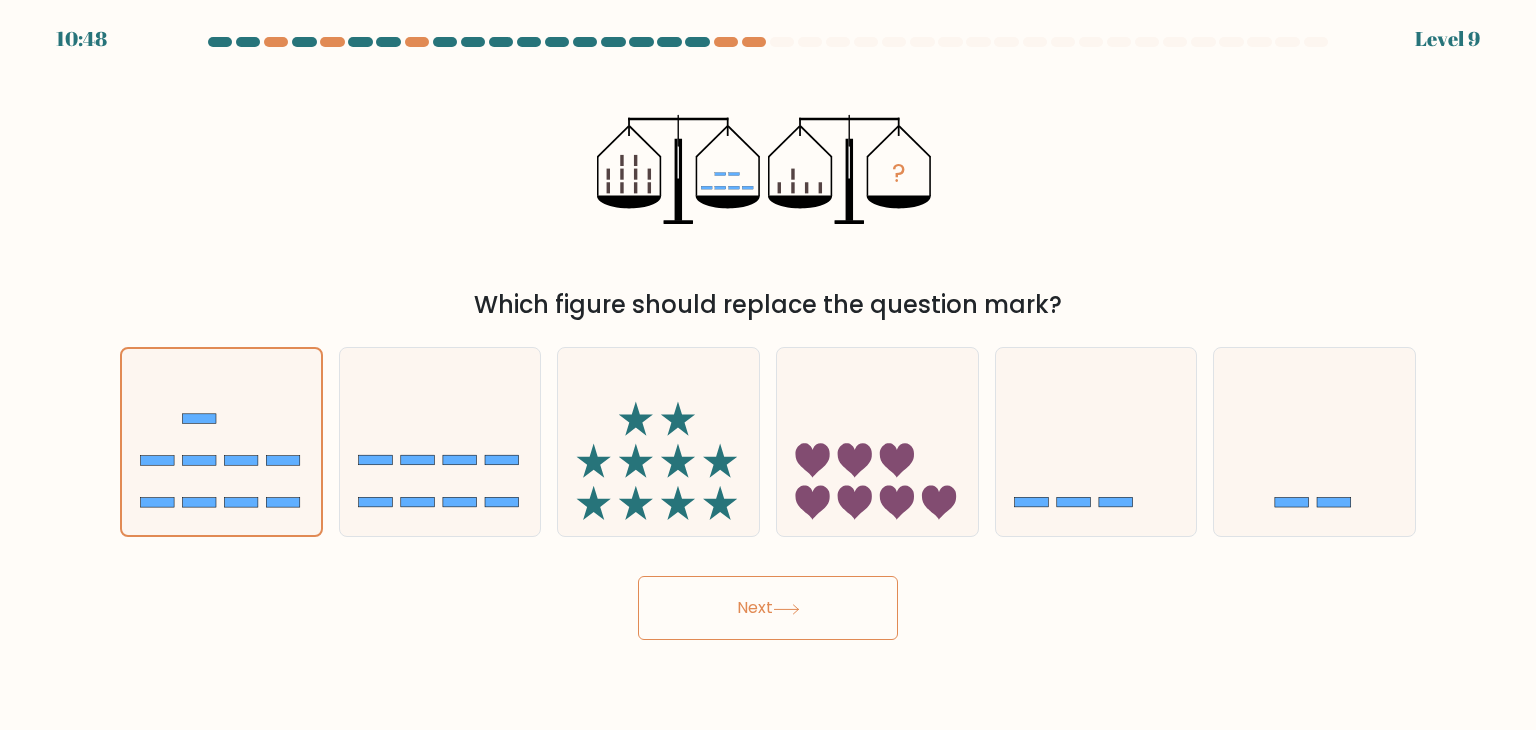 click on "Next" at bounding box center [768, 608] 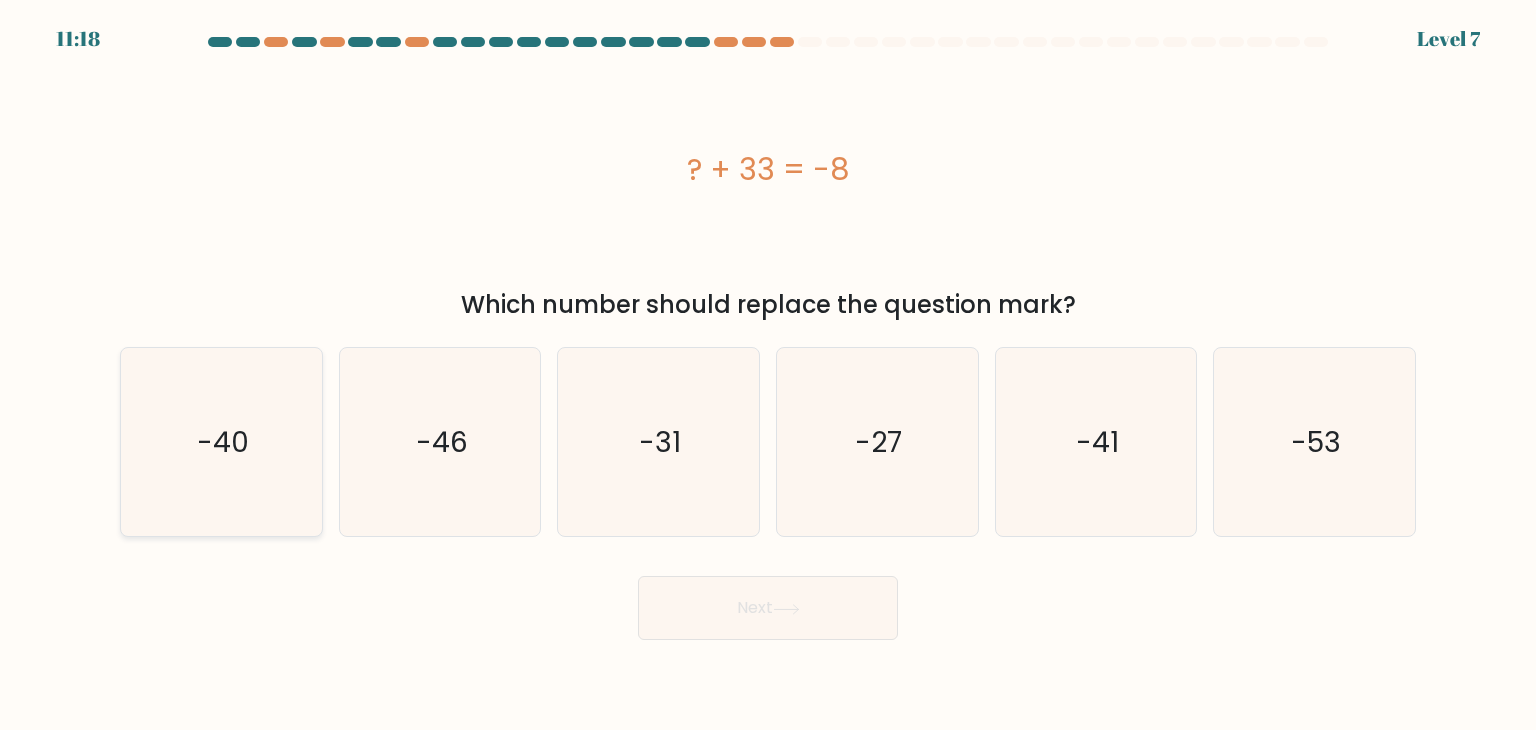 click on "-40" 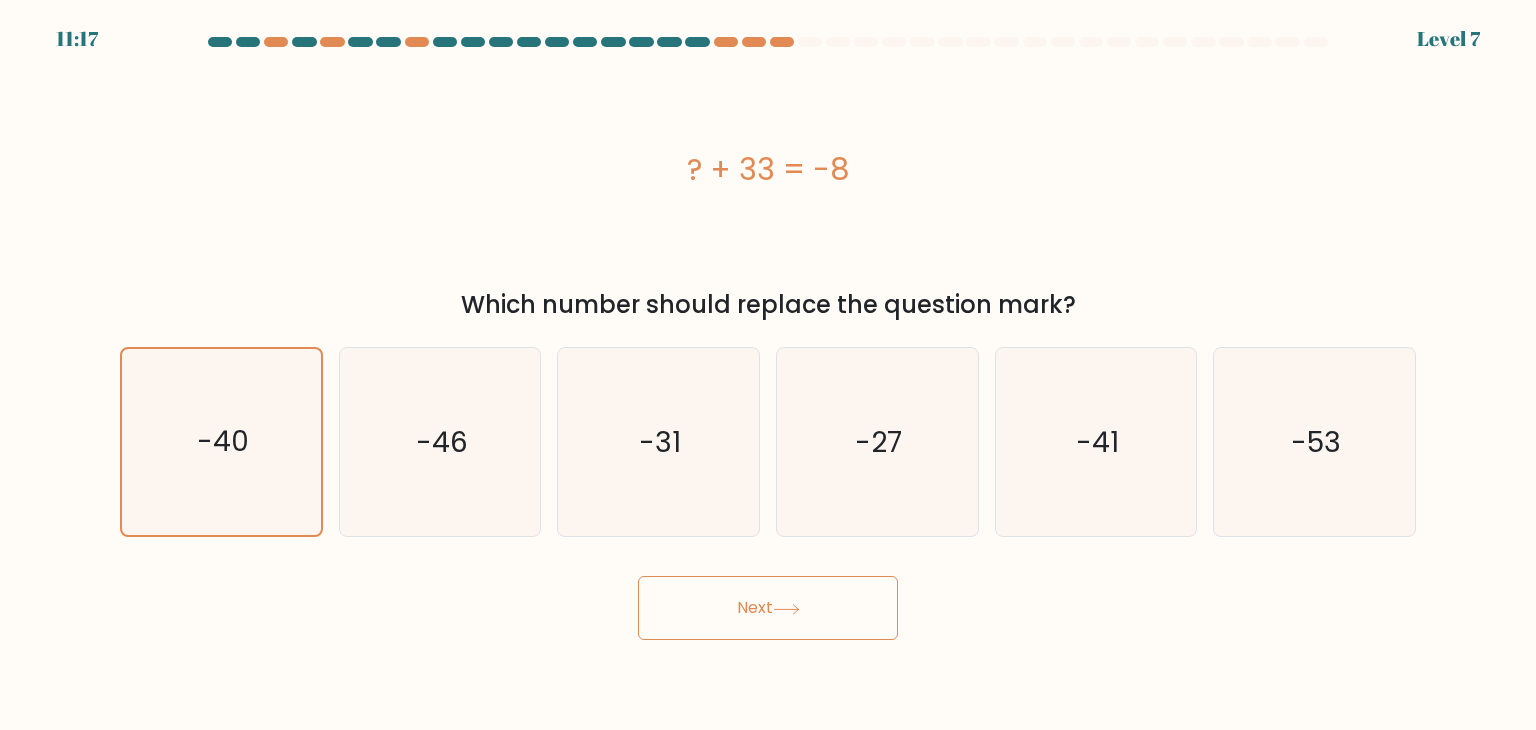 click on "Next" at bounding box center (768, 608) 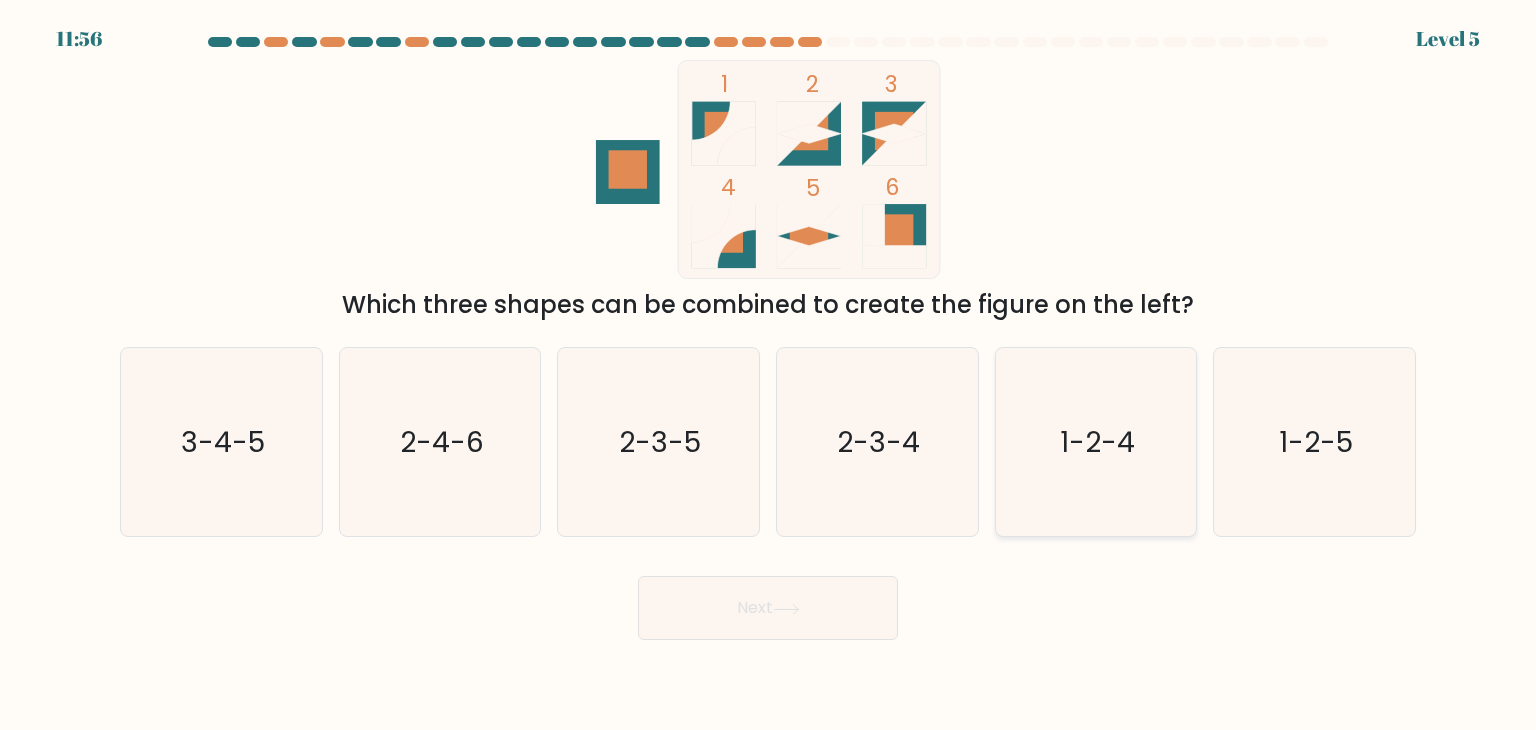 click on "1-2-4" 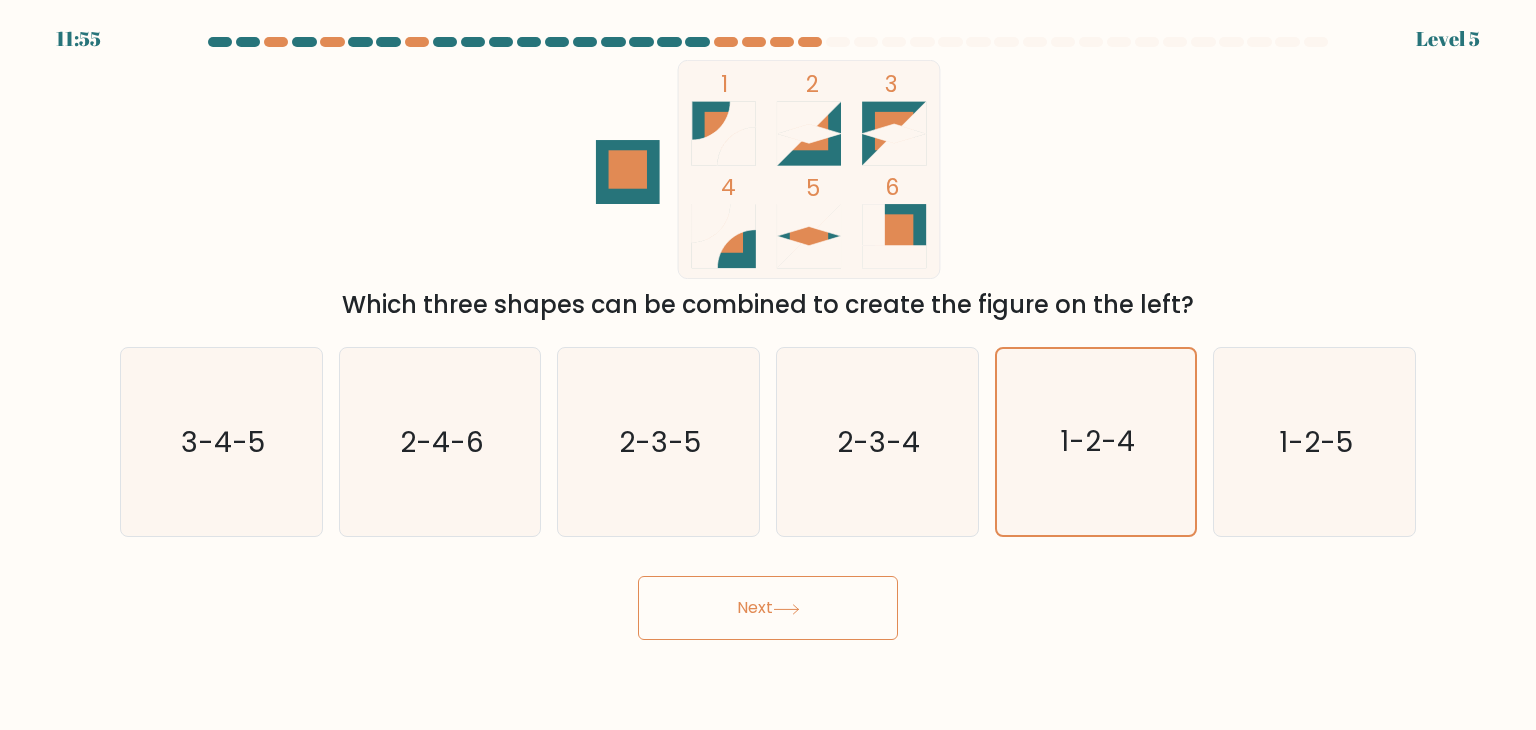 click on "Next" at bounding box center (768, 608) 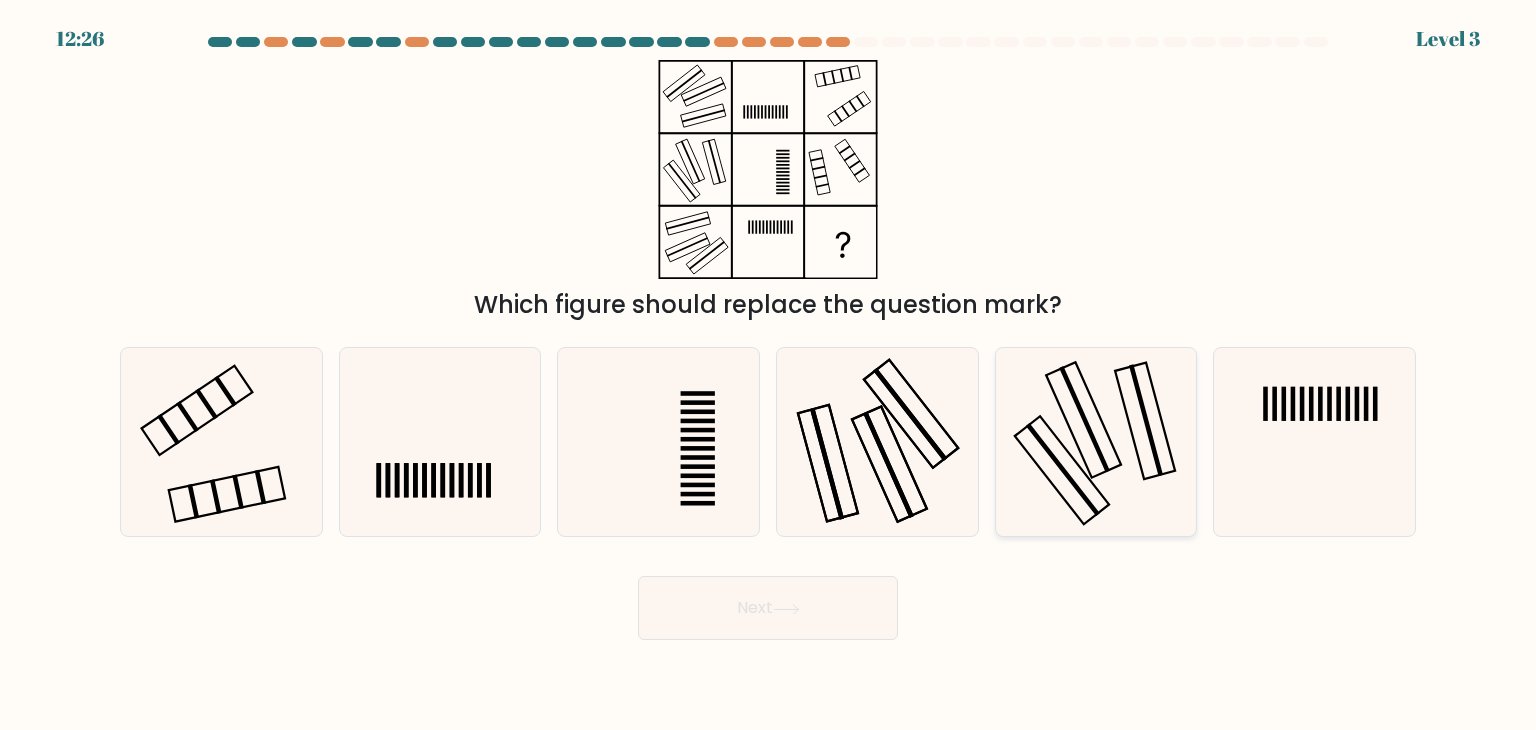 click 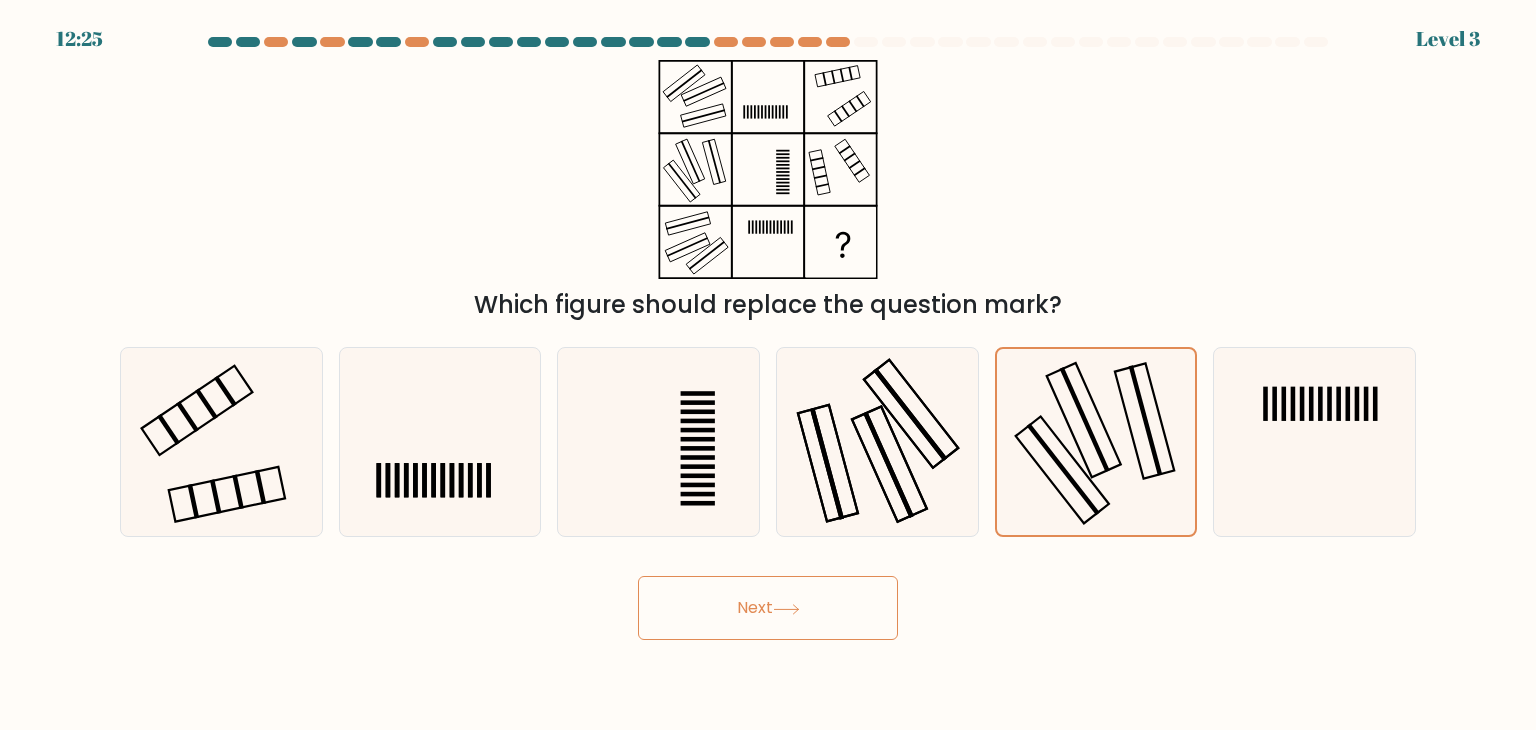 click on "Next" at bounding box center (768, 608) 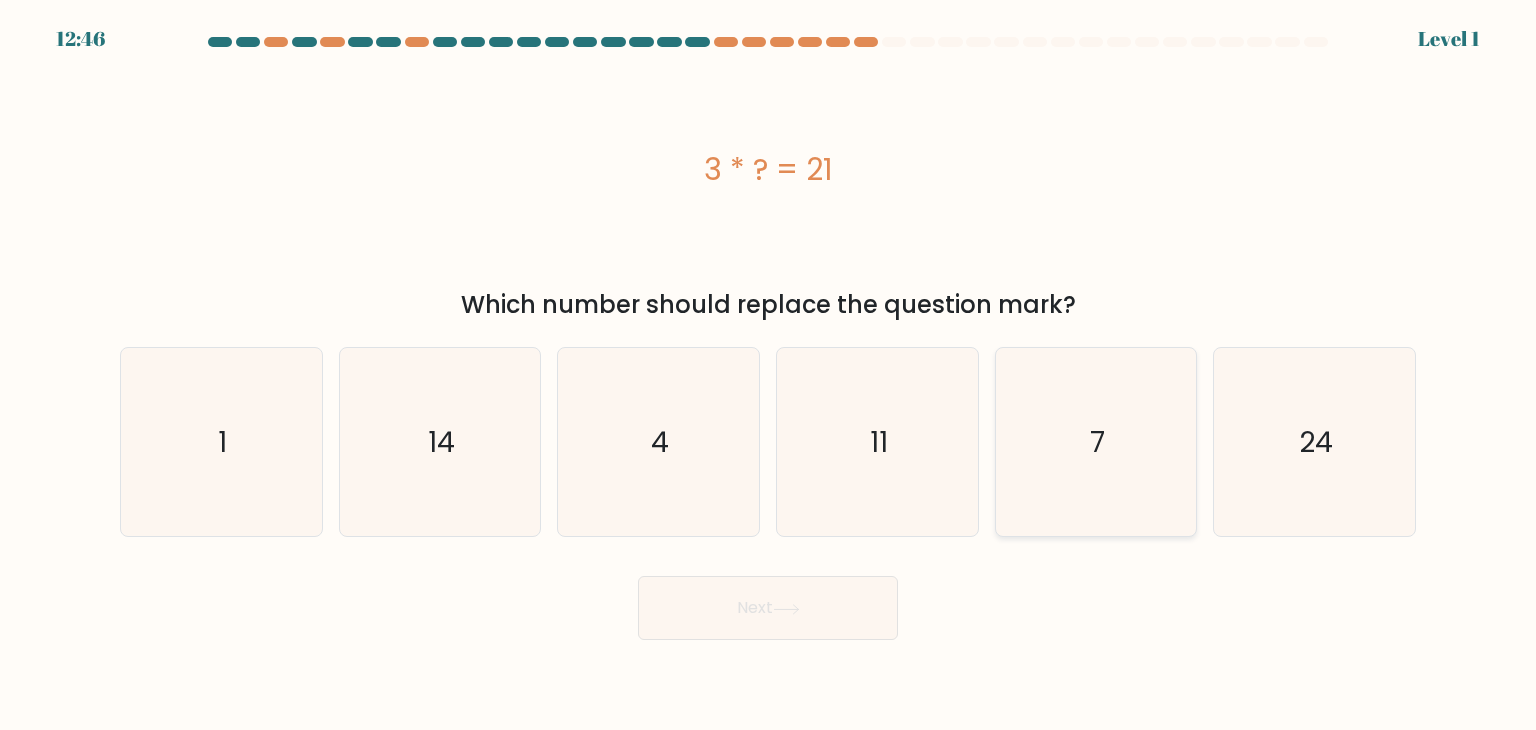 click on "7" 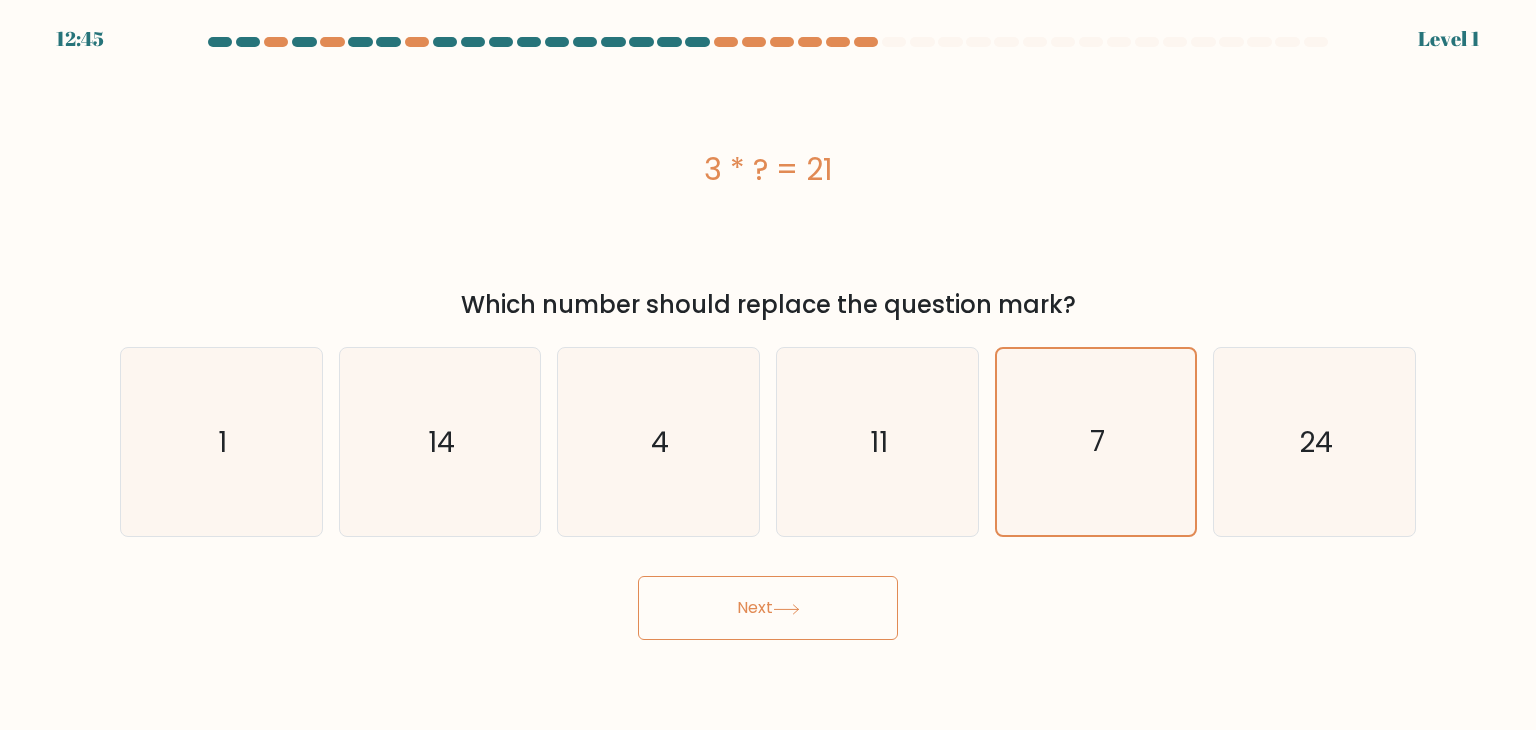 click on "Next" at bounding box center [768, 608] 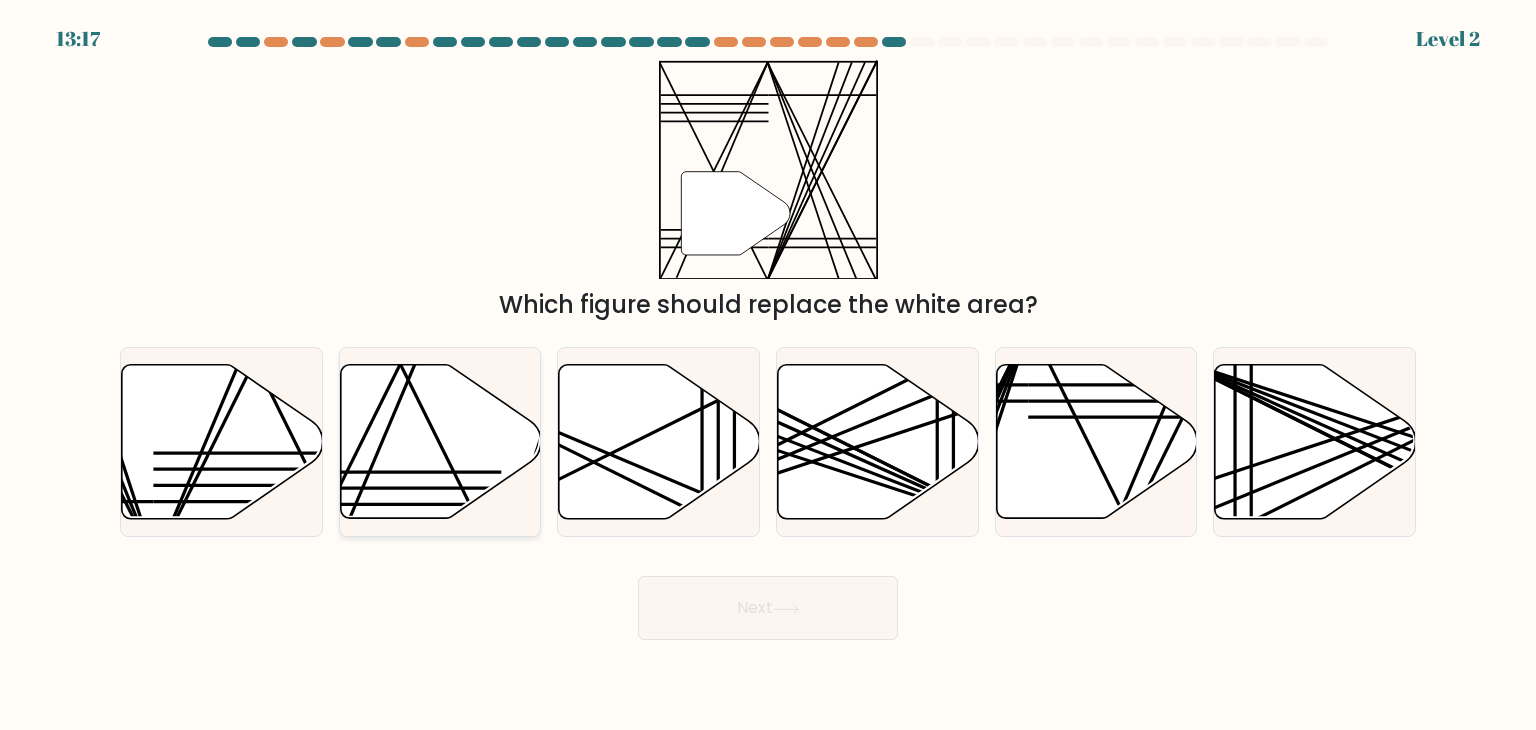 click 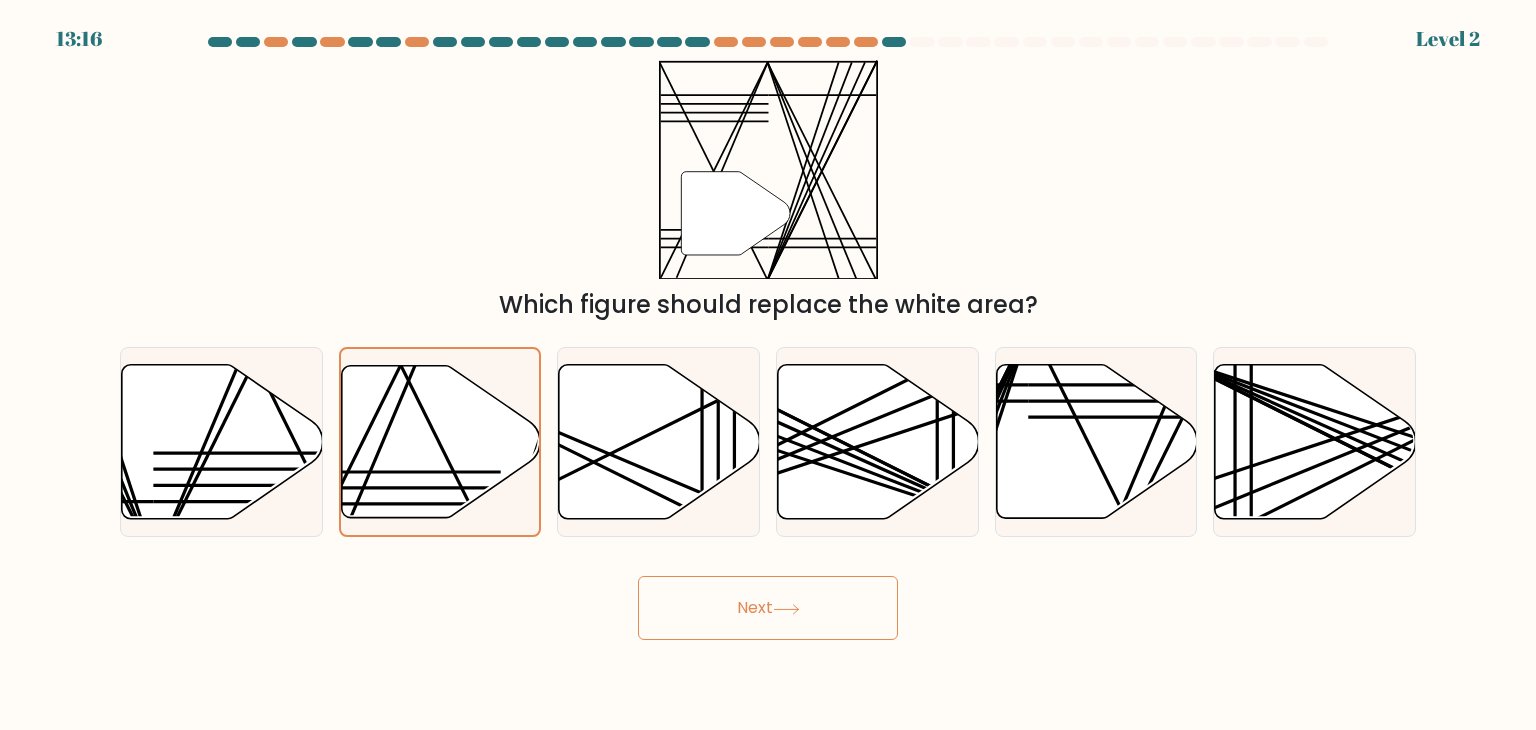 click on "Next" at bounding box center [768, 608] 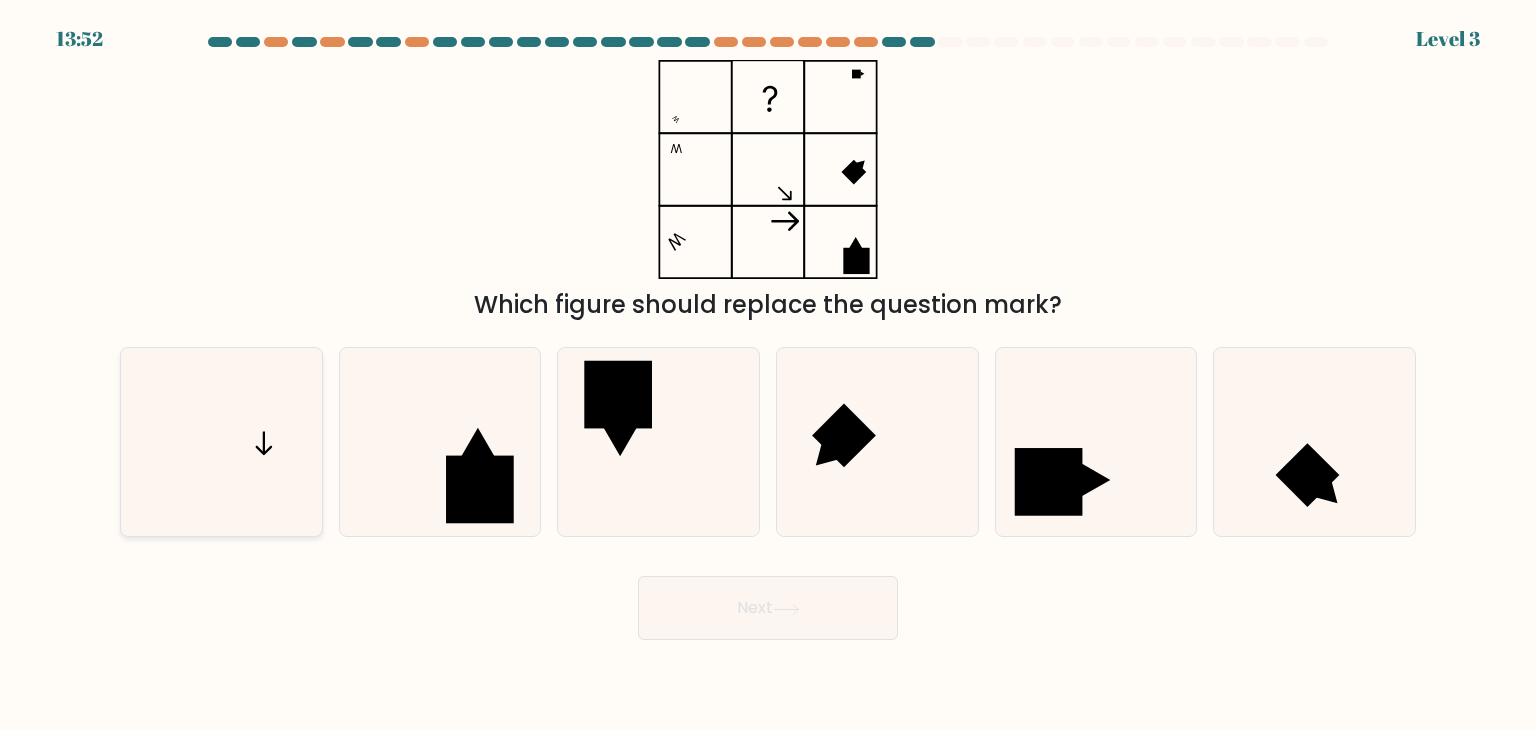 click 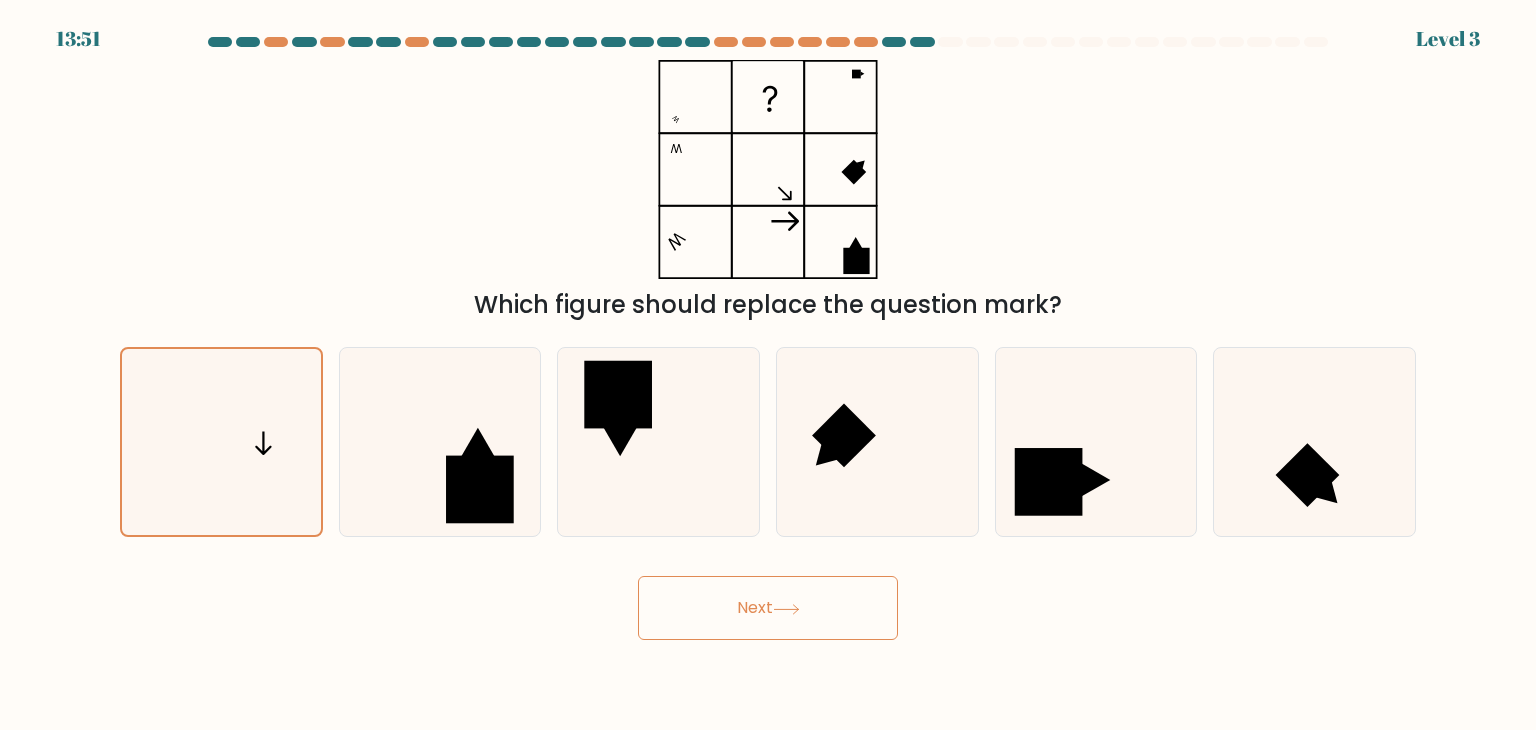 click on "Next" at bounding box center (768, 608) 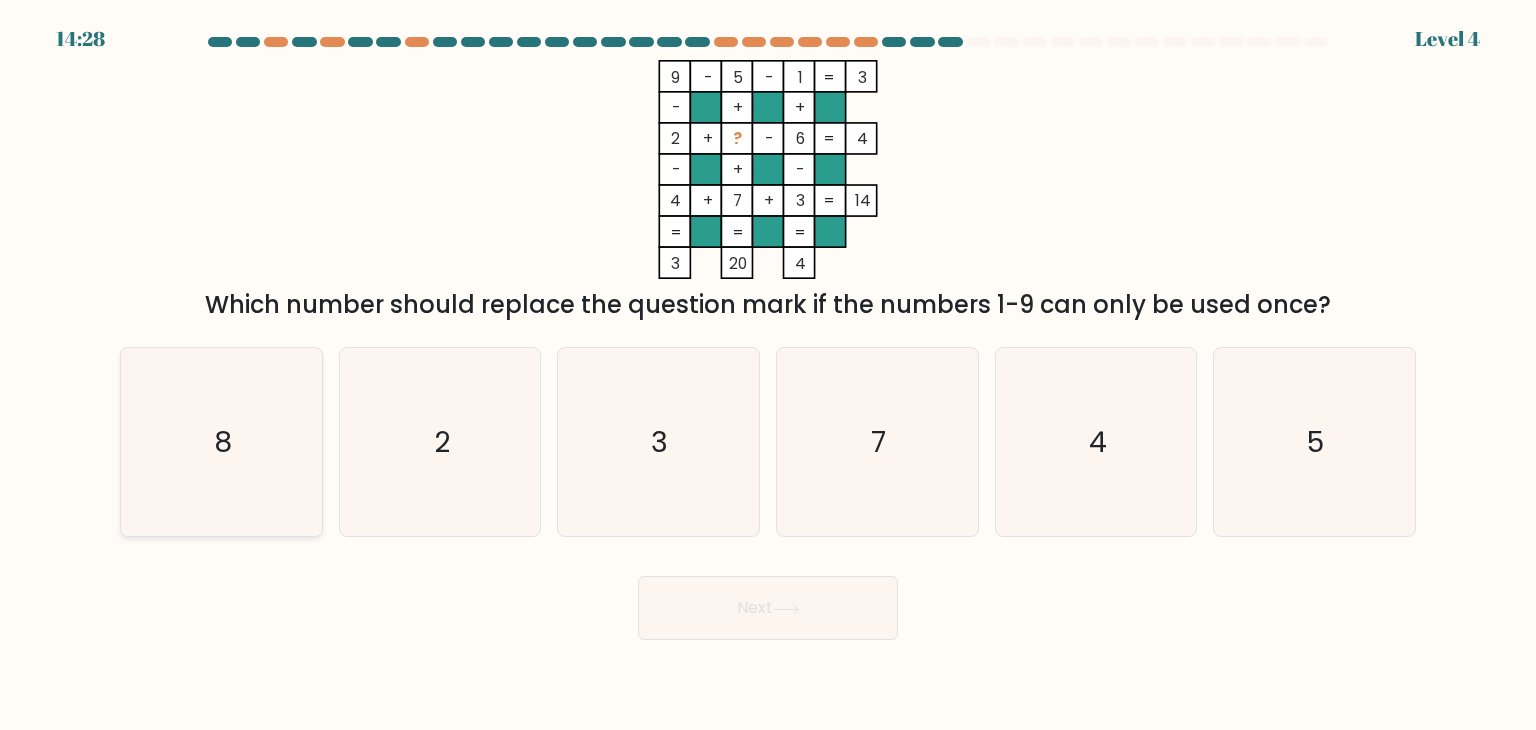 click on "8" 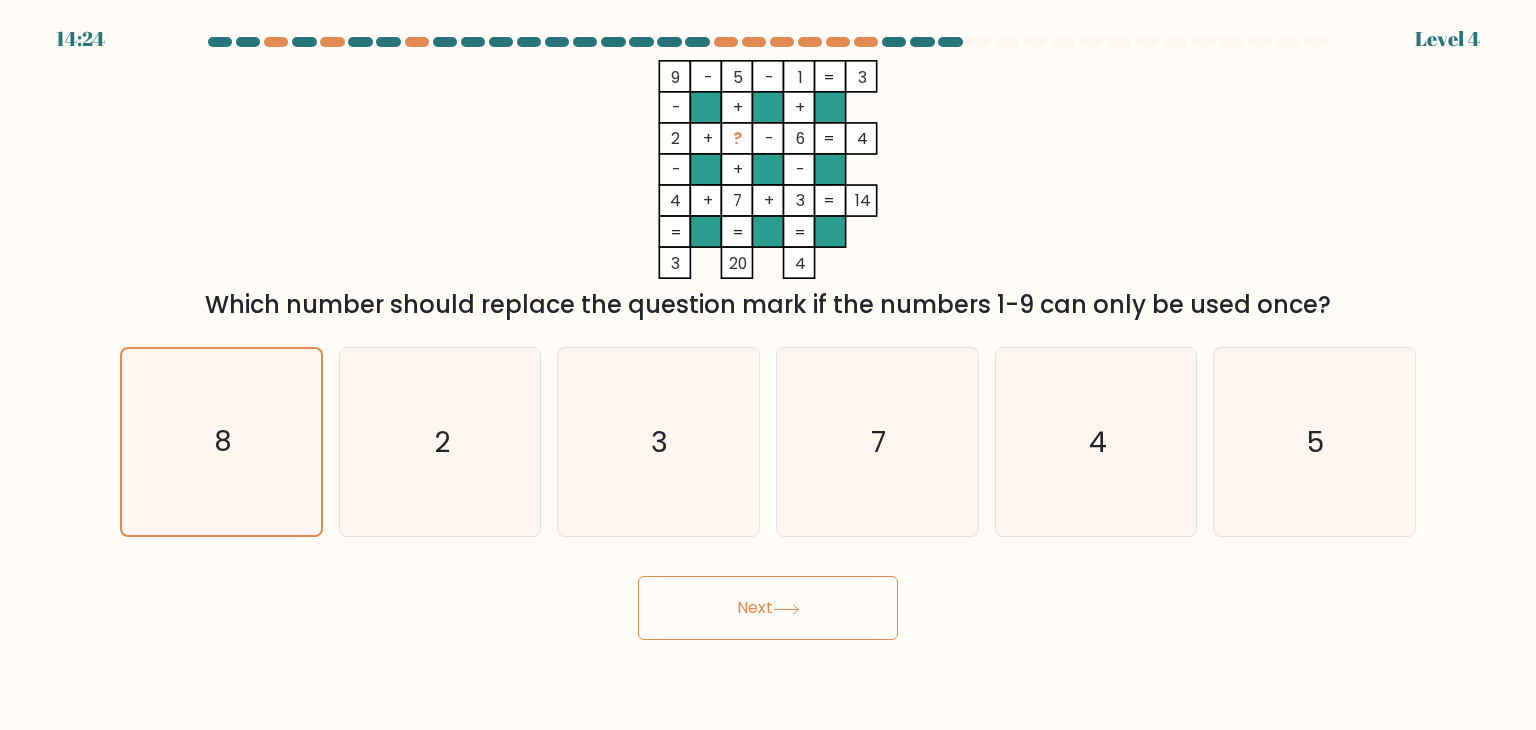click on "Next" at bounding box center [768, 608] 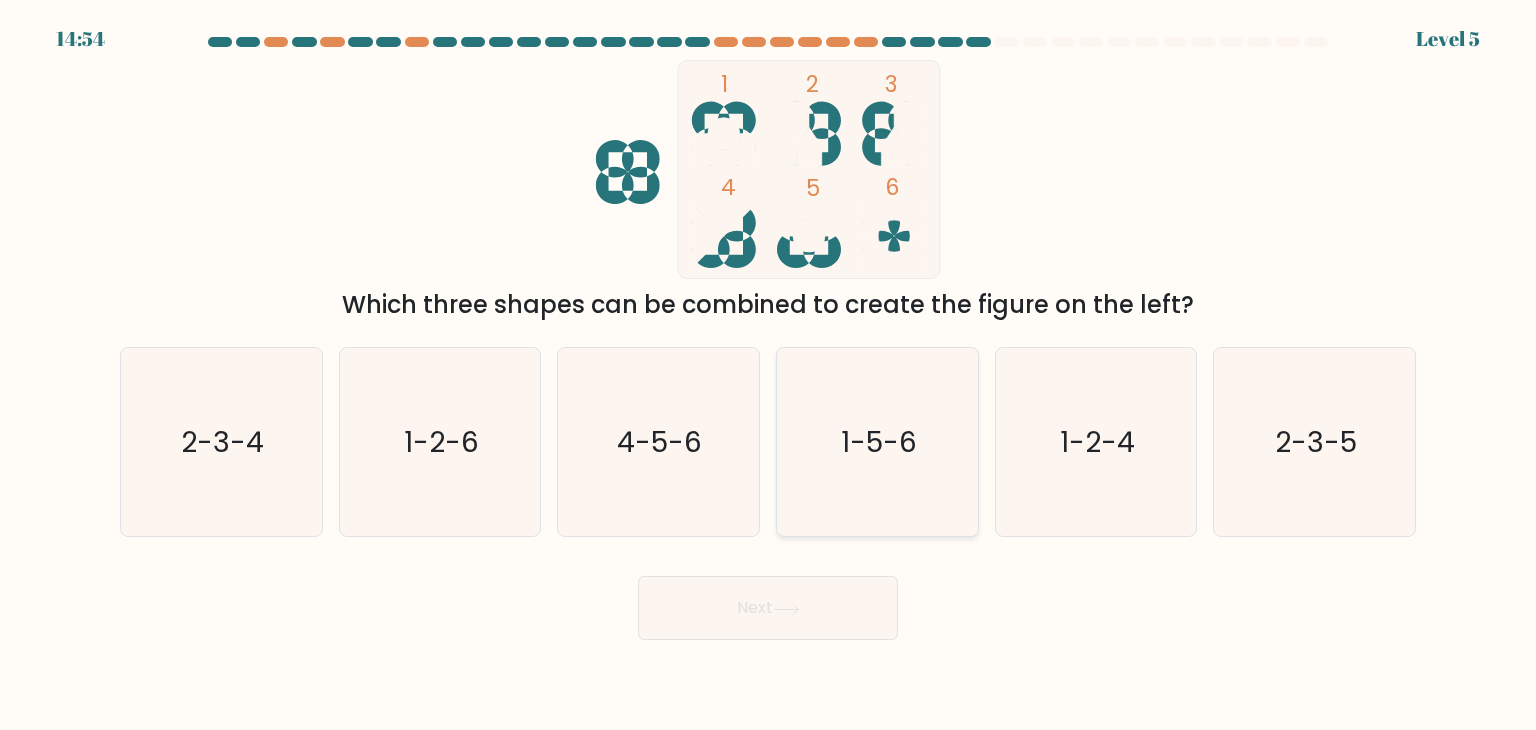 click on "1-5-6" 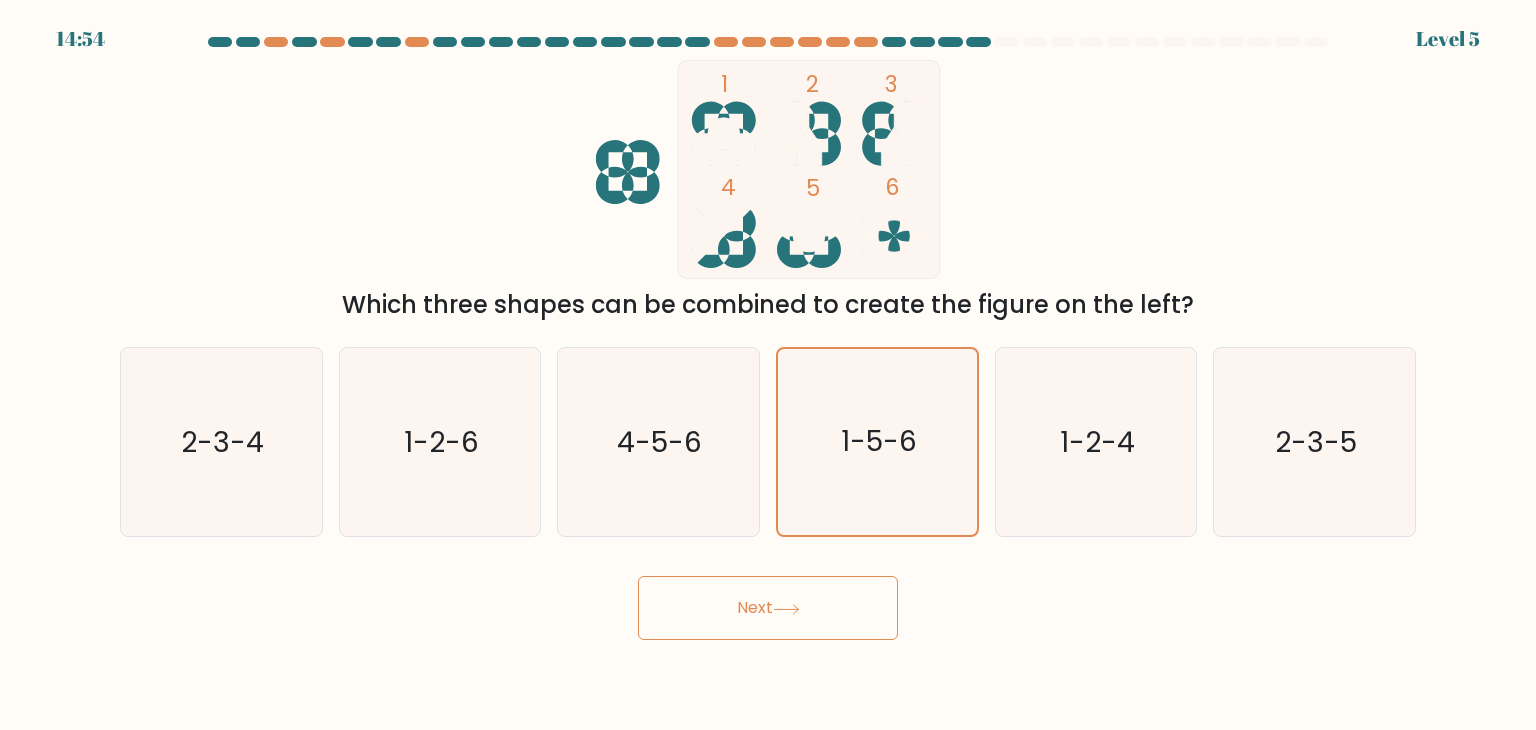 click 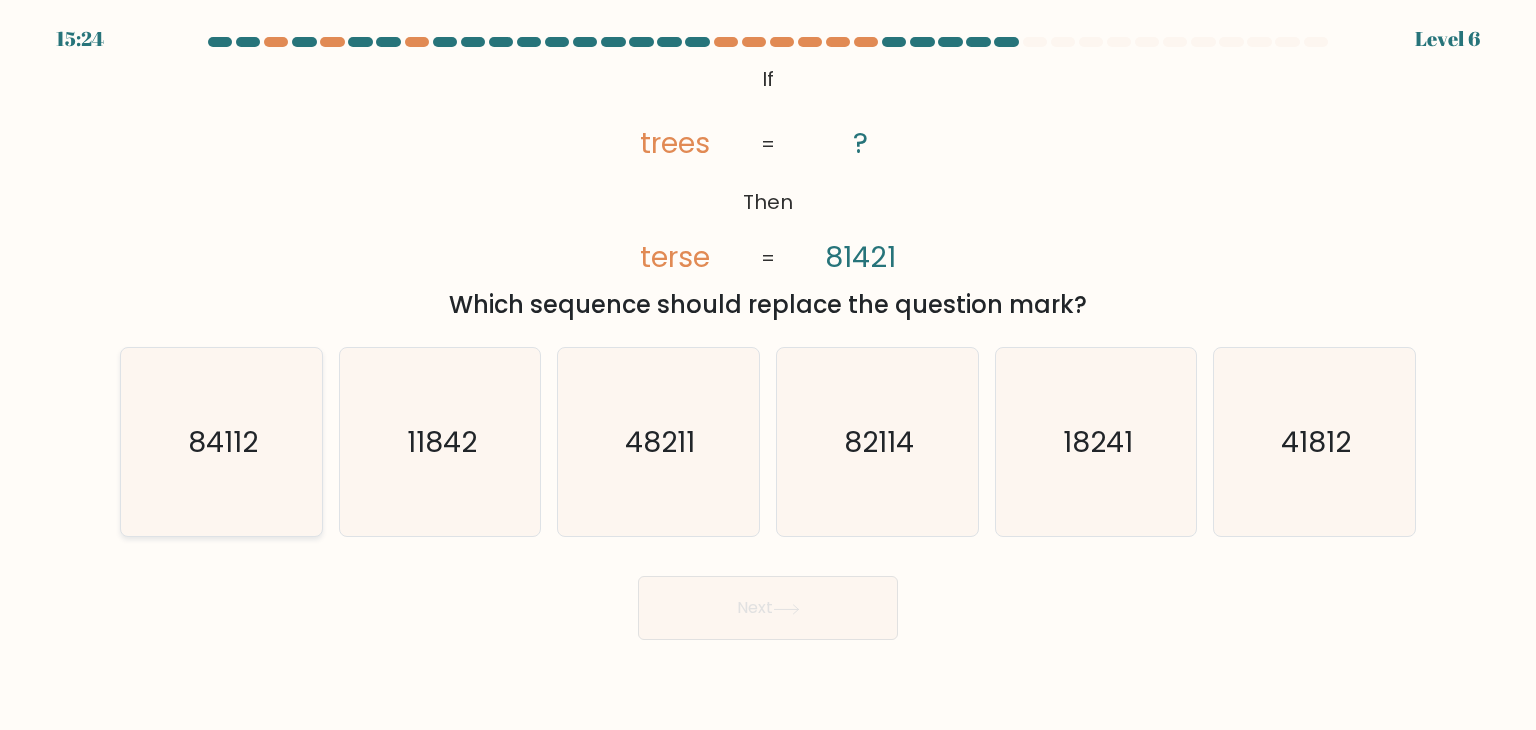 click on "84112" 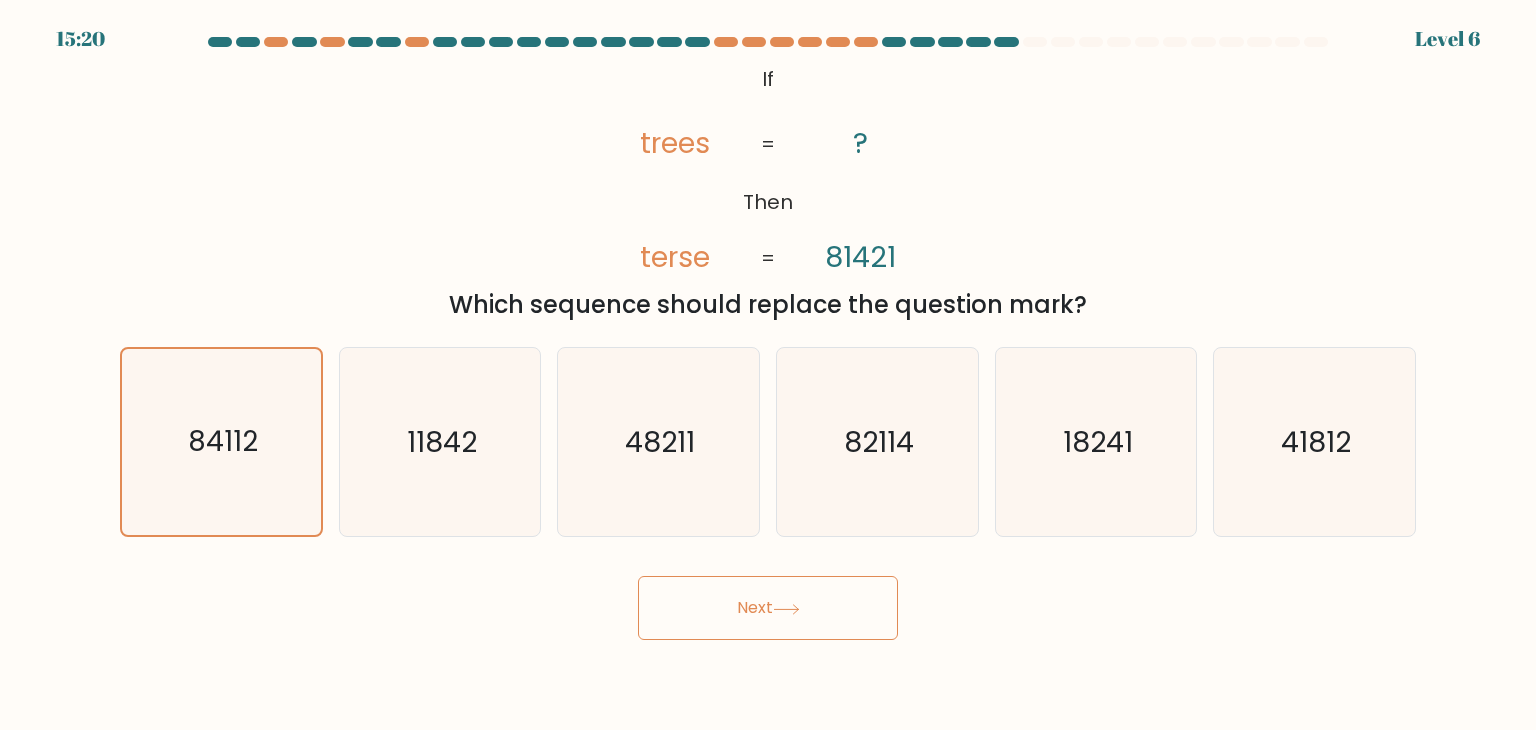 click on "Next" at bounding box center (768, 608) 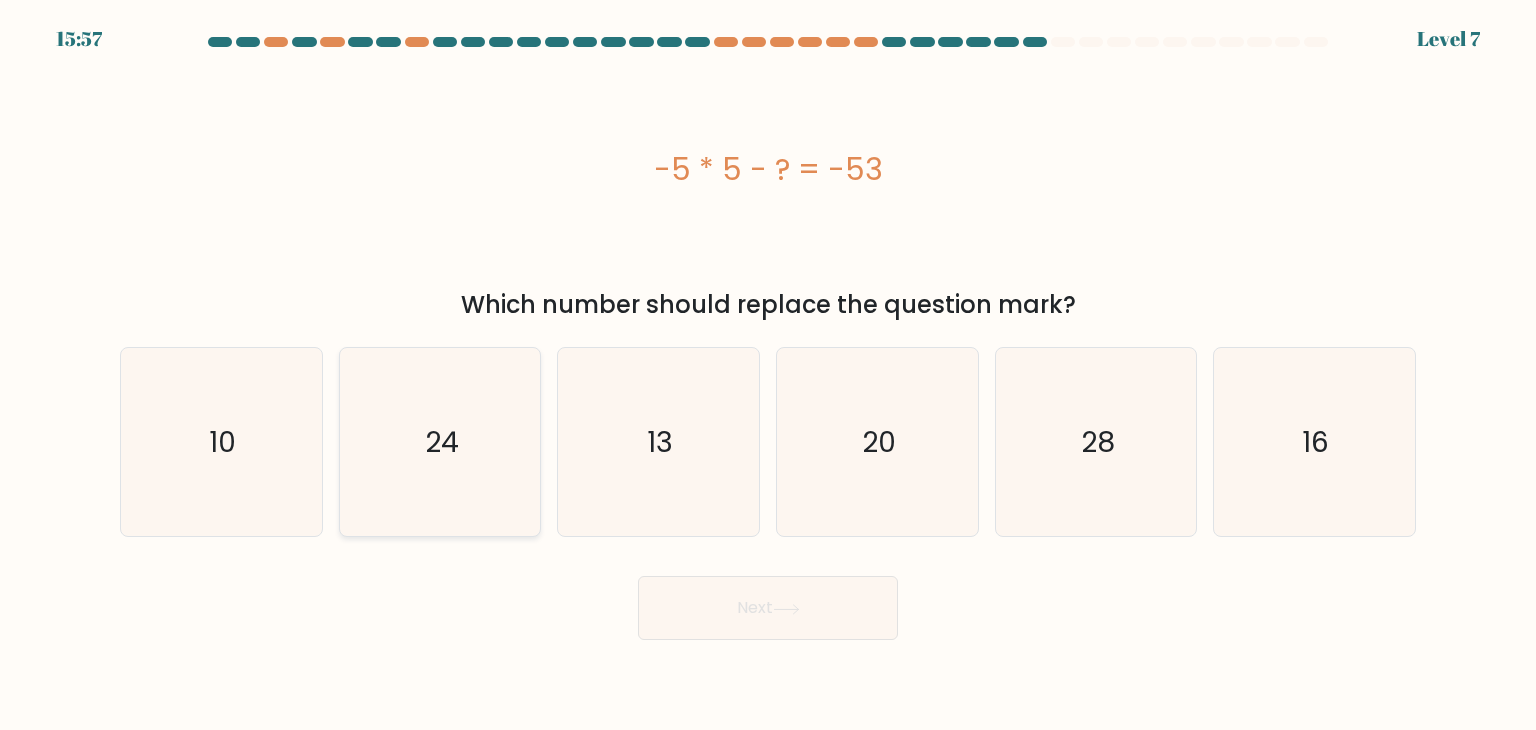 click on "24" 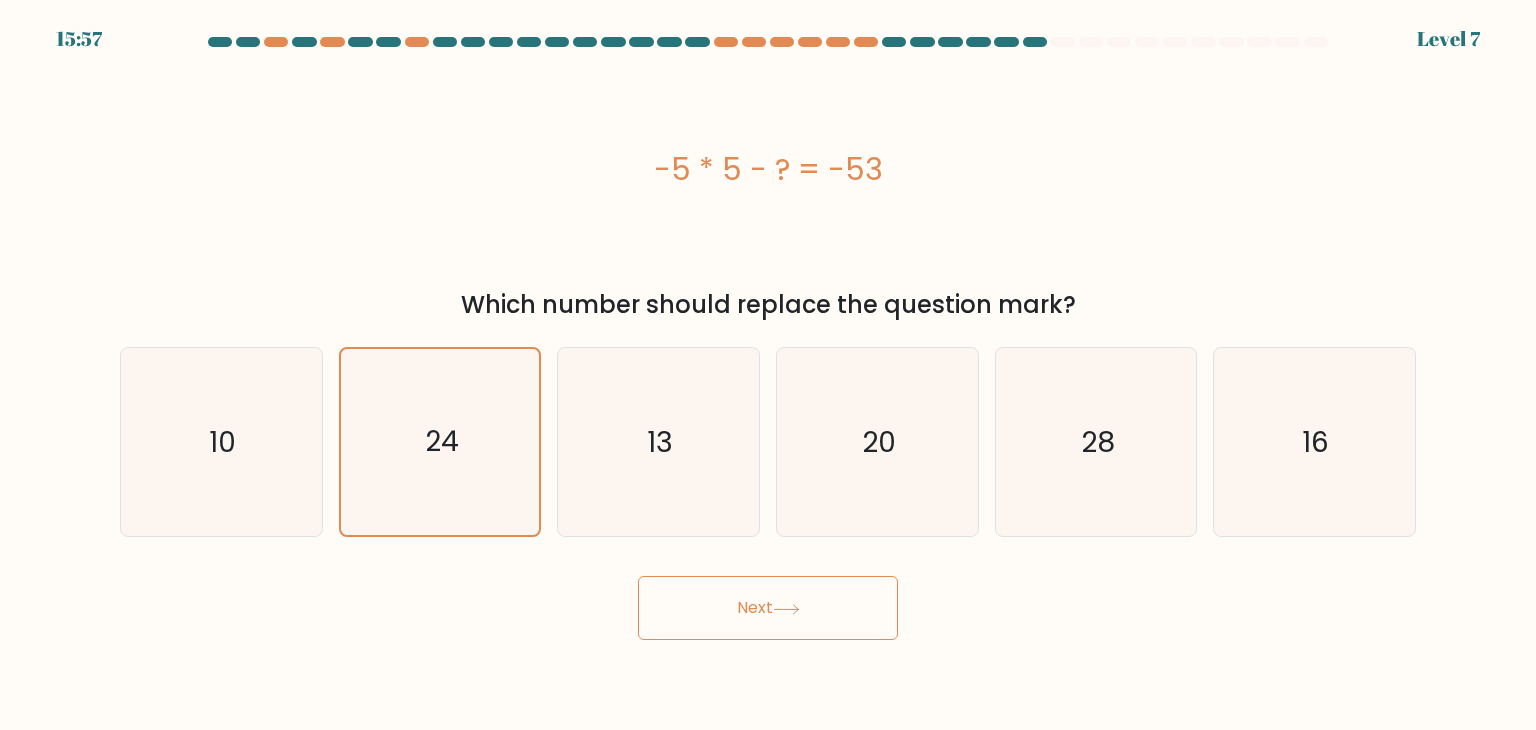 click on "Next" at bounding box center (768, 608) 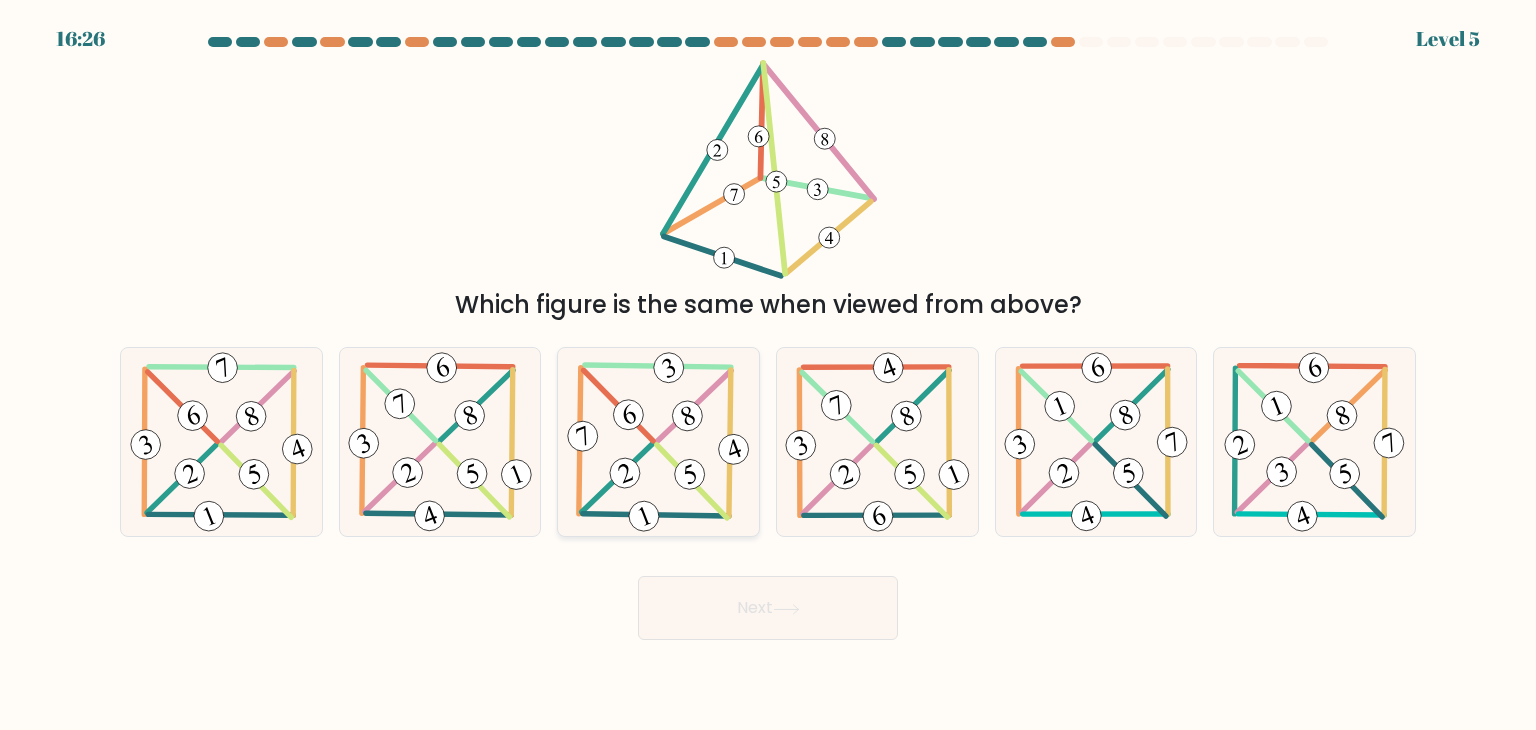 click 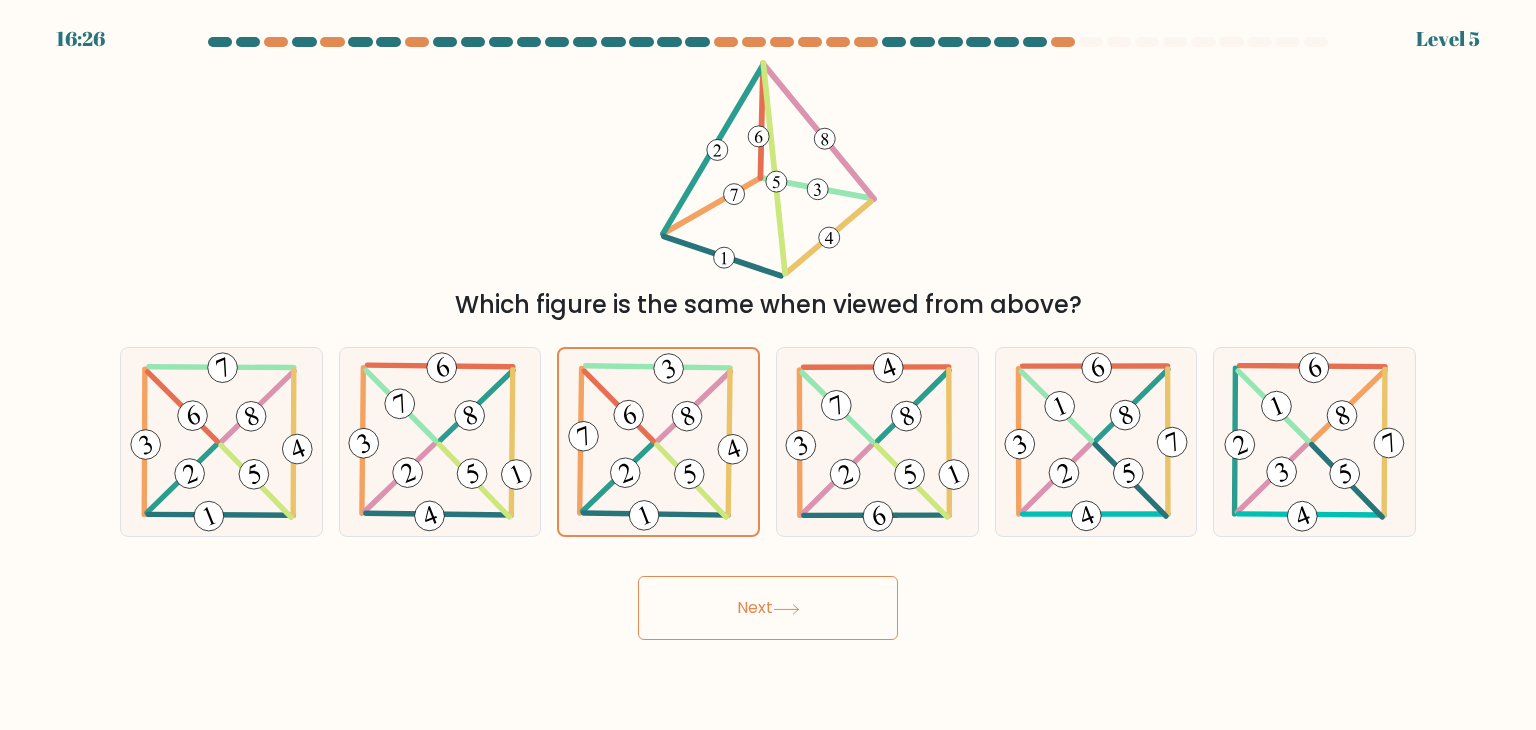 click on "Next" at bounding box center [768, 608] 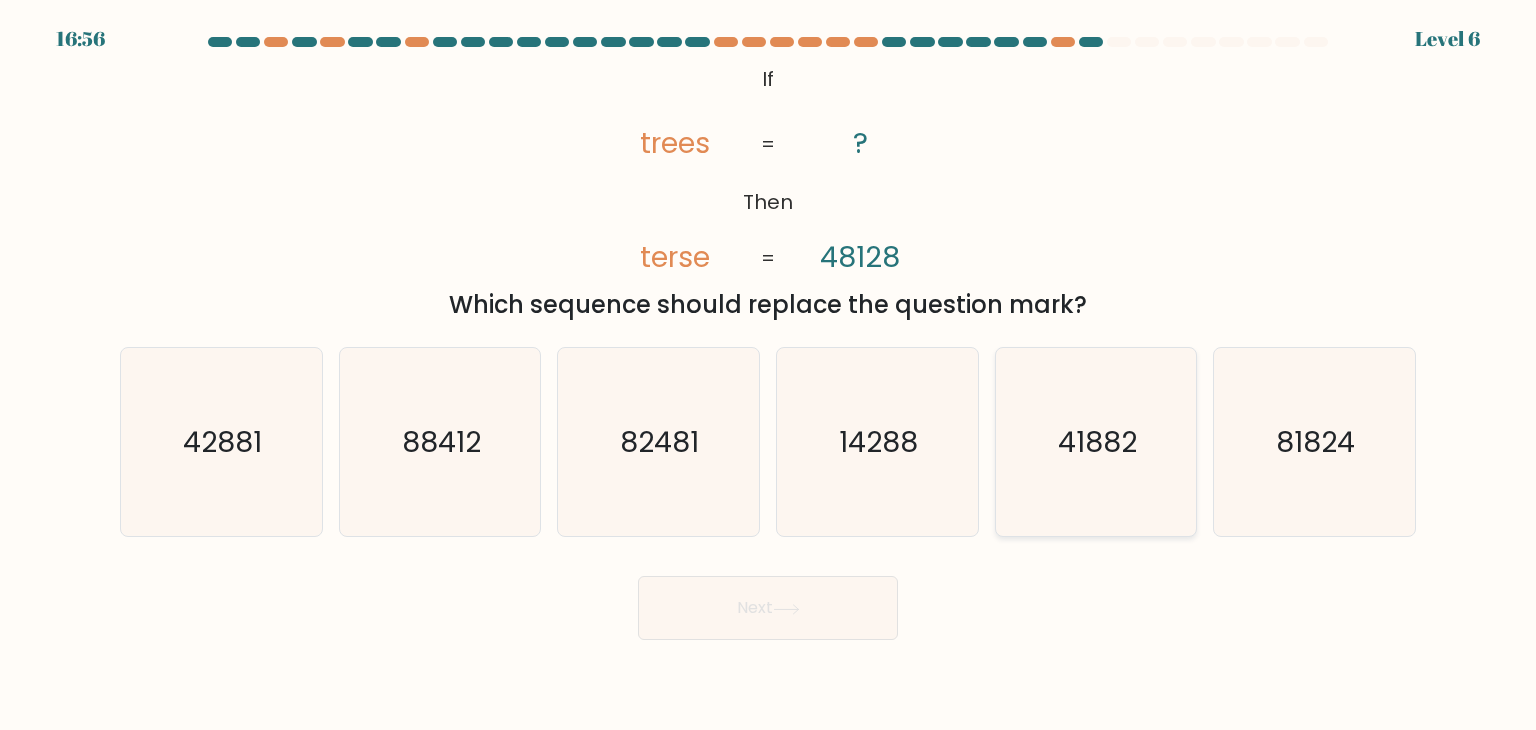 click on "41882" 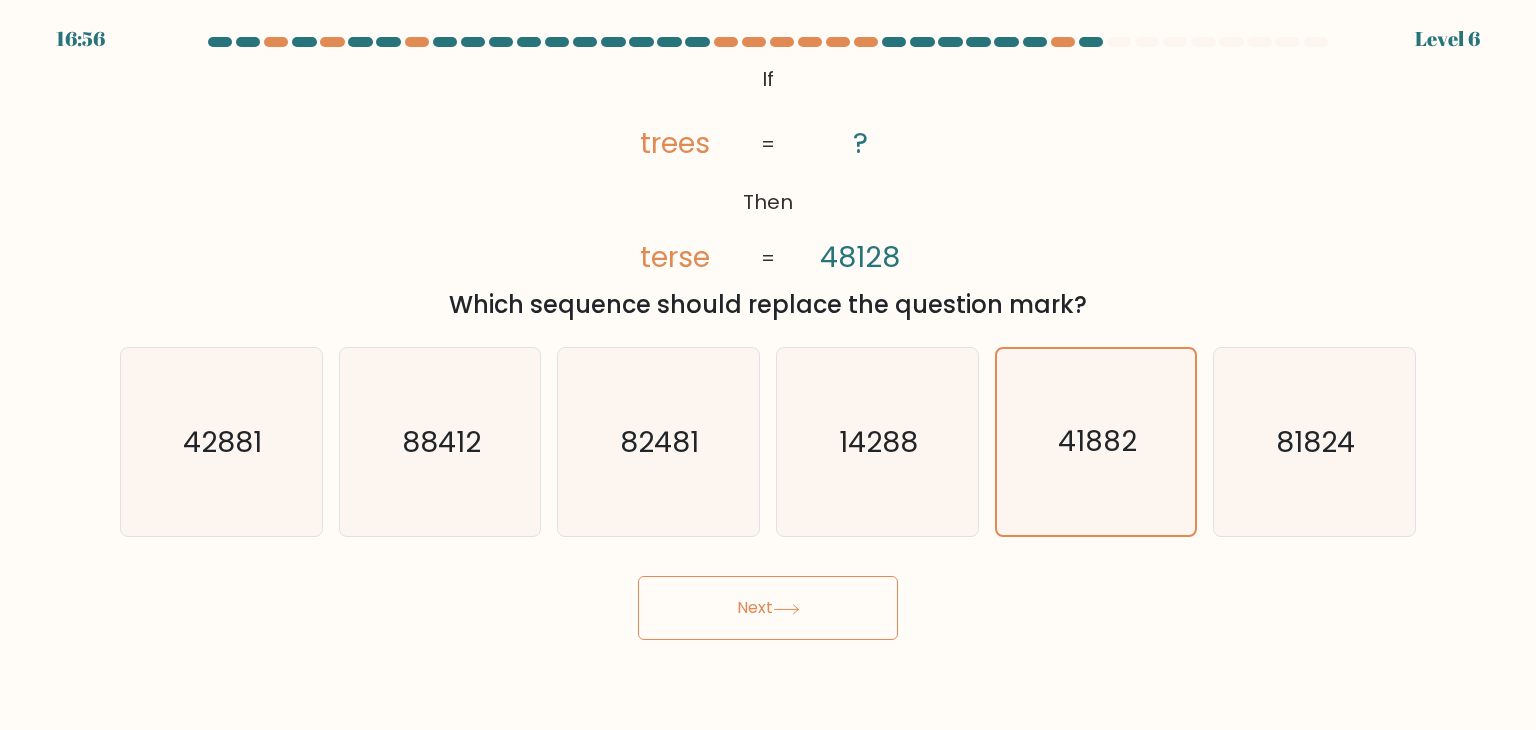 click on "16:56
Level 6
?" at bounding box center [768, 365] 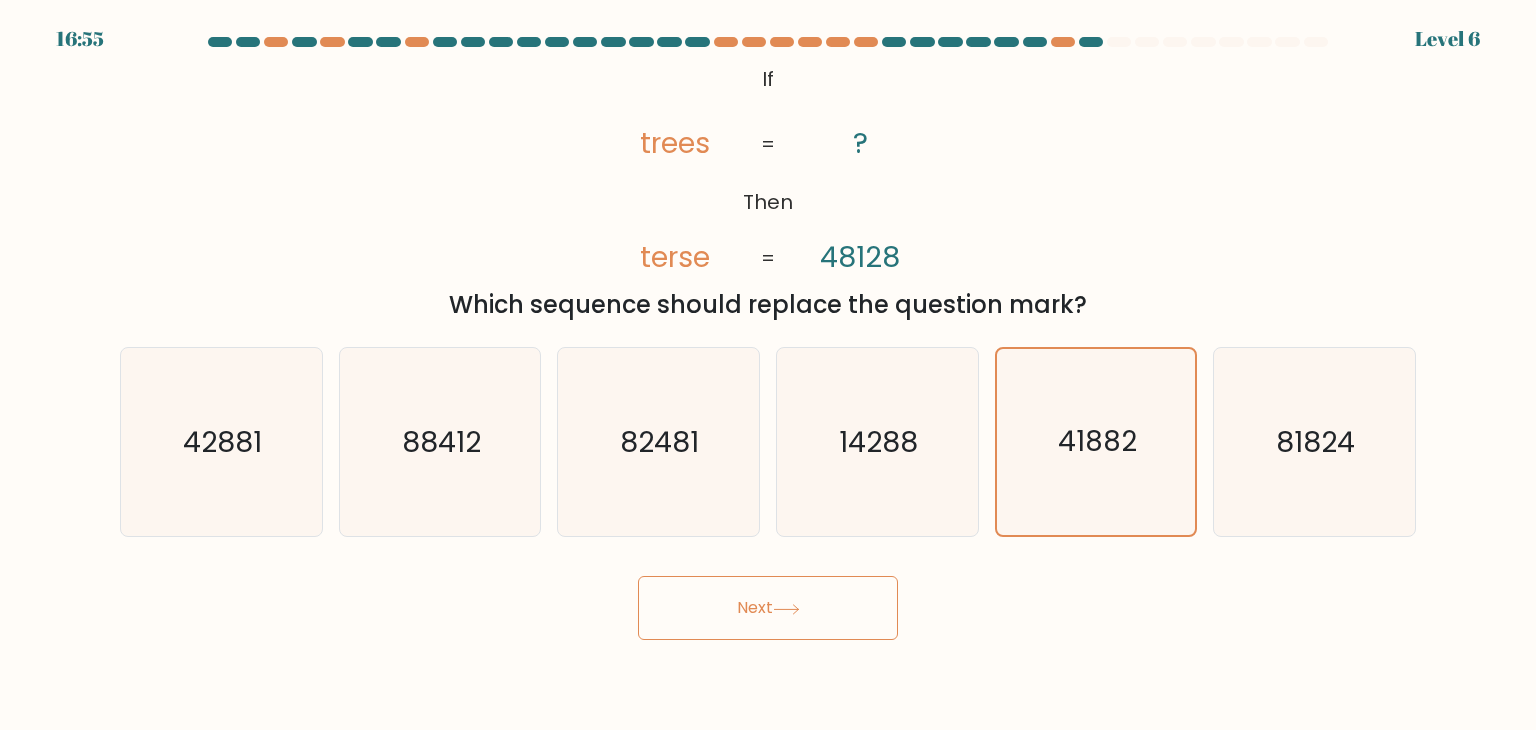 click on "Next" at bounding box center [768, 608] 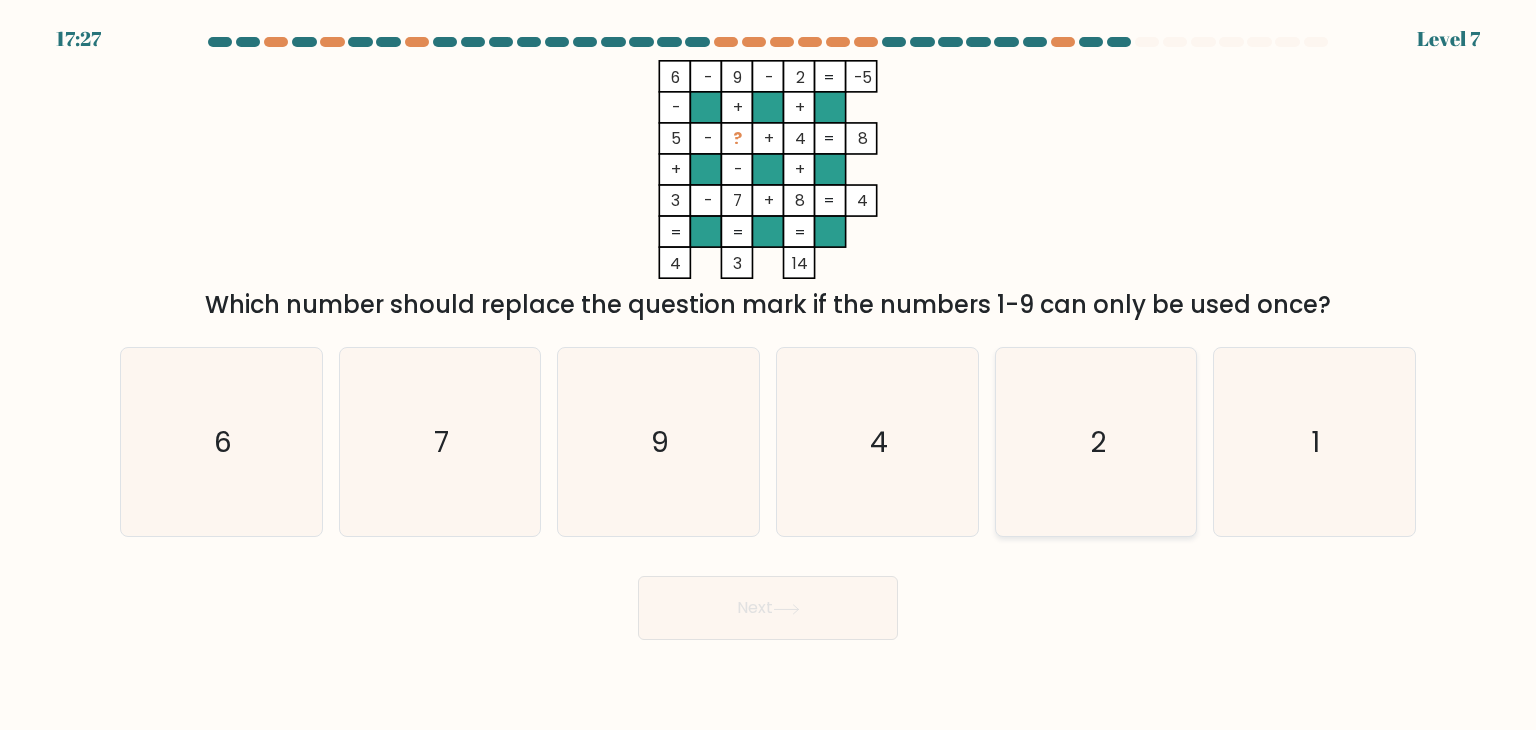 click on "2" 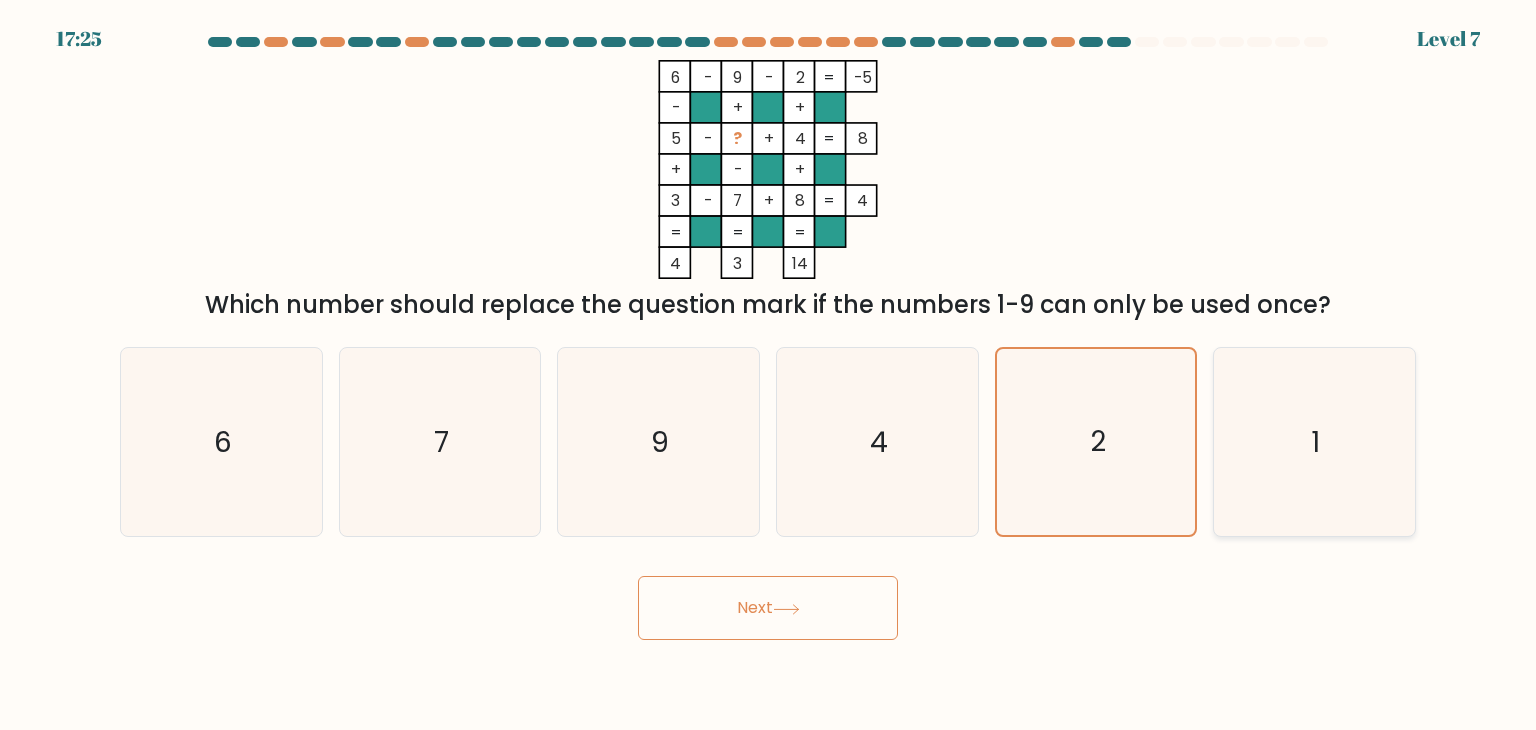 click on "1" 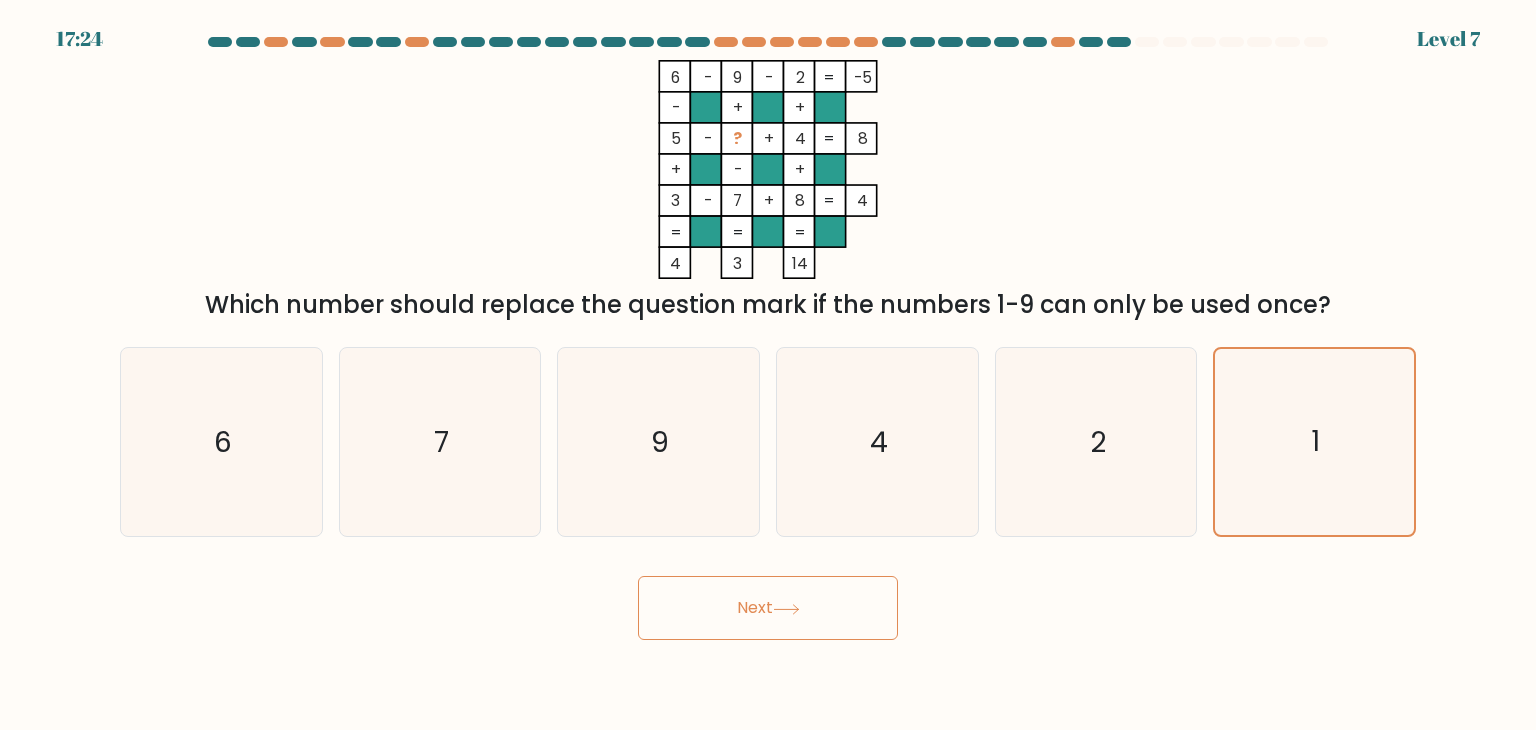 click on "Next" at bounding box center (768, 608) 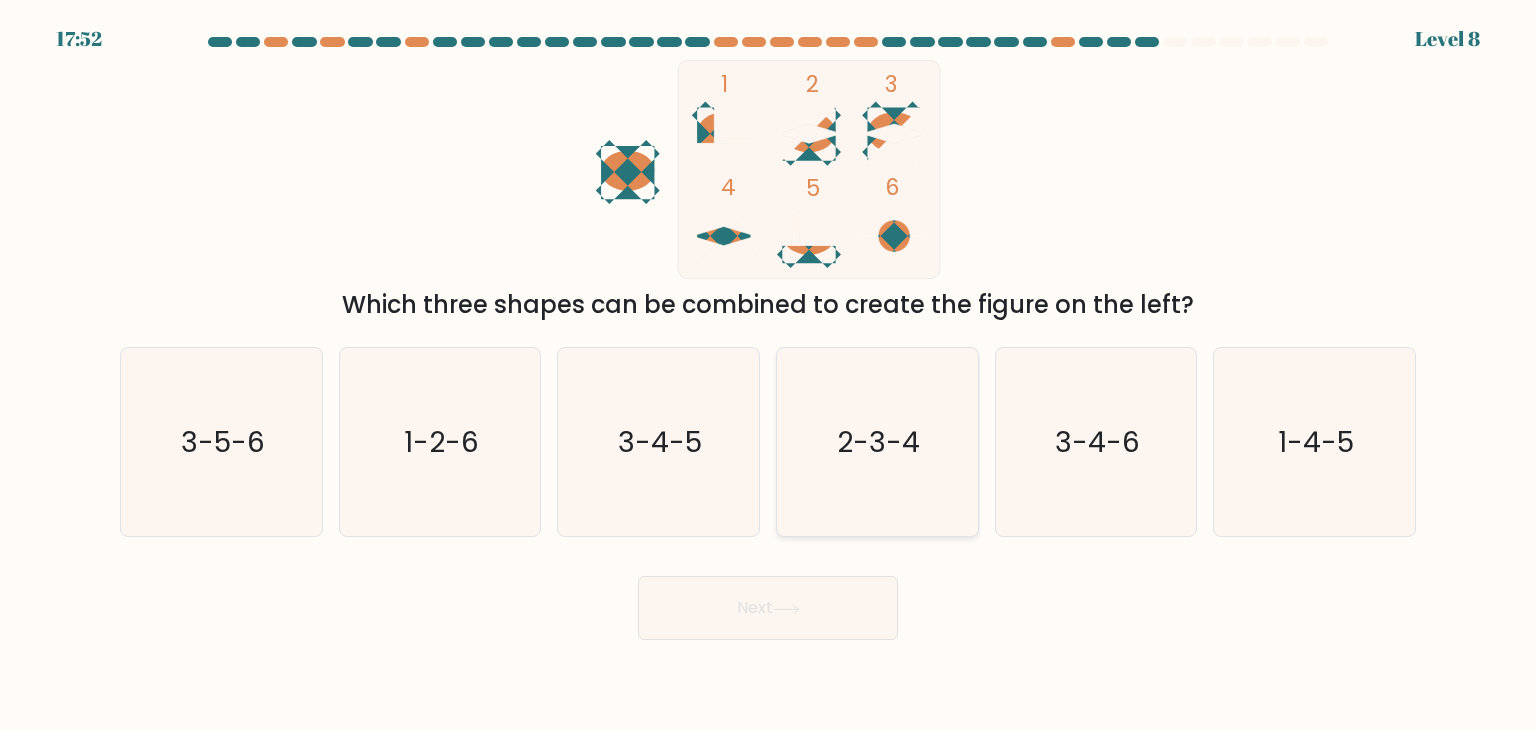 click on "2-3-4" 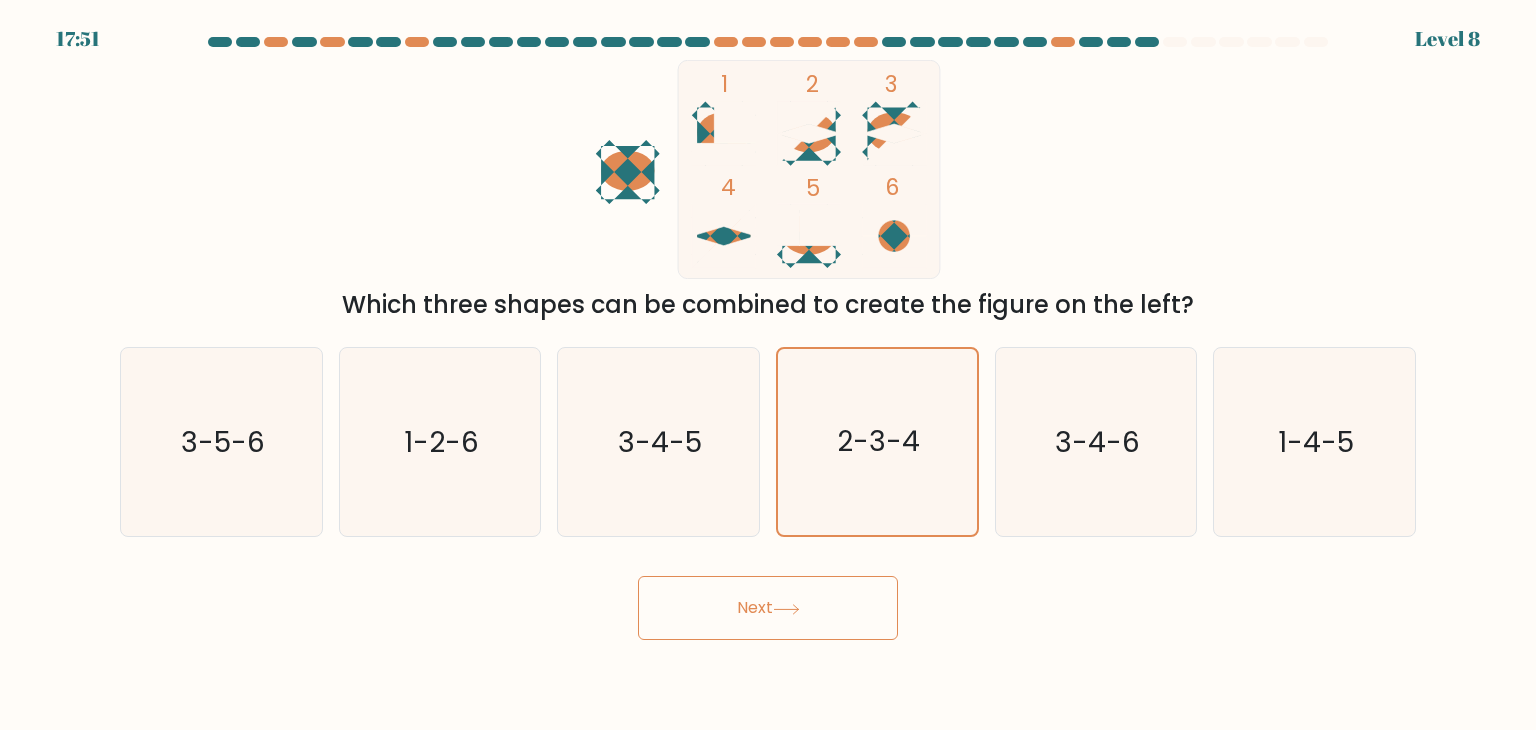click on "Next" at bounding box center (768, 608) 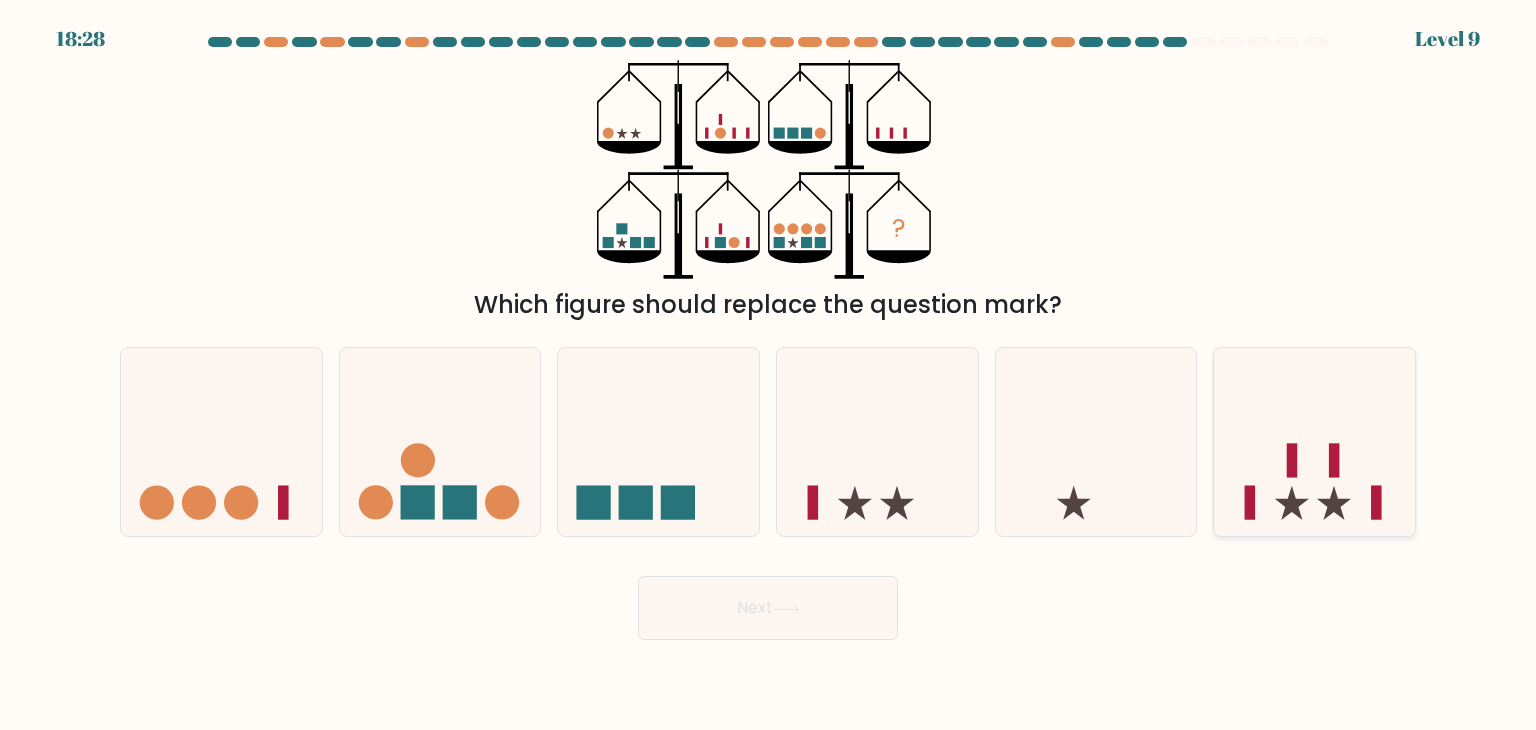 click 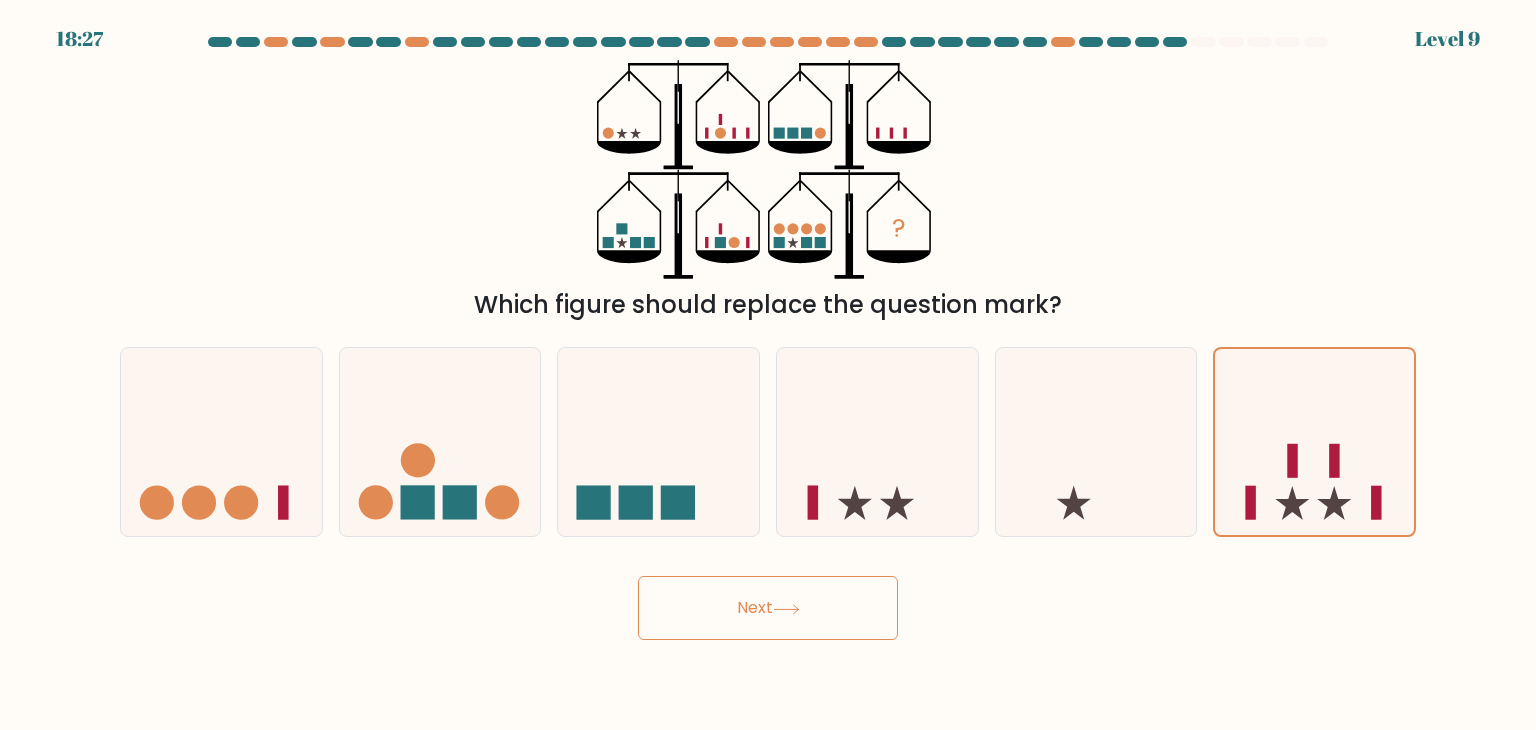 click on "Next" at bounding box center [768, 608] 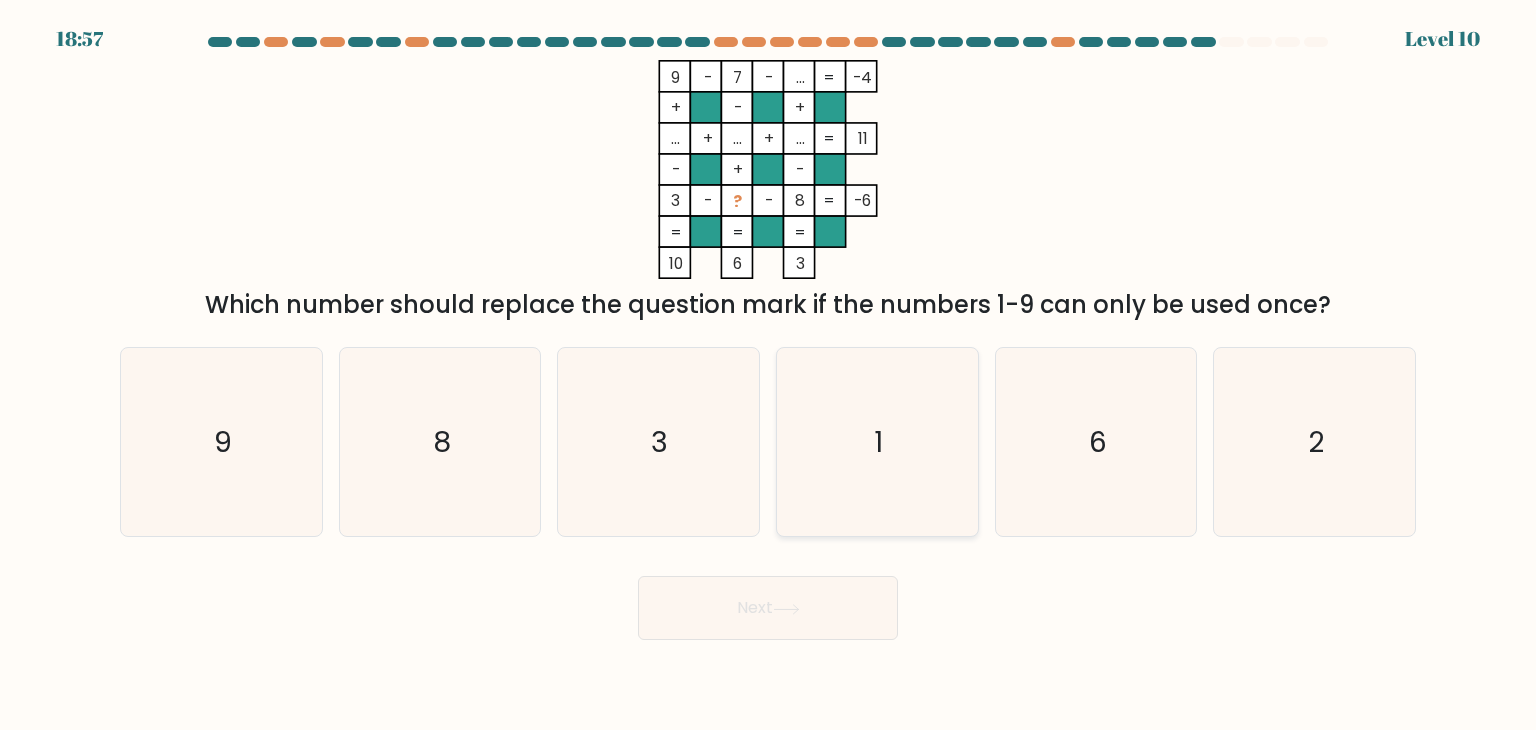 click on "1" 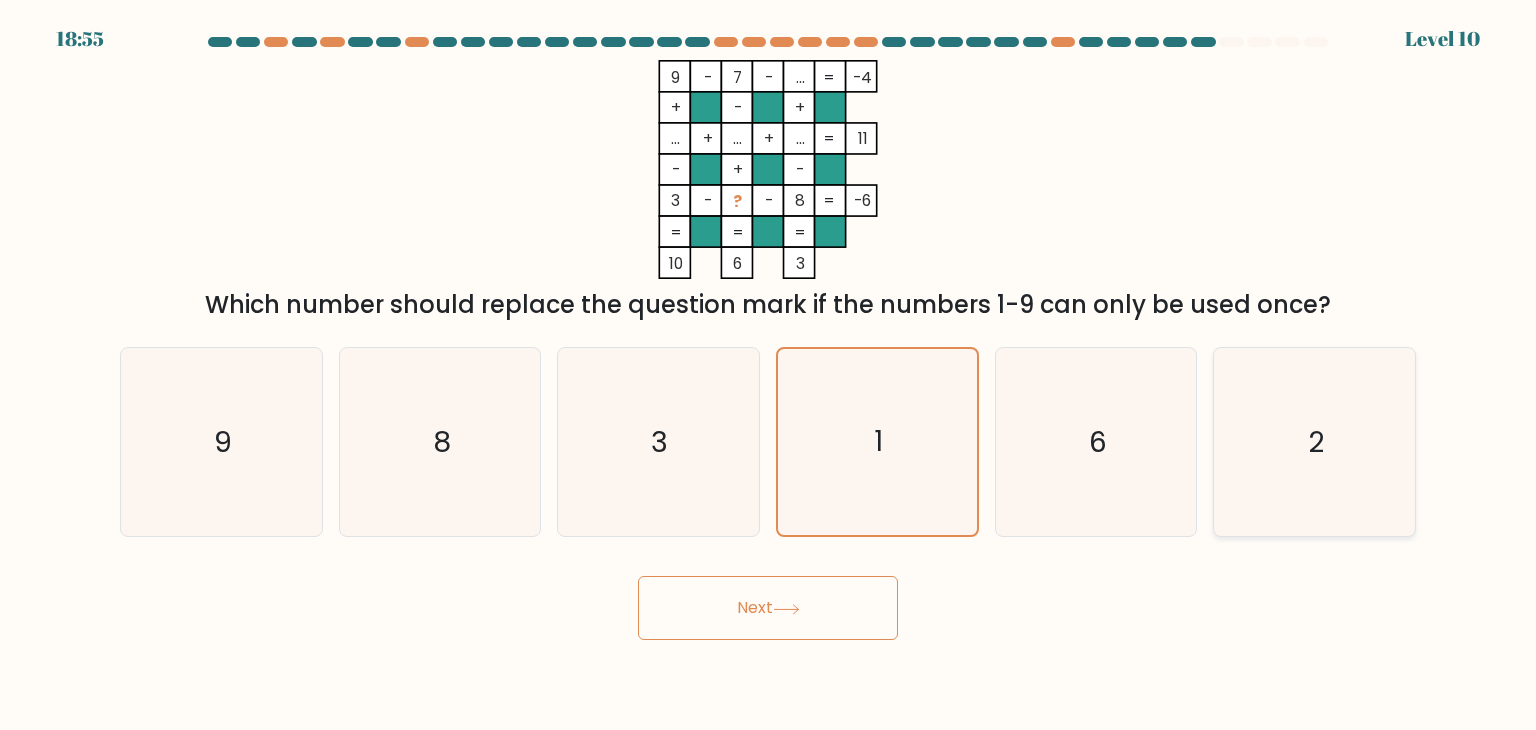 click on "2" 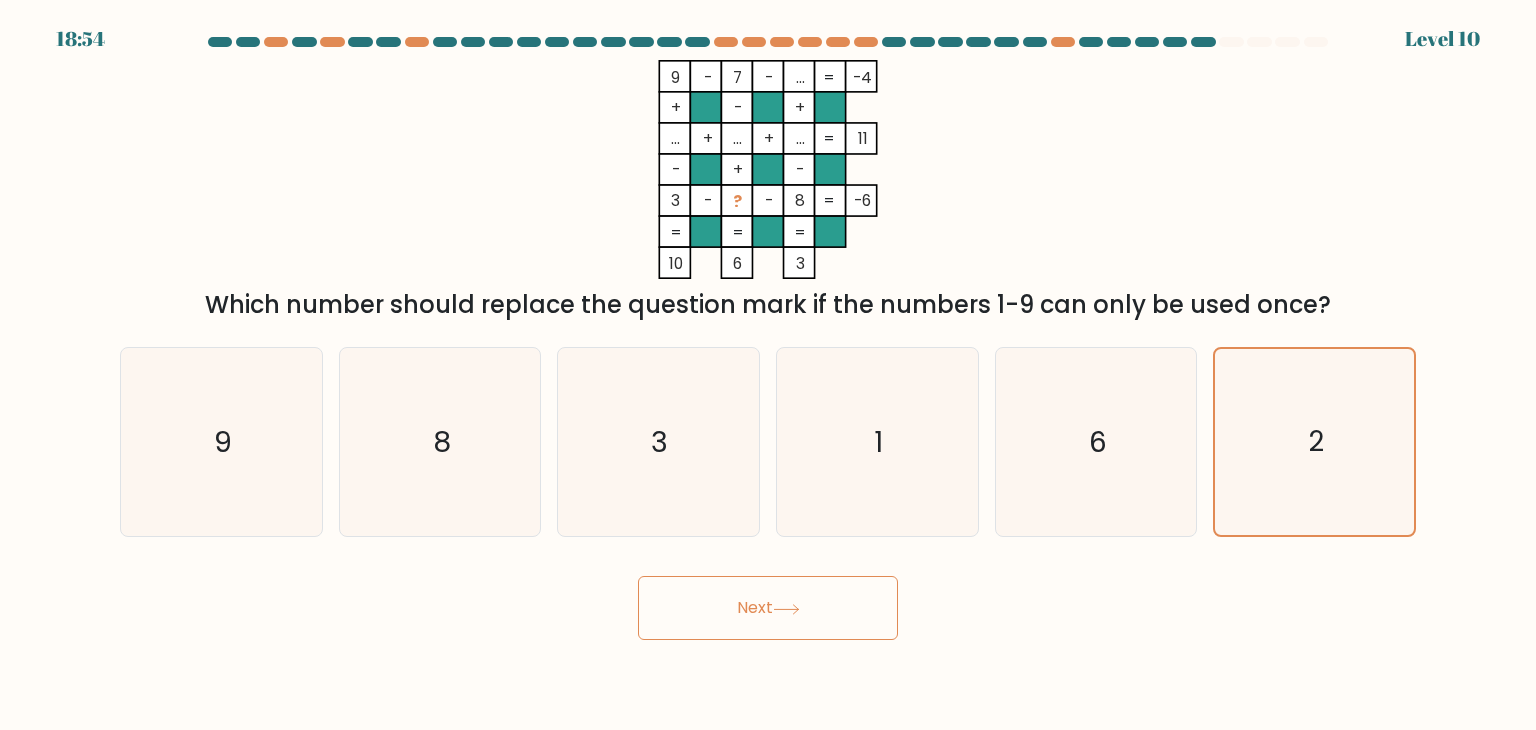 click on "Next" at bounding box center [768, 608] 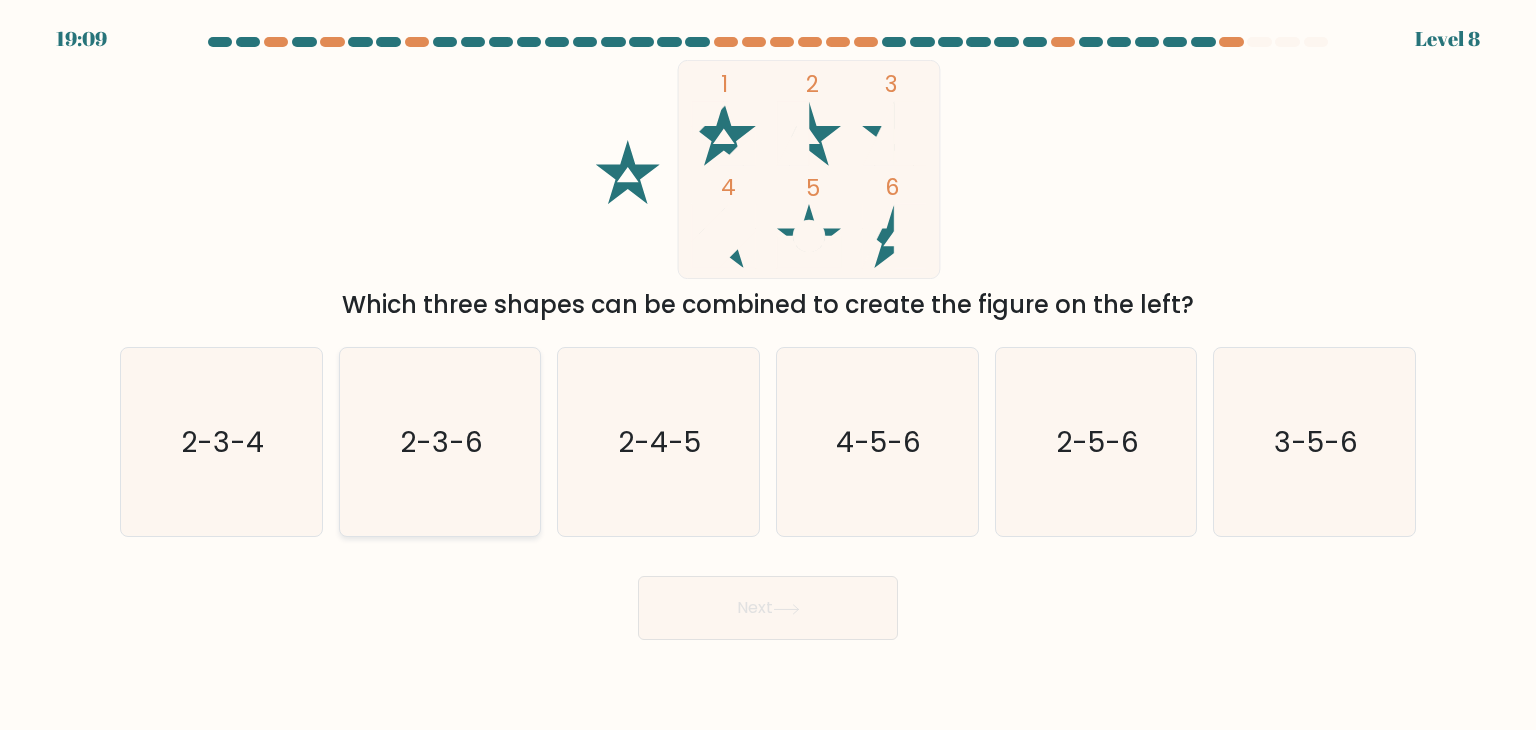 click on "2-3-6" 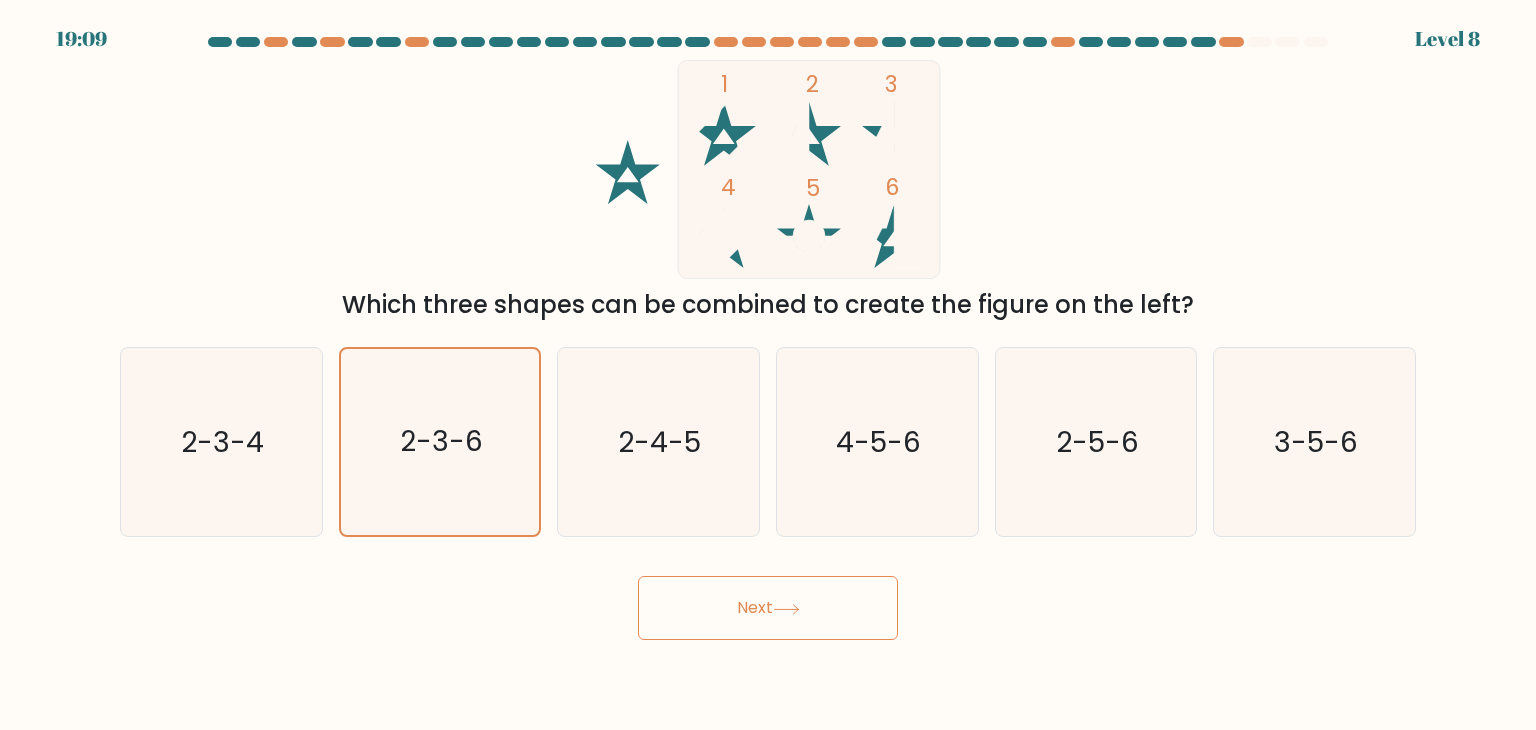 click on "Next" at bounding box center [768, 608] 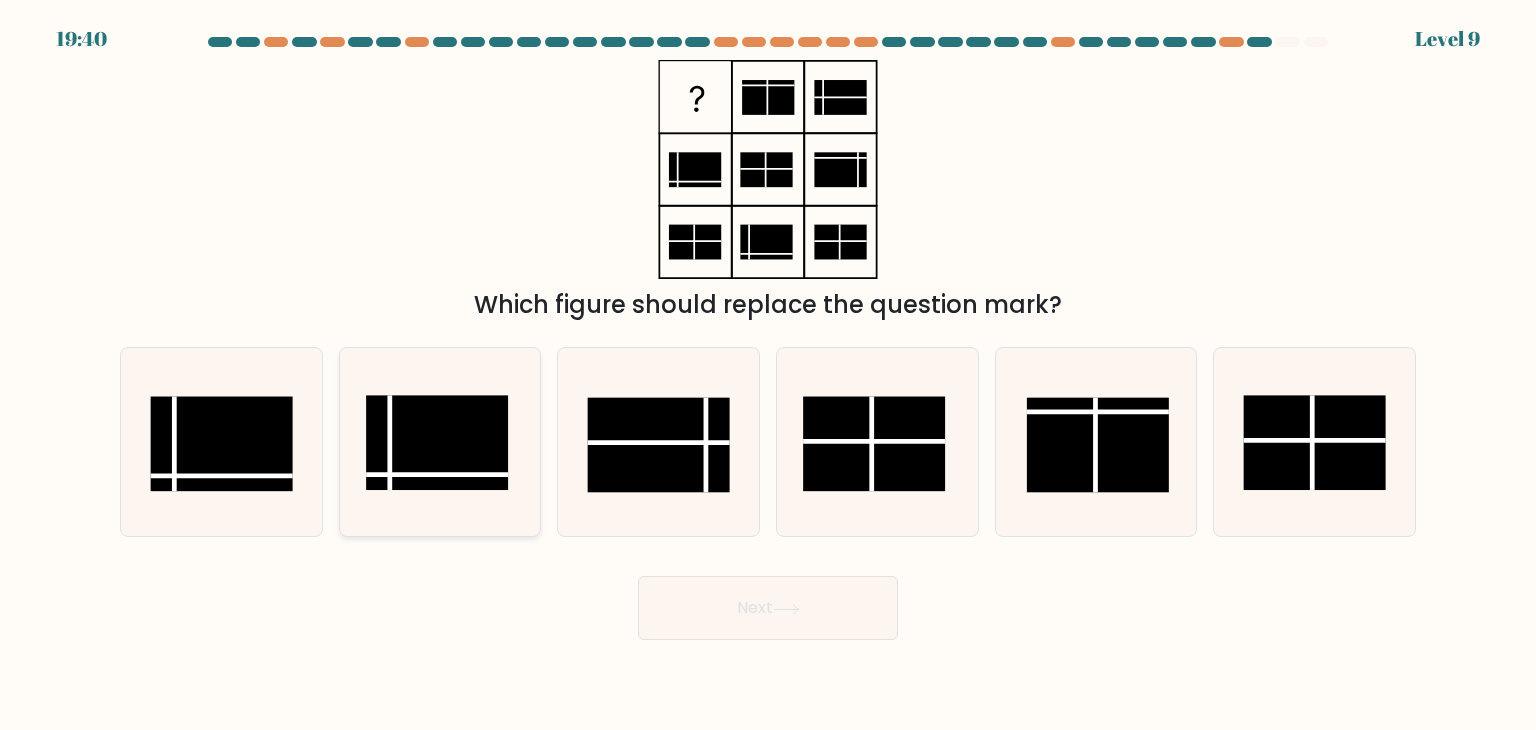 click 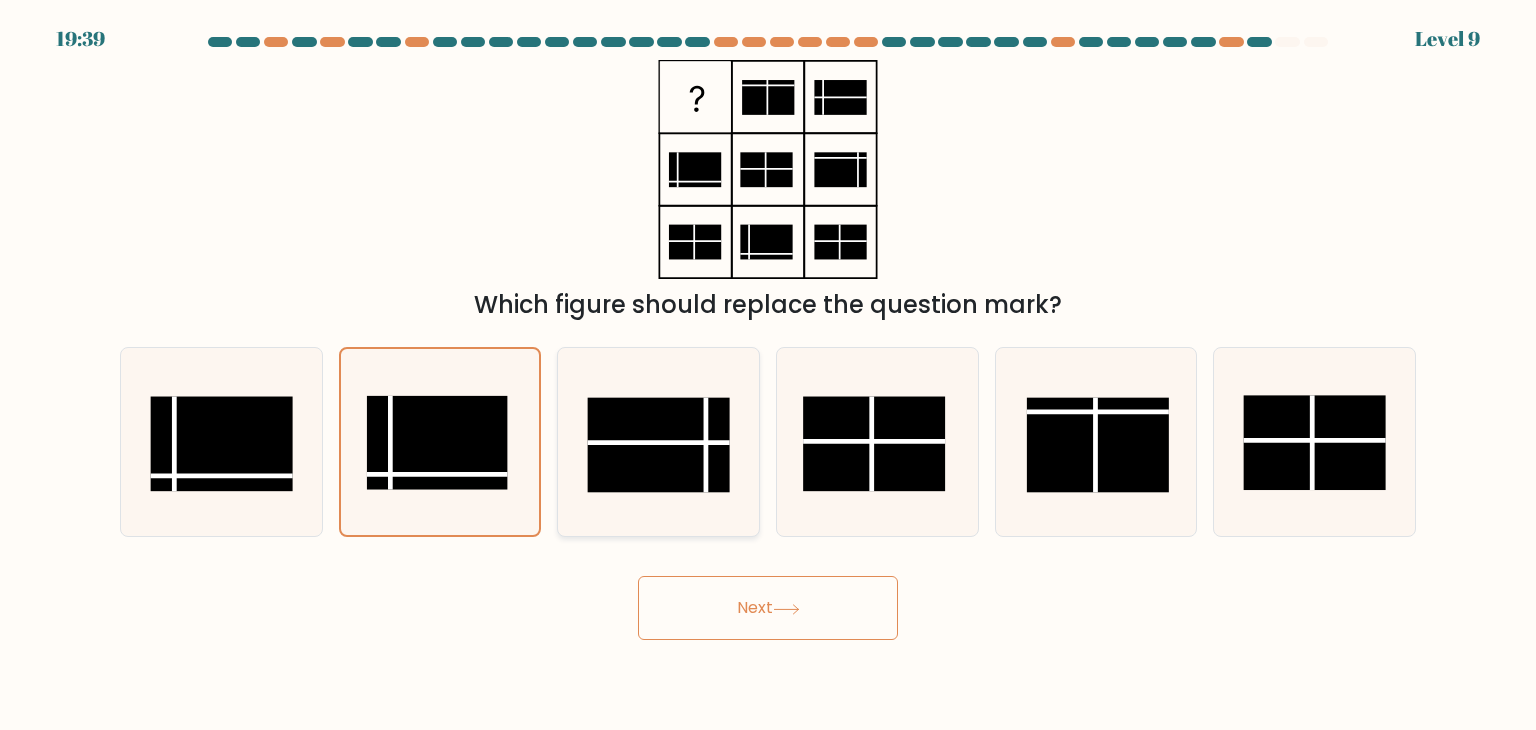 click 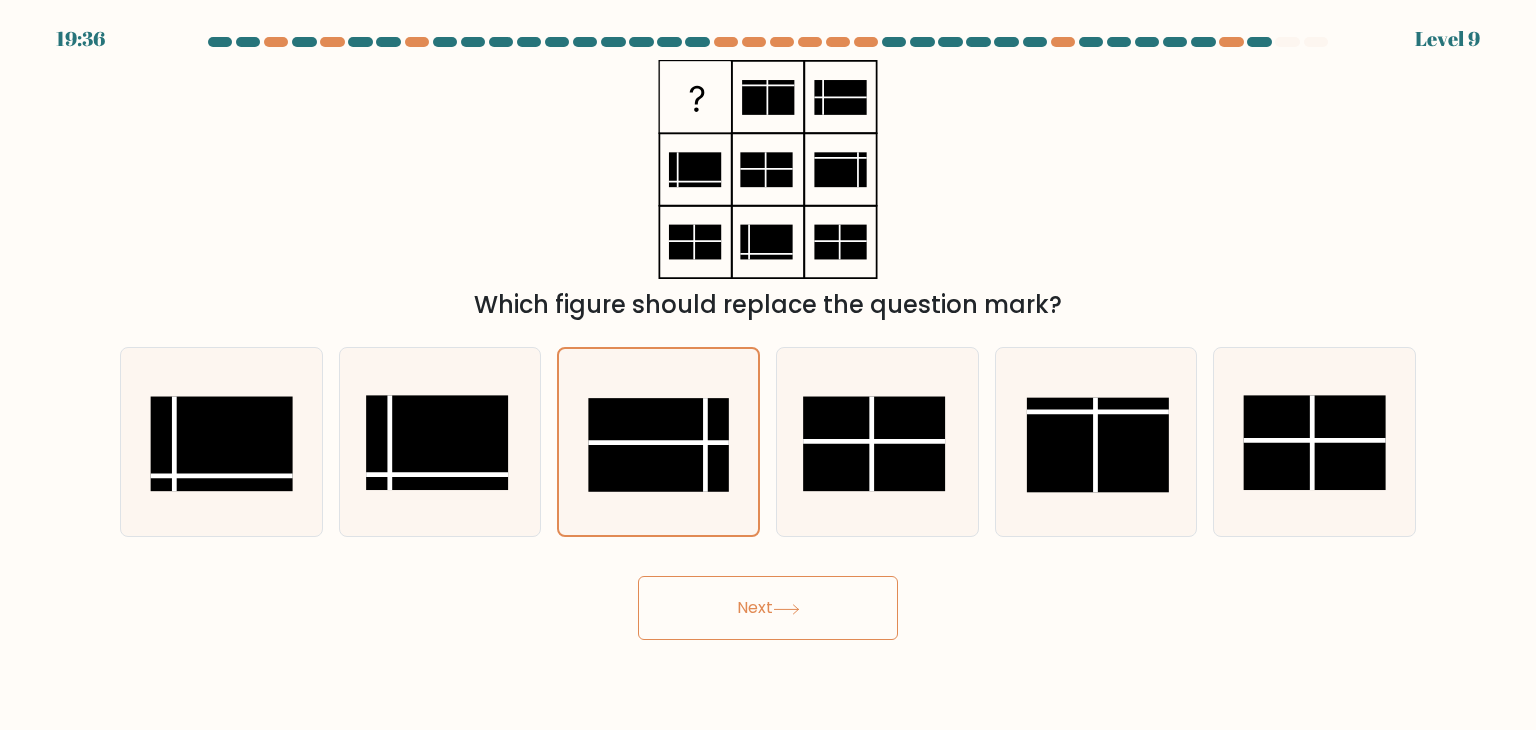 click on "Next" at bounding box center (768, 608) 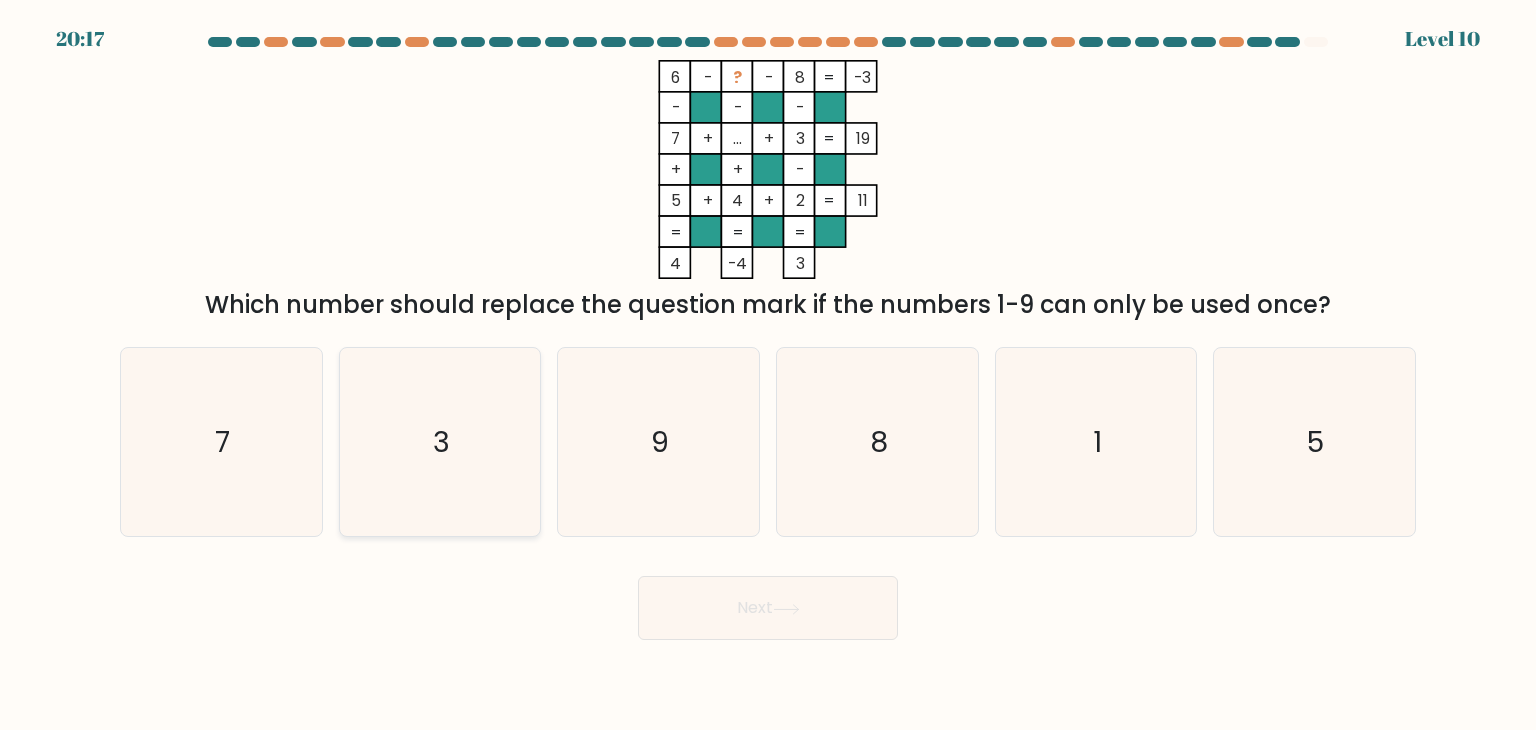 click on "3" 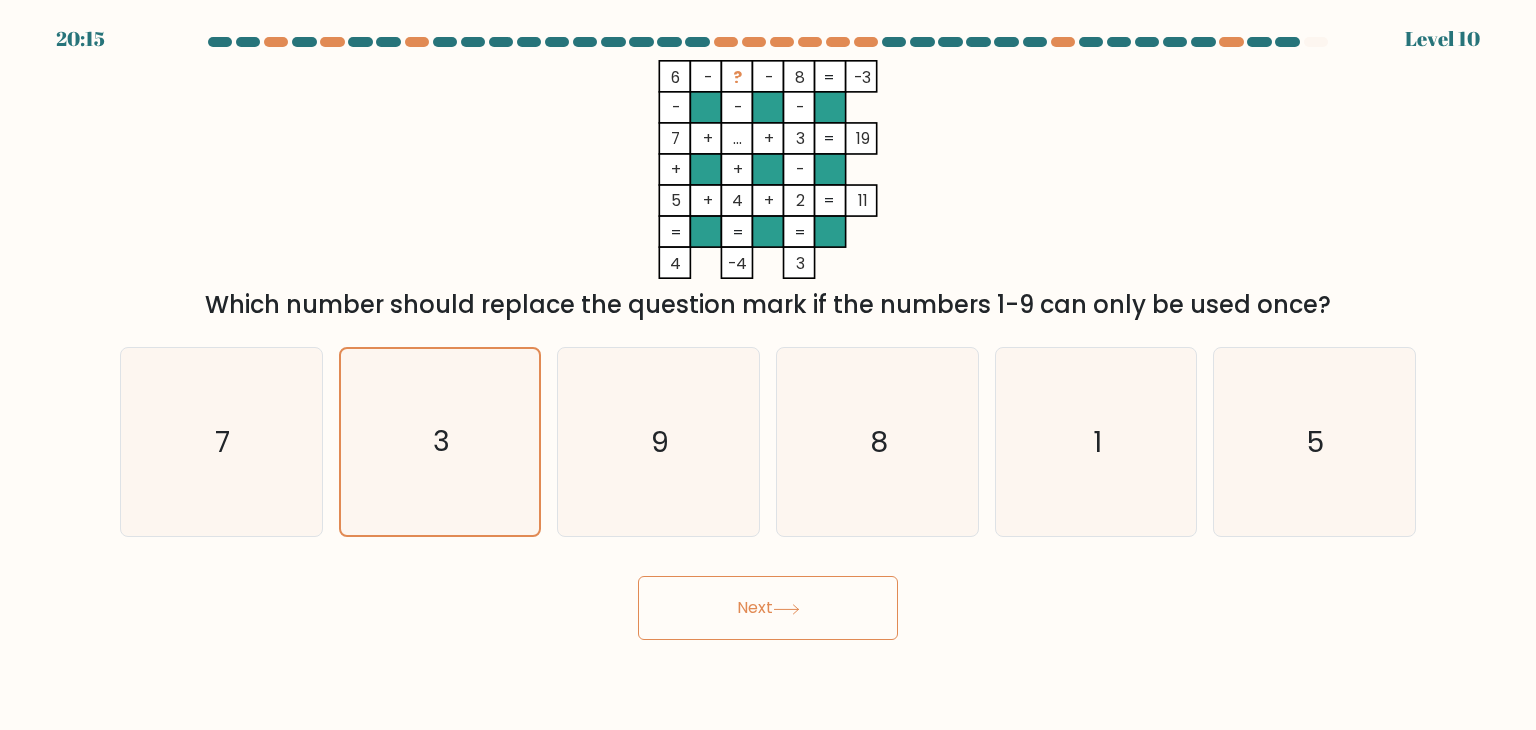 drag, startPoint x: 704, startPoint y: 622, endPoint x: 729, endPoint y: 601, distance: 32.649654 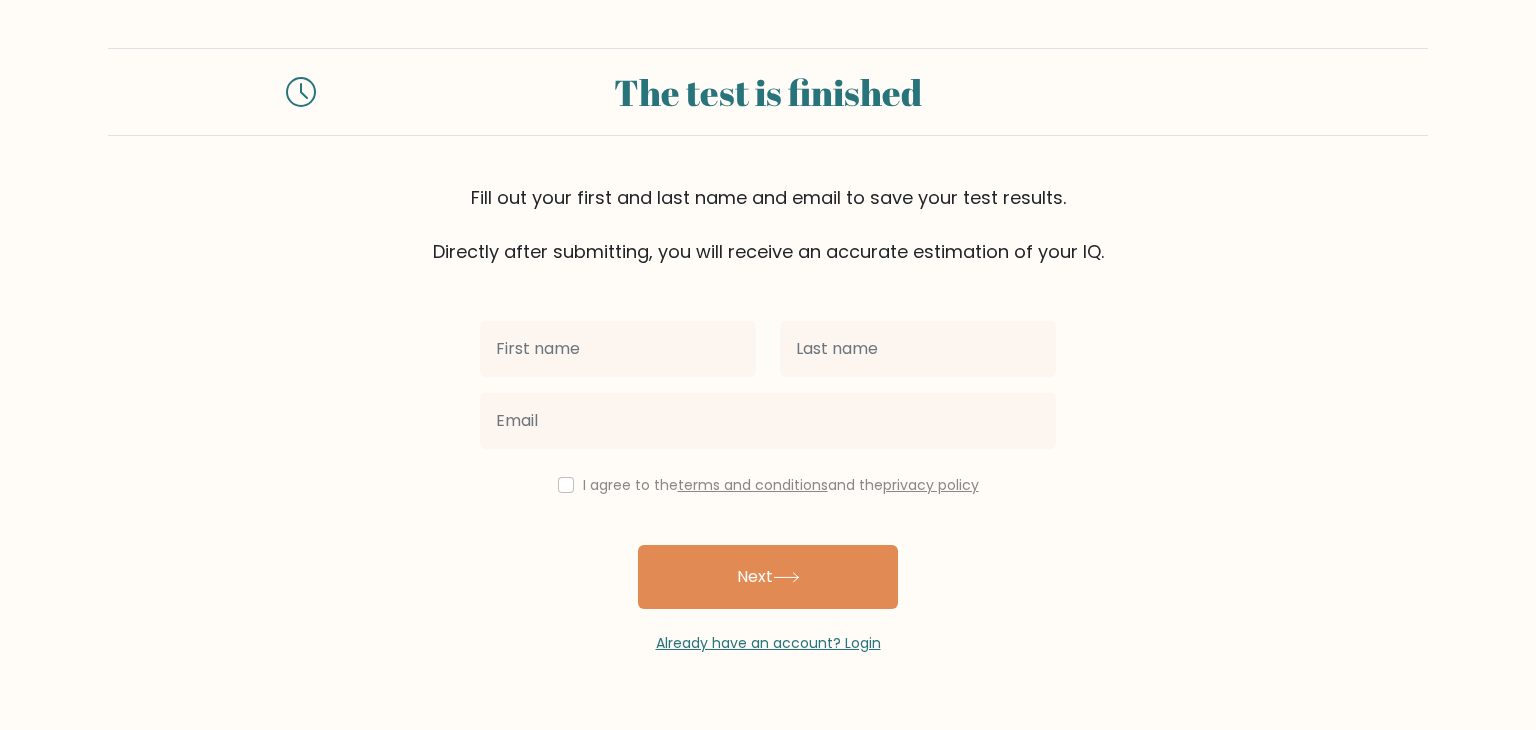 scroll, scrollTop: 0, scrollLeft: 0, axis: both 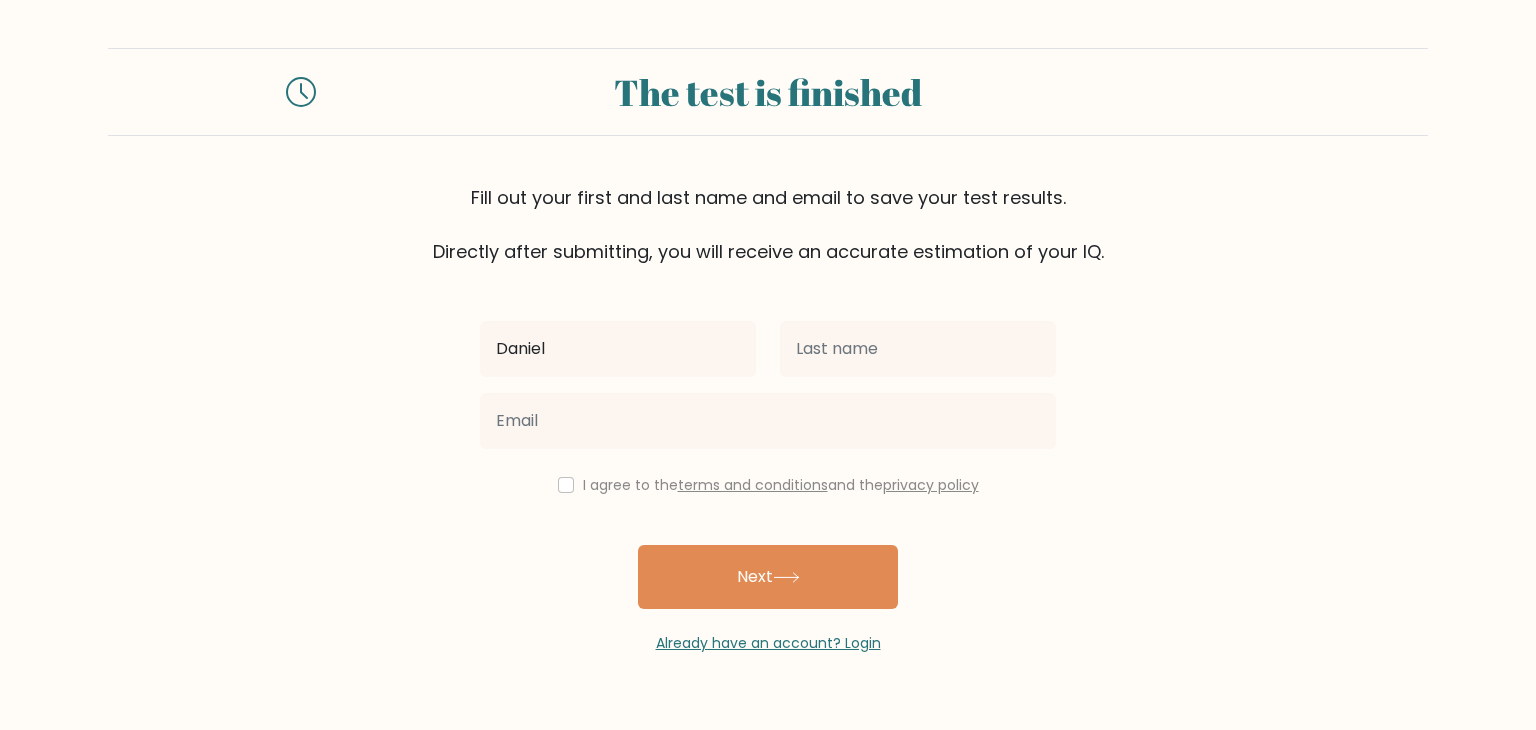 type on "Daniel" 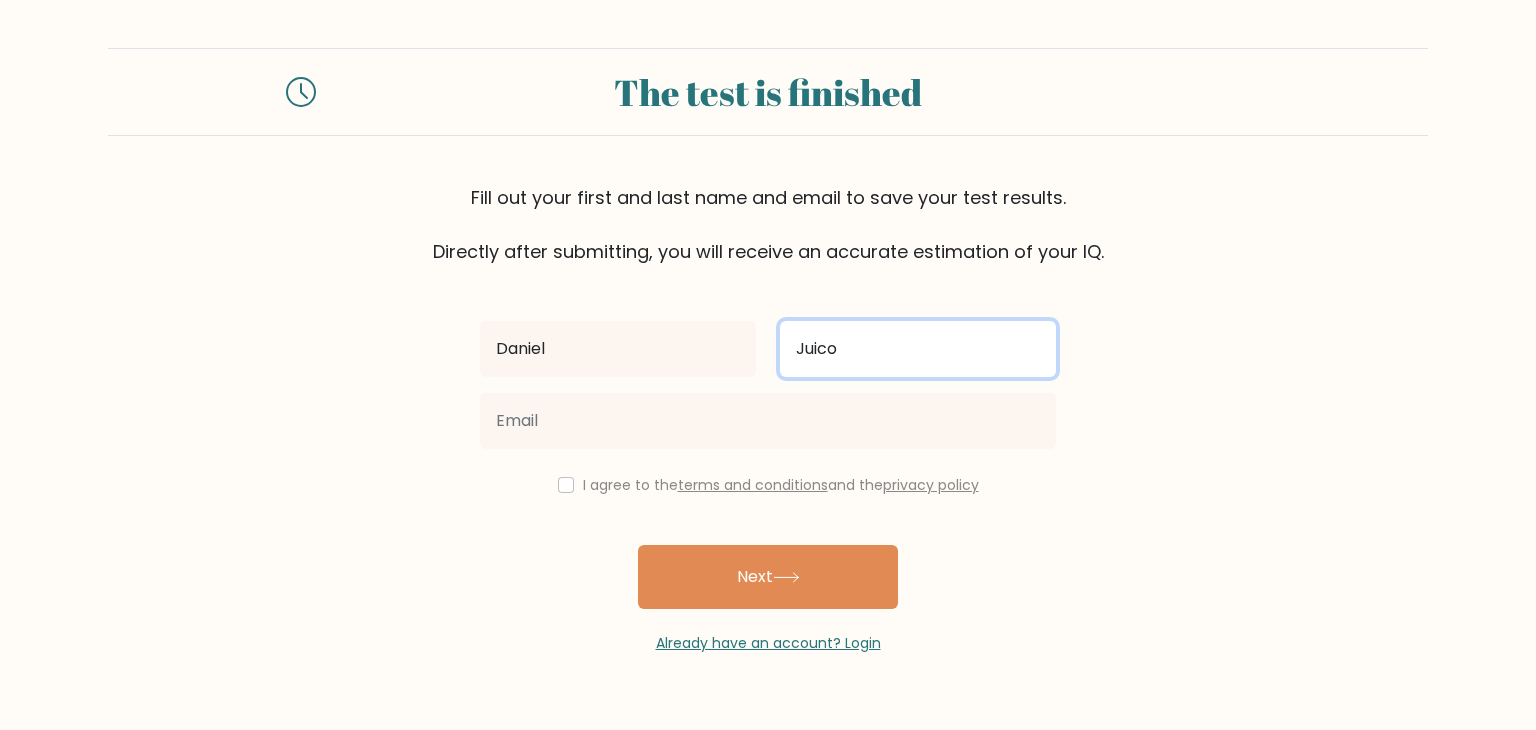type on "Juico" 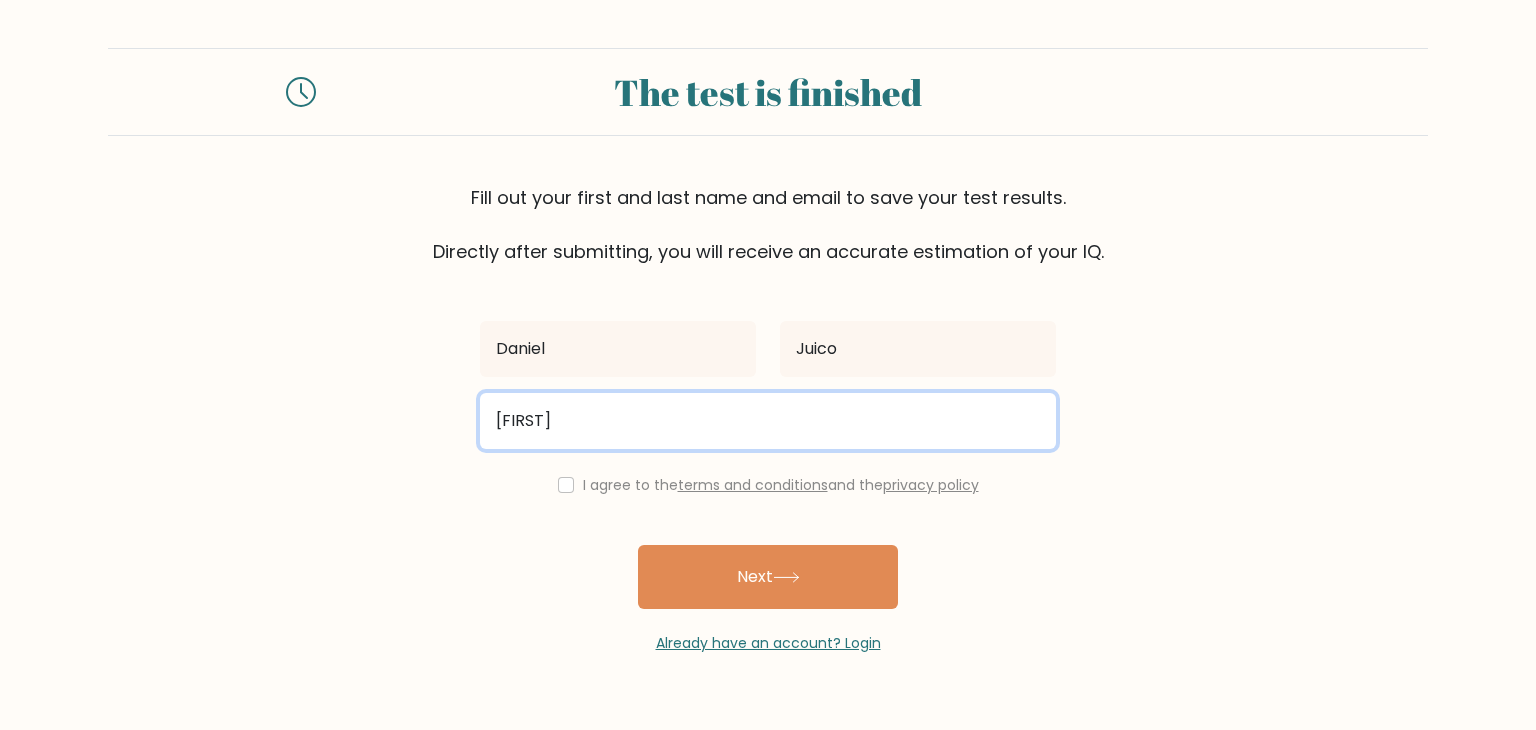 type on "[USERNAME]@example.com" 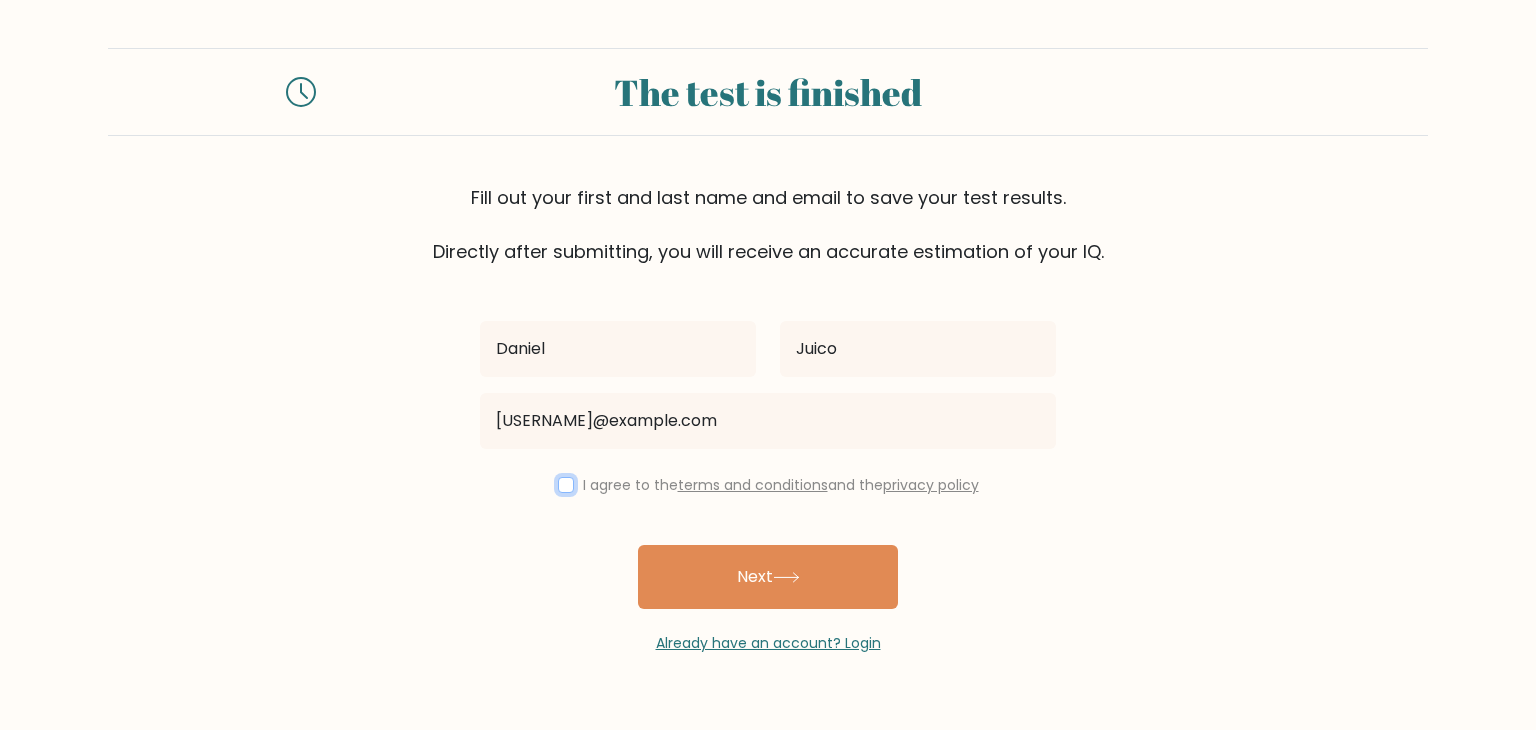 click at bounding box center (566, 485) 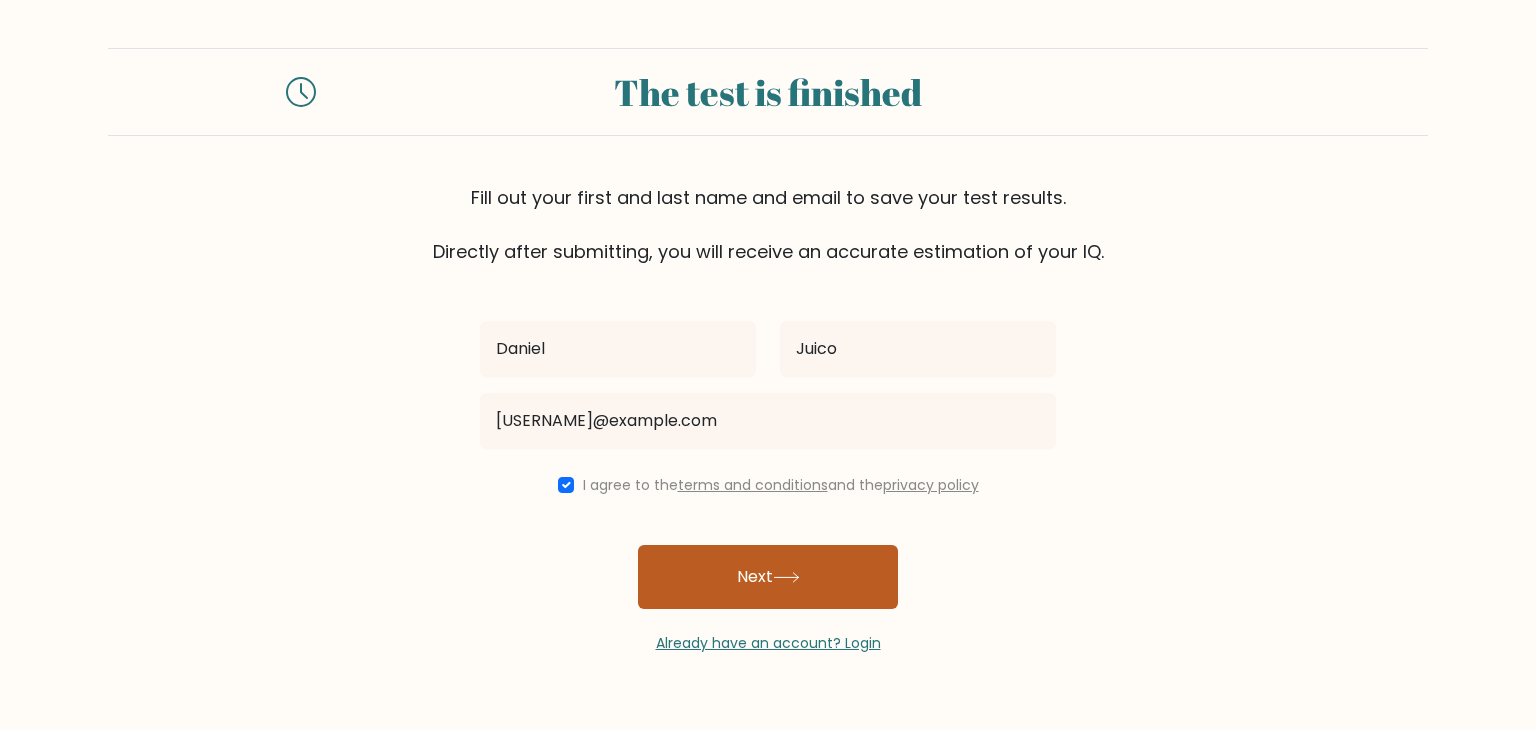 click on "Next" at bounding box center (768, 577) 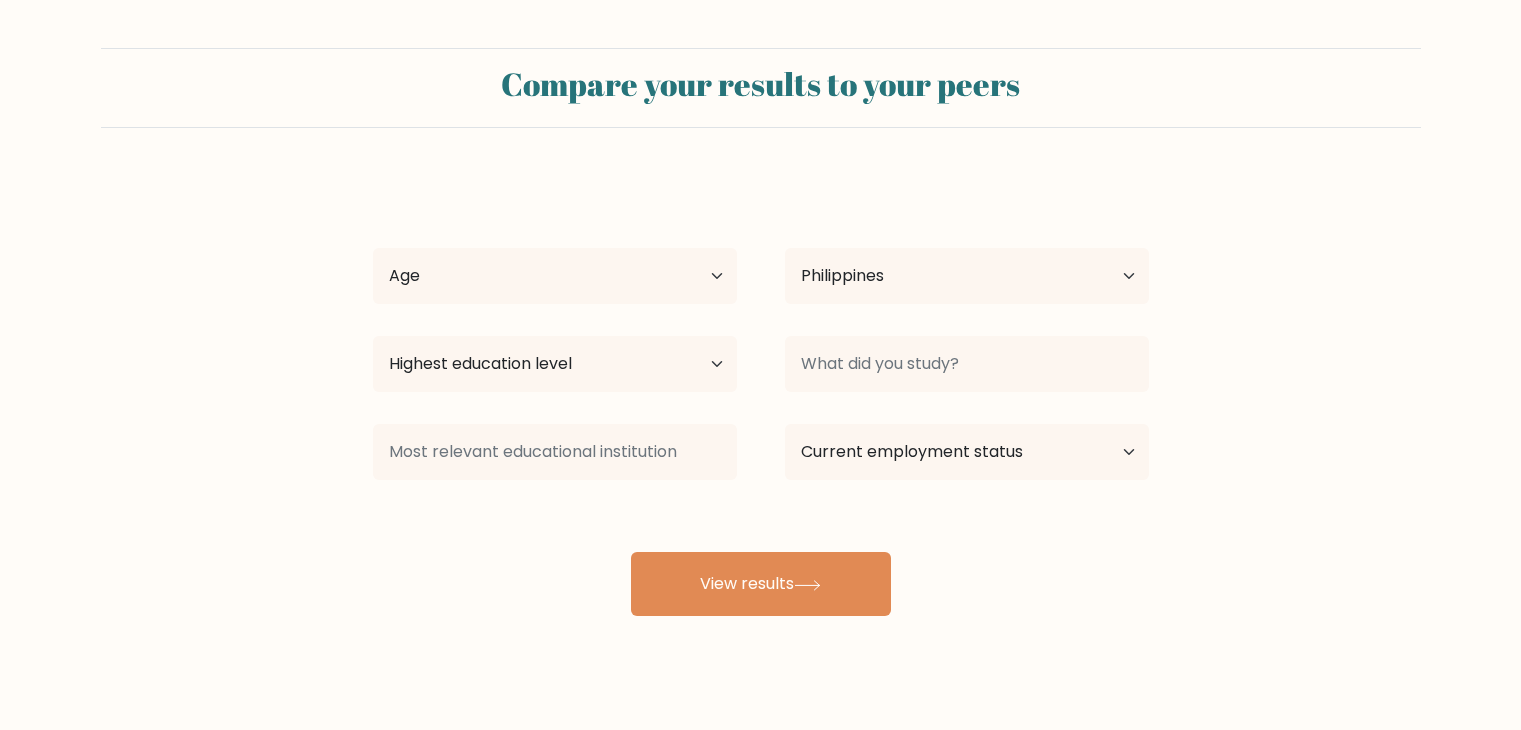 select on "PH" 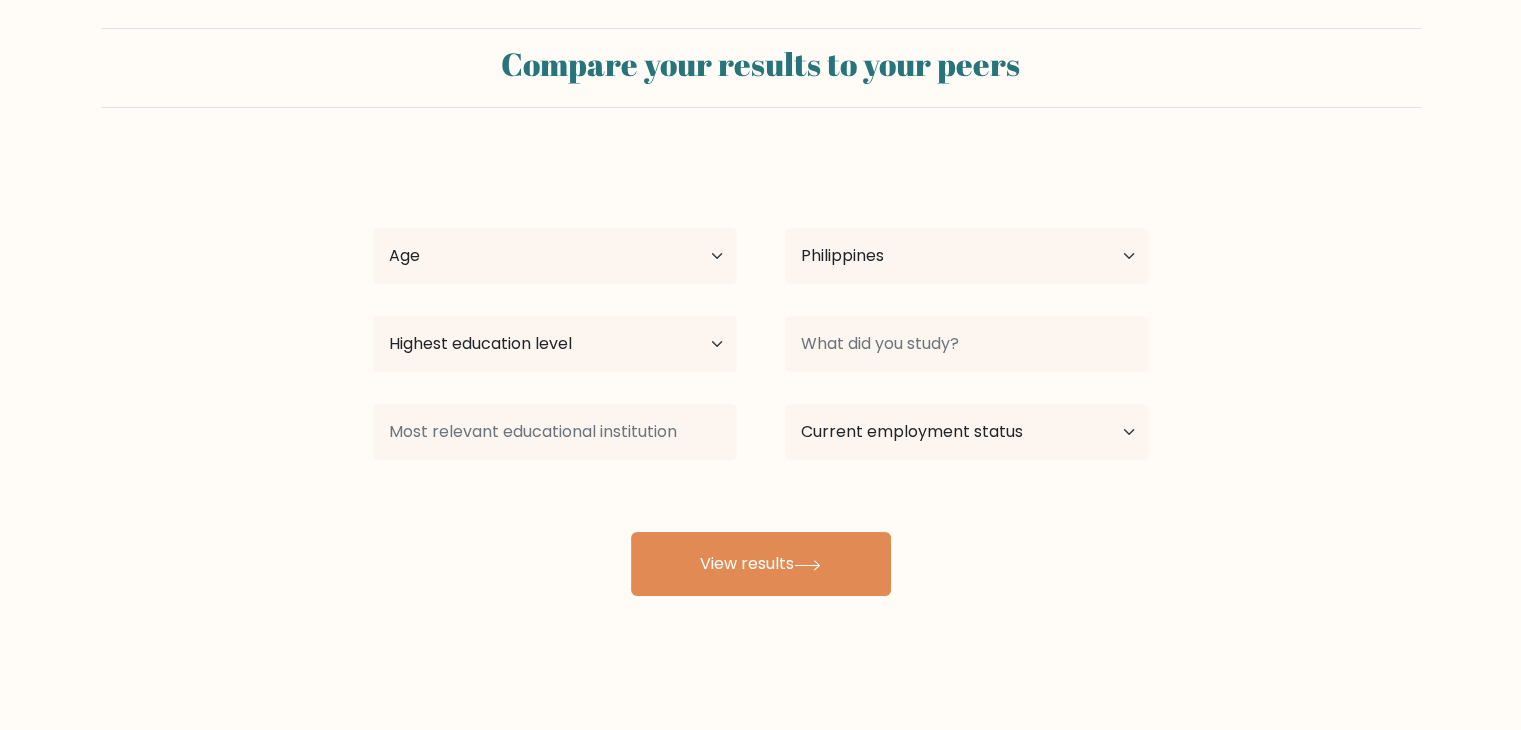 scroll, scrollTop: 28, scrollLeft: 0, axis: vertical 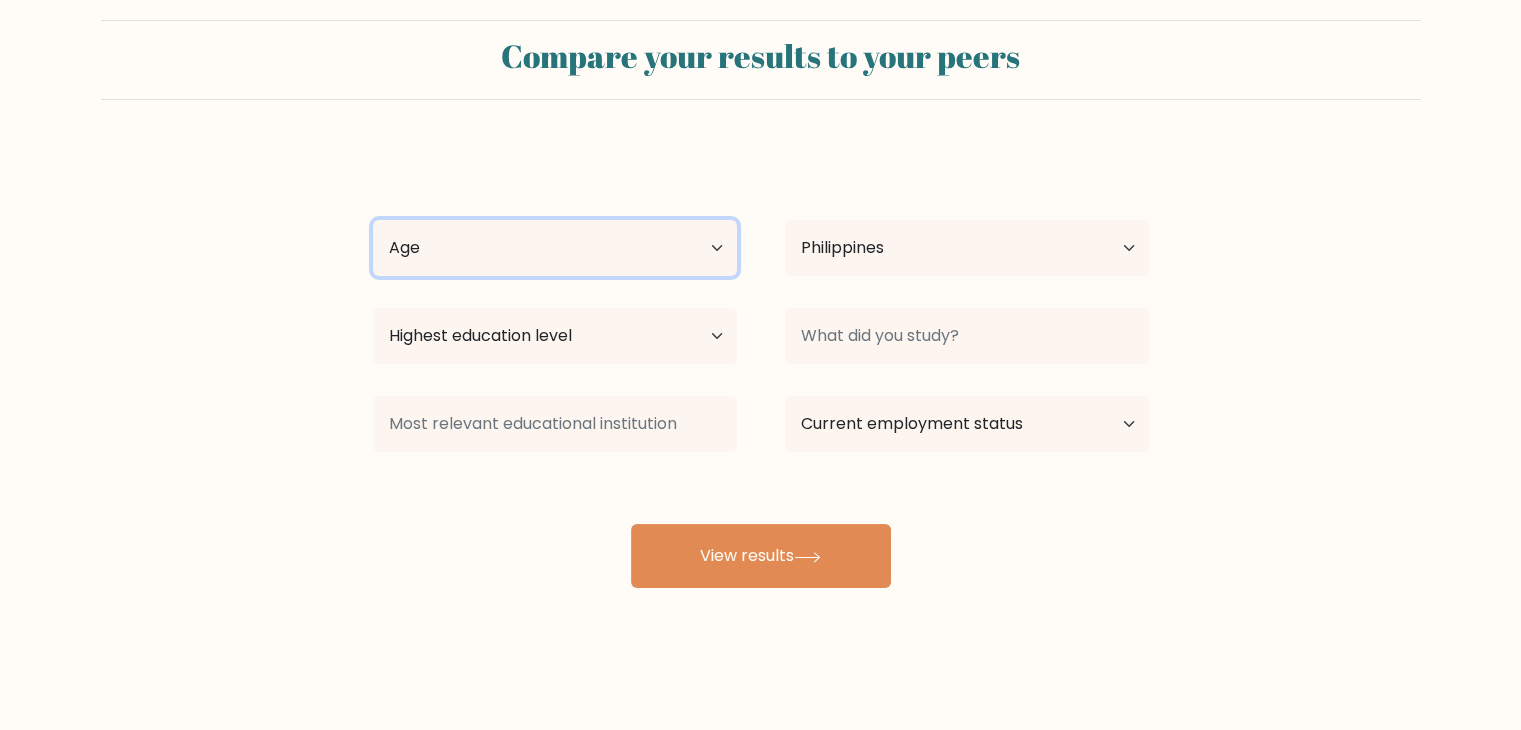 click on "Age
Under 18 years old
18-24 years old
25-34 years old
35-44 years old
45-54 years old
55-64 years old
65 years old and above" at bounding box center [555, 248] 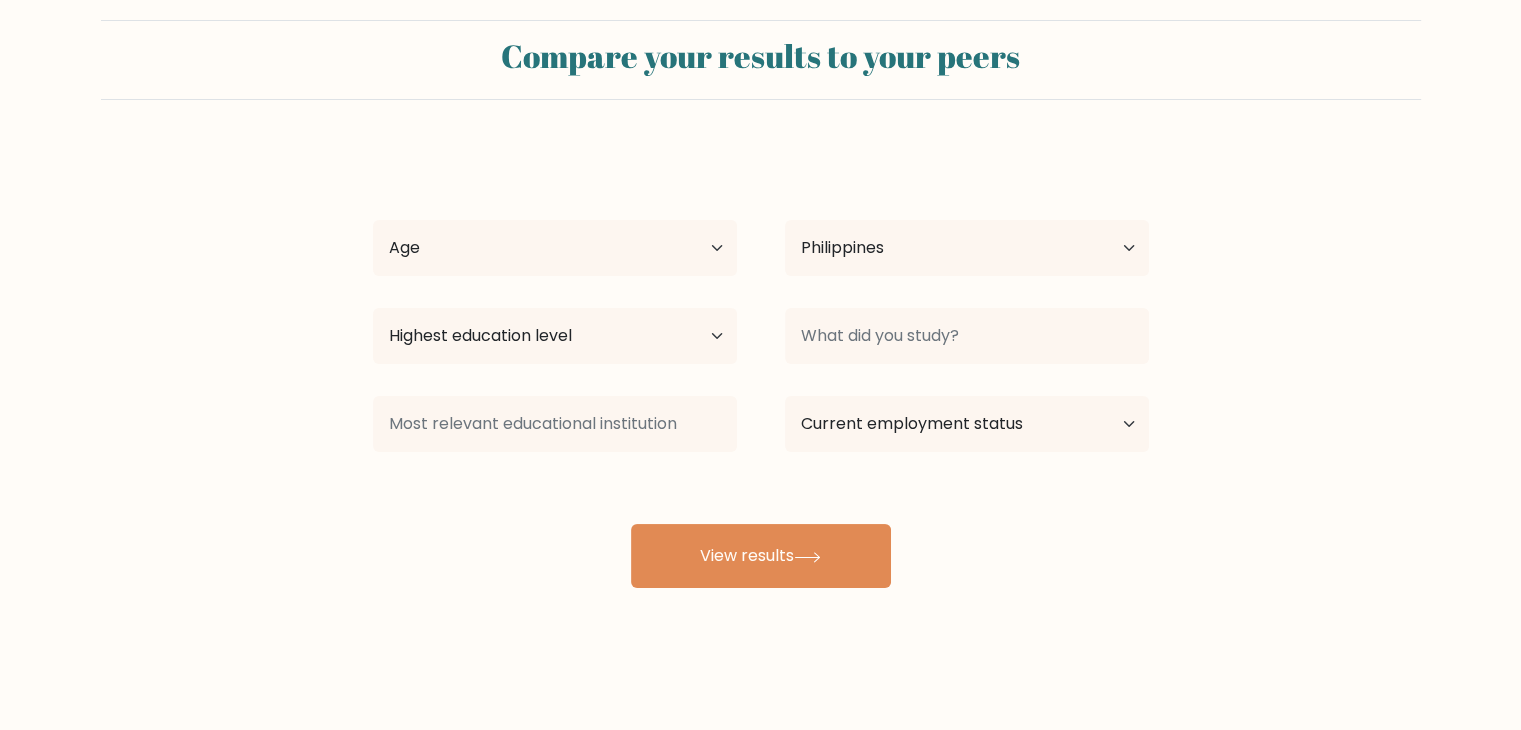 click on "Daniel
Juico
Age
Under 18 years old
18-24 years old
25-34 years old
35-44 years old
45-54 years old
55-64 years old
65 years old and above
Country
Afghanistan
Albania
Algeria
American Samoa
Andorra
Angola
Anguilla
Antarctica
Antigua and Barbuda
Argentina
Armenia
Aruba
Australia
Austria
Azerbaijan
Bahamas
Bahrain
Bangladesh
Barbados
Belarus
Belgium
Belize
Benin
Bermuda
Bhutan
Bolivia
Bonaire, Sint Eustatius and Saba
Bosnia and Herzegovina
Botswana
Bouvet Island
Brazil
Brunei Chad" at bounding box center (761, 368) 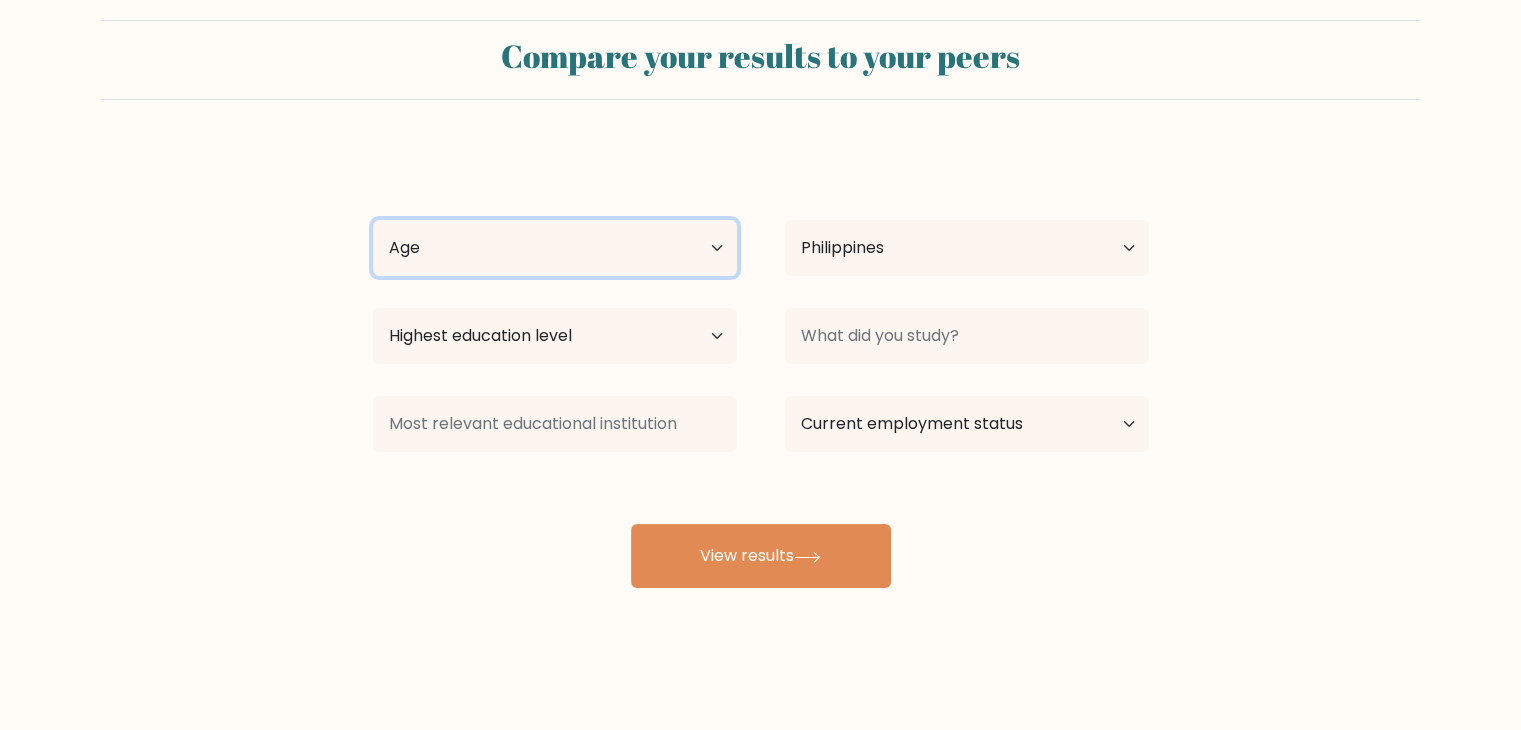 click on "Age
Under 18 years old
18-24 years old
25-34 years old
35-44 years old
45-54 years old
55-64 years old
65 years old and above" at bounding box center (555, 248) 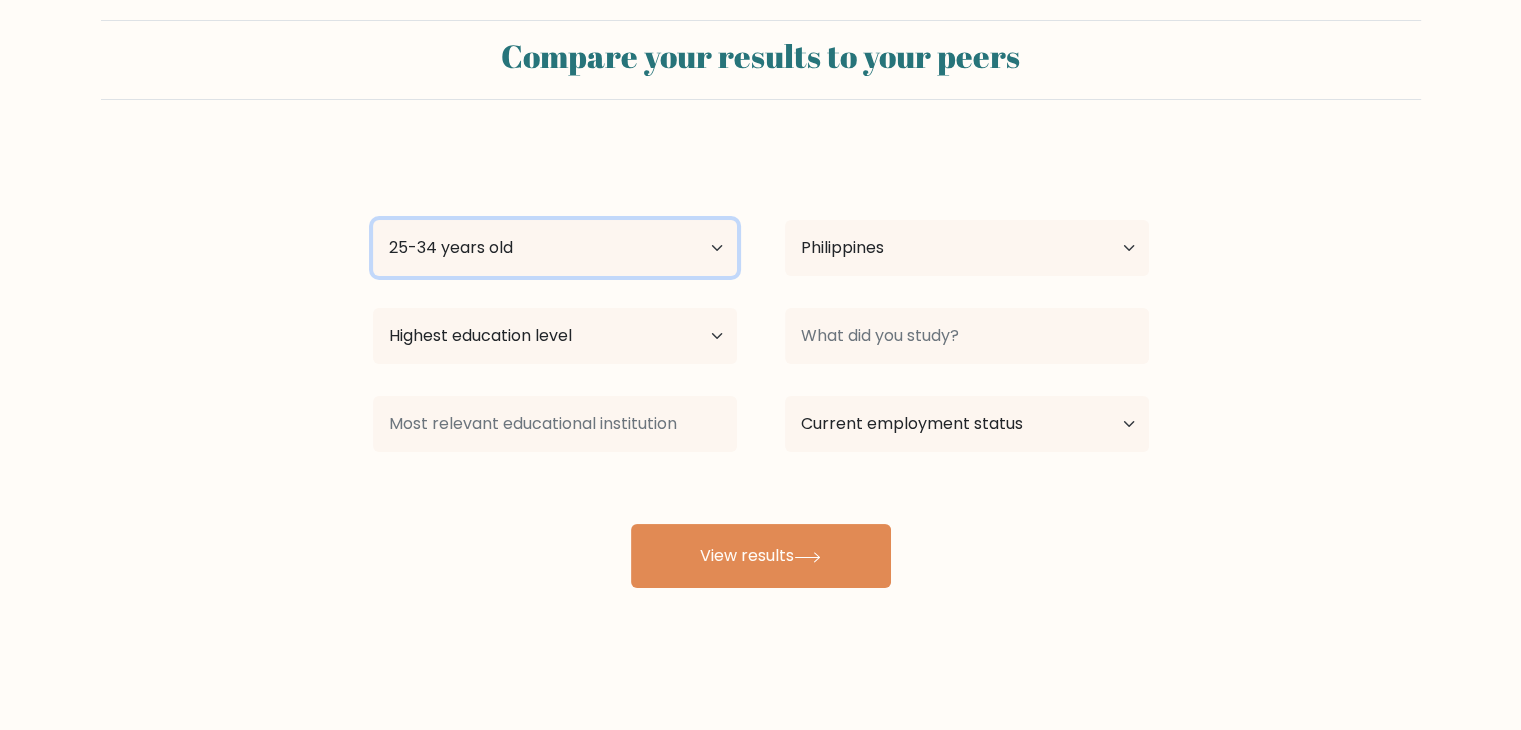 click on "Age
Under 18 years old
18-24 years old
25-34 years old
35-44 years old
45-54 years old
55-64 years old
65 years old and above" at bounding box center [555, 248] 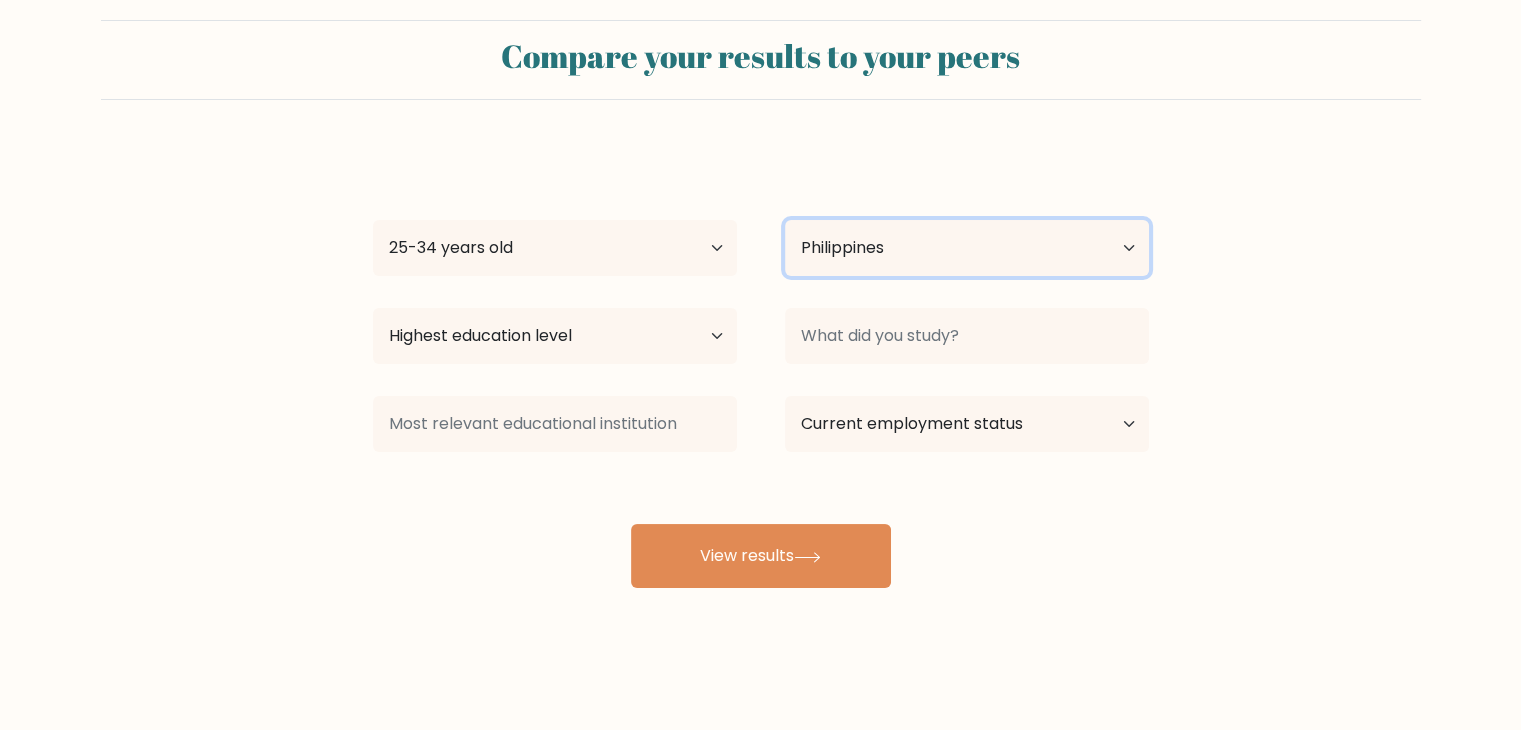 click on "Country
Afghanistan
Albania
Algeria
American Samoa
Andorra
Angola
Anguilla
Antarctica
Antigua and Barbuda
Argentina
Armenia
Aruba
Australia
Austria
Azerbaijan
Bahamas
Bahrain
Bangladesh
Barbados
Belarus
Belgium
Belize
Benin
Bermuda
Bhutan
Bolivia
Bonaire, Sint Eustatius and Saba
Bosnia and Herzegovina
Botswana
Bouvet Island
Brazil
British Indian Ocean Territory
Brunei
Bulgaria
Burkina Faso
Burundi
Cabo Verde
Cambodia
Cameroon
Canada
Cayman Islands
Central African Republic
Chad
Chile
China
Christmas Island
Cocos (Keeling) Islands
Colombia
Comoros
Congo
Congo (the Democratic Republic of the)
Cook Islands
Costa Rica
Côte d'Ivoire
Croatia
Cuba" at bounding box center (967, 248) 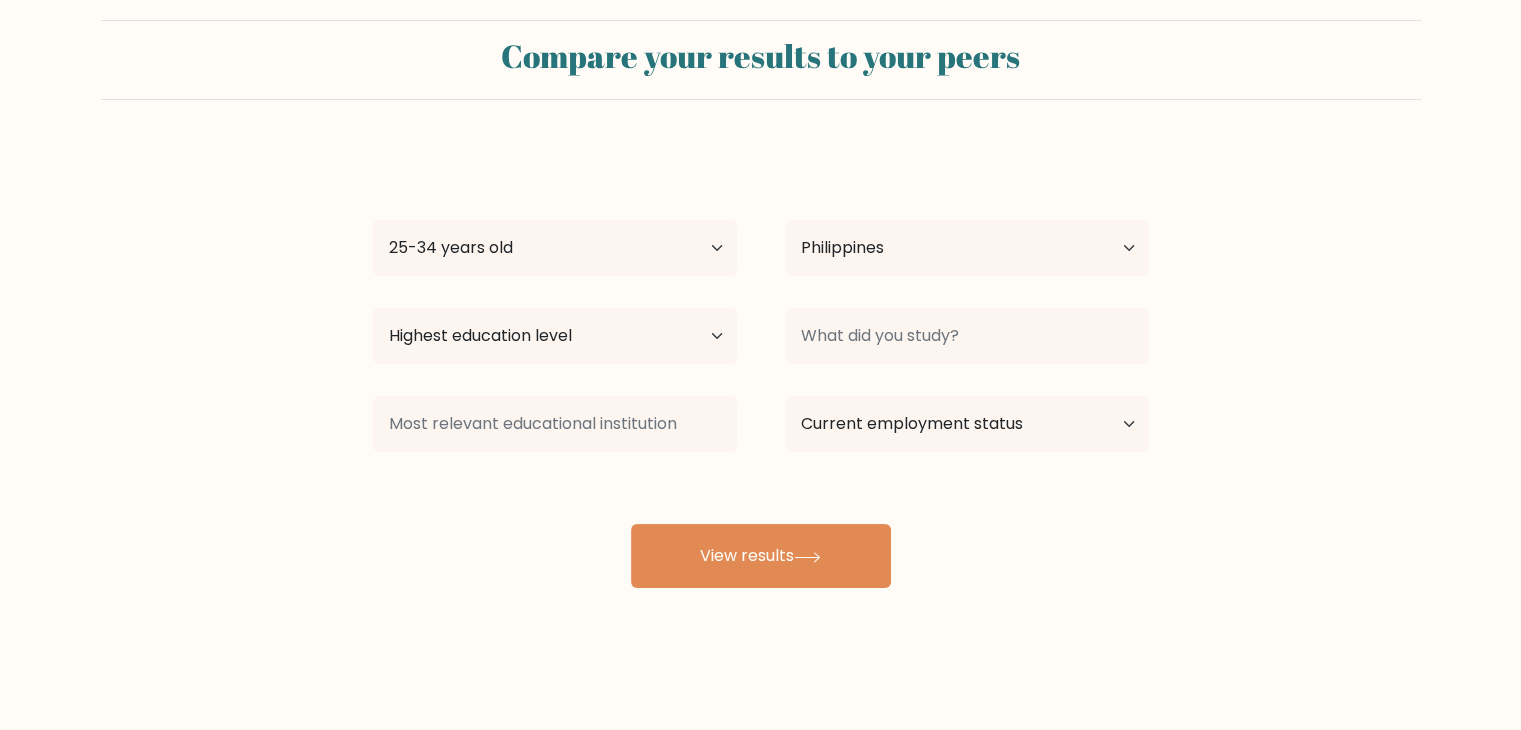 click on "Compare your results to your peers
Daniel
Juico
Age
Under 18 years old
18-24 years old
25-34 years old
35-44 years old
45-54 years old
55-64 years old
65 years old and above
Country
Afghanistan
Albania
Algeria
American Samoa
Andorra
Angola
Anguilla
Antarctica
Antigua and Barbuda
Argentina
Armenia
Aruba
Australia" at bounding box center [760, 304] 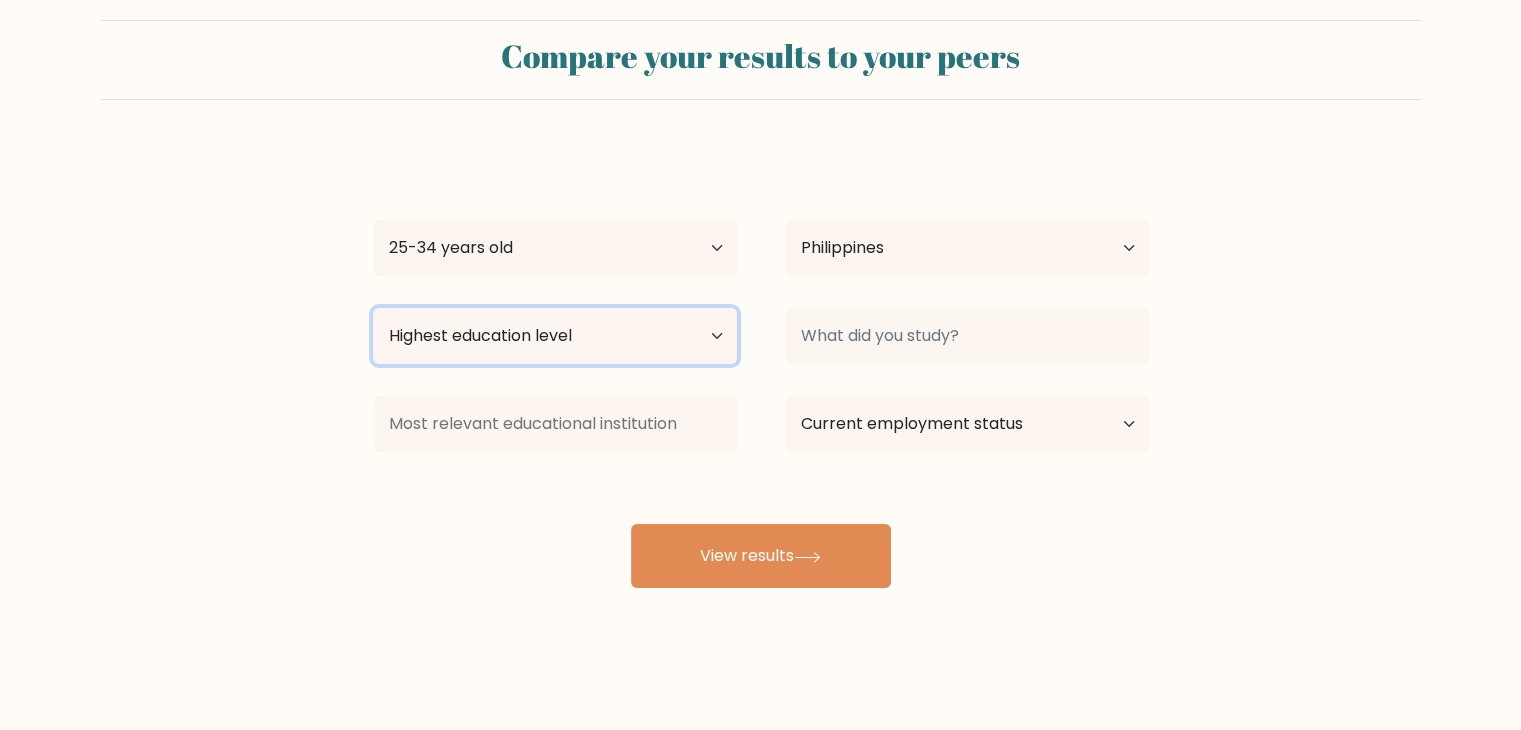 click on "Highest education level
No schooling
Primary
Lower Secondary
Upper Secondary
Occupation Specific
Bachelor's degree
Master's degree
Doctoral degree" at bounding box center [555, 336] 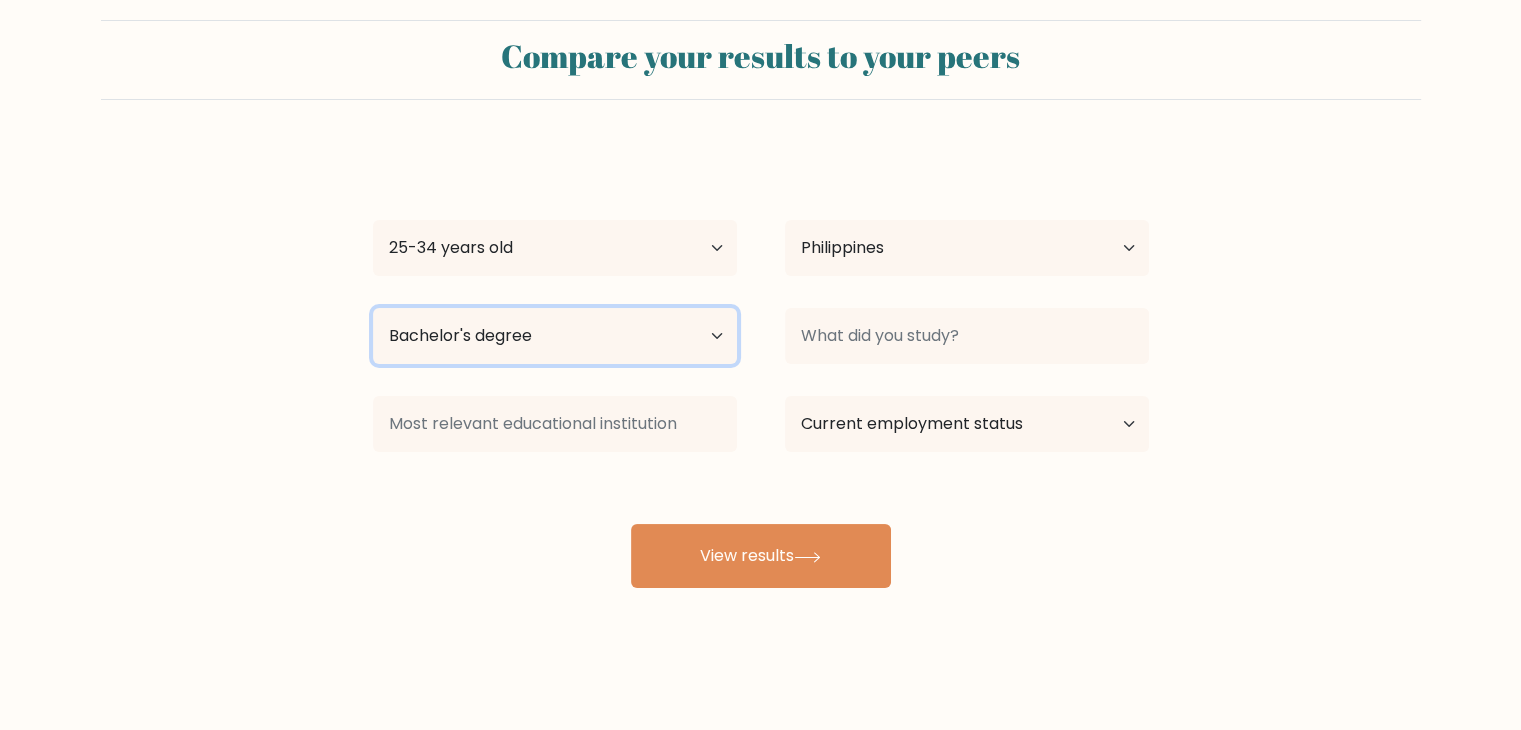 click on "Highest education level
No schooling
Primary
Lower Secondary
Upper Secondary
Occupation Specific
Bachelor's degree
Master's degree
Doctoral degree" at bounding box center (555, 336) 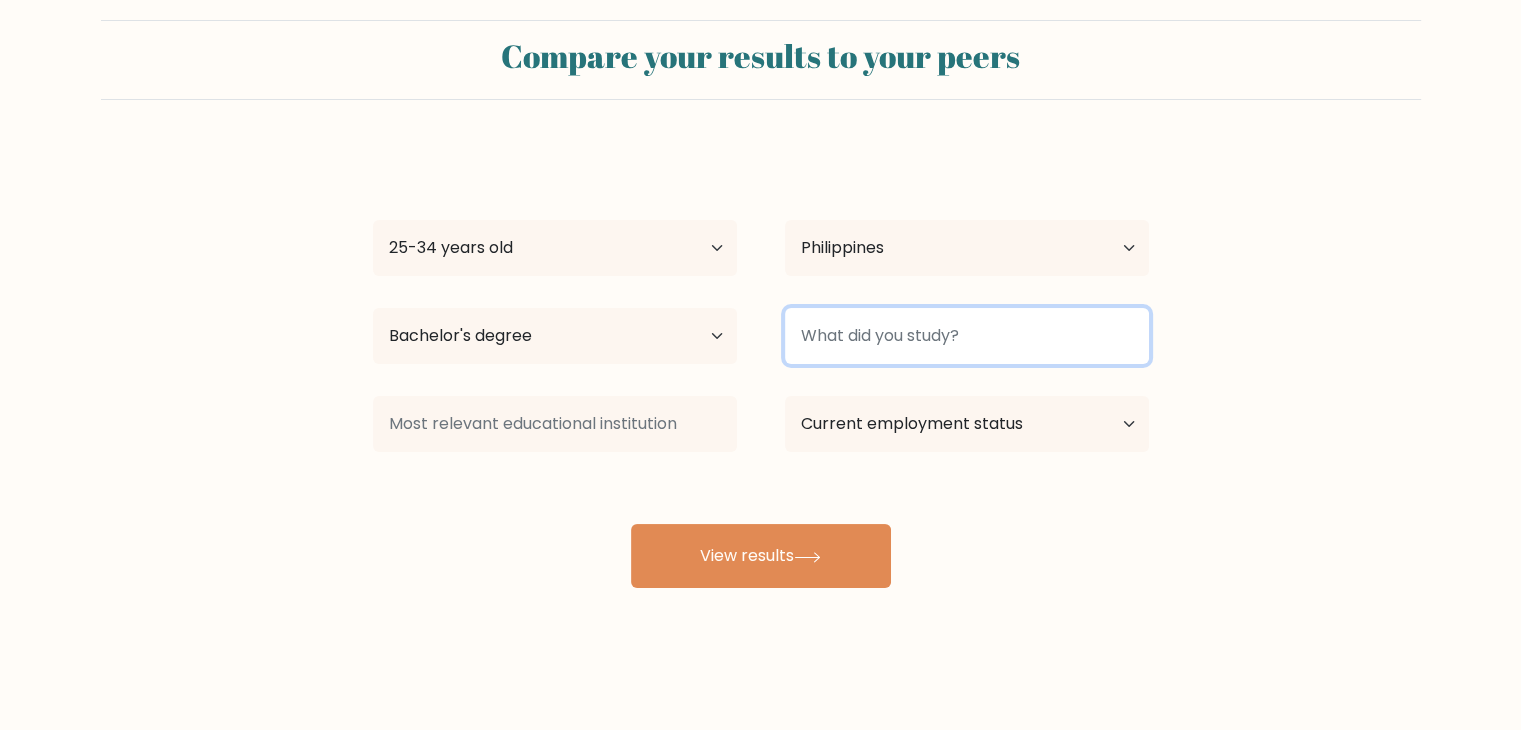 click at bounding box center [967, 336] 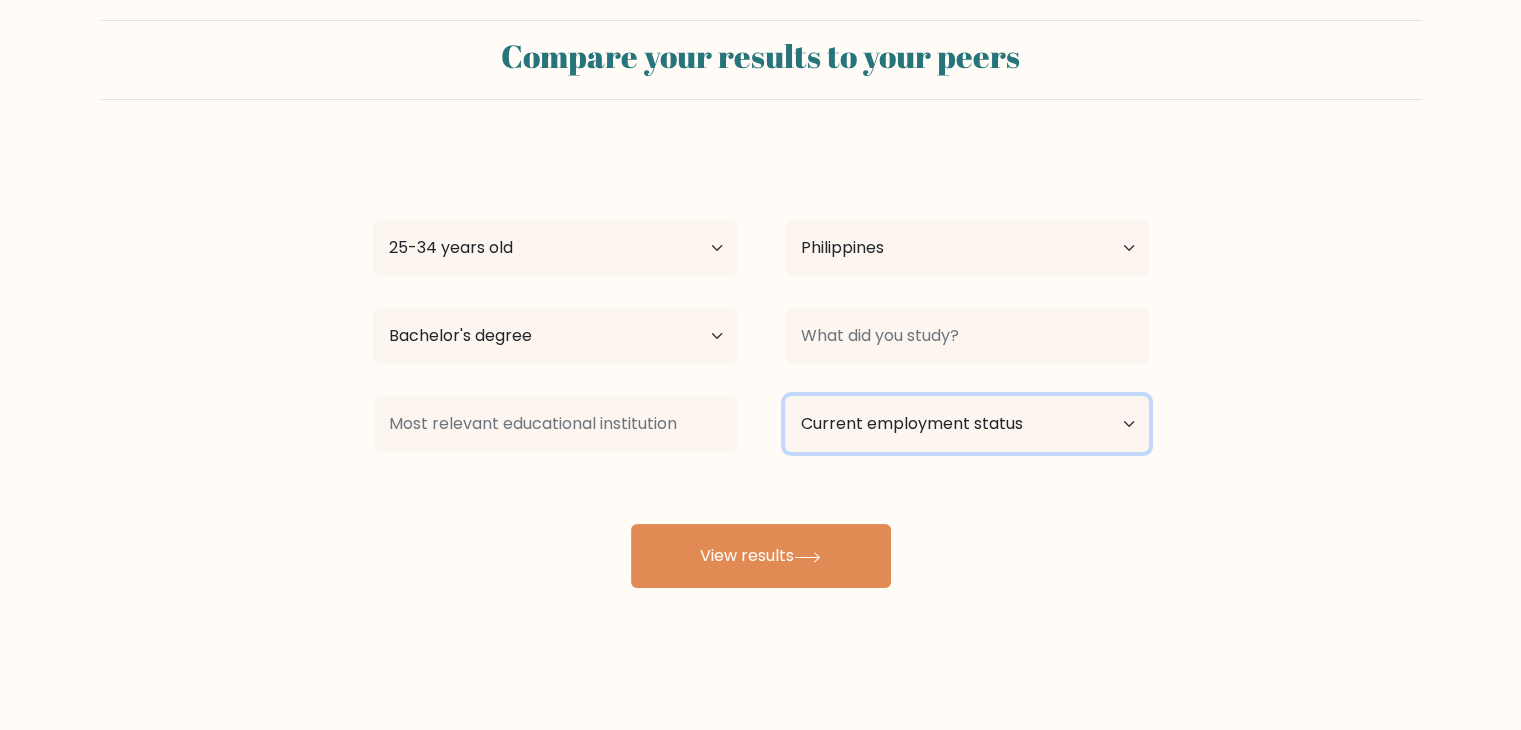 click on "Current employment status
Employed
Student
Retired
Other / prefer not to answer" at bounding box center [967, 424] 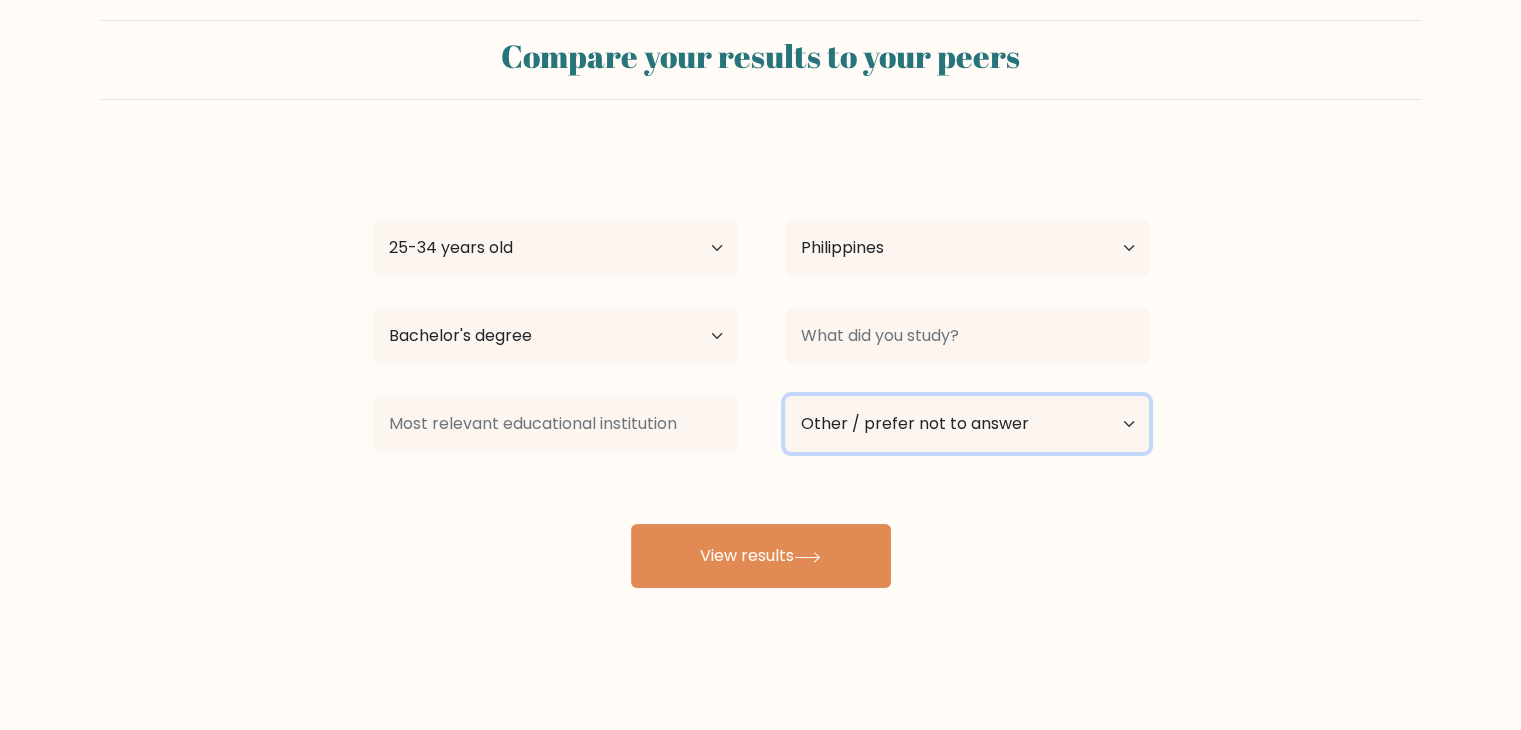 click on "Current employment status
Employed
Student
Retired
Other / prefer not to answer" at bounding box center (967, 424) 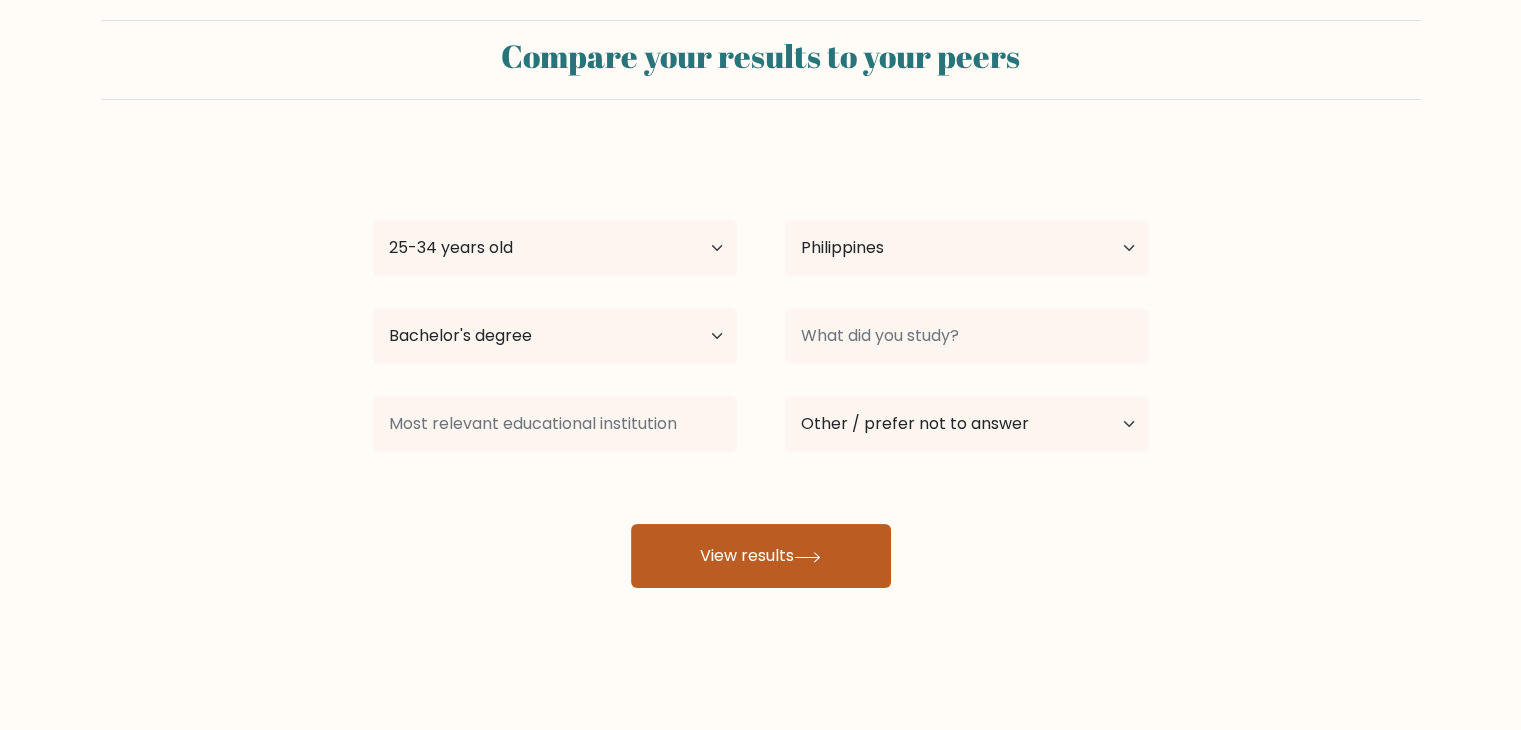click on "View results" at bounding box center [761, 556] 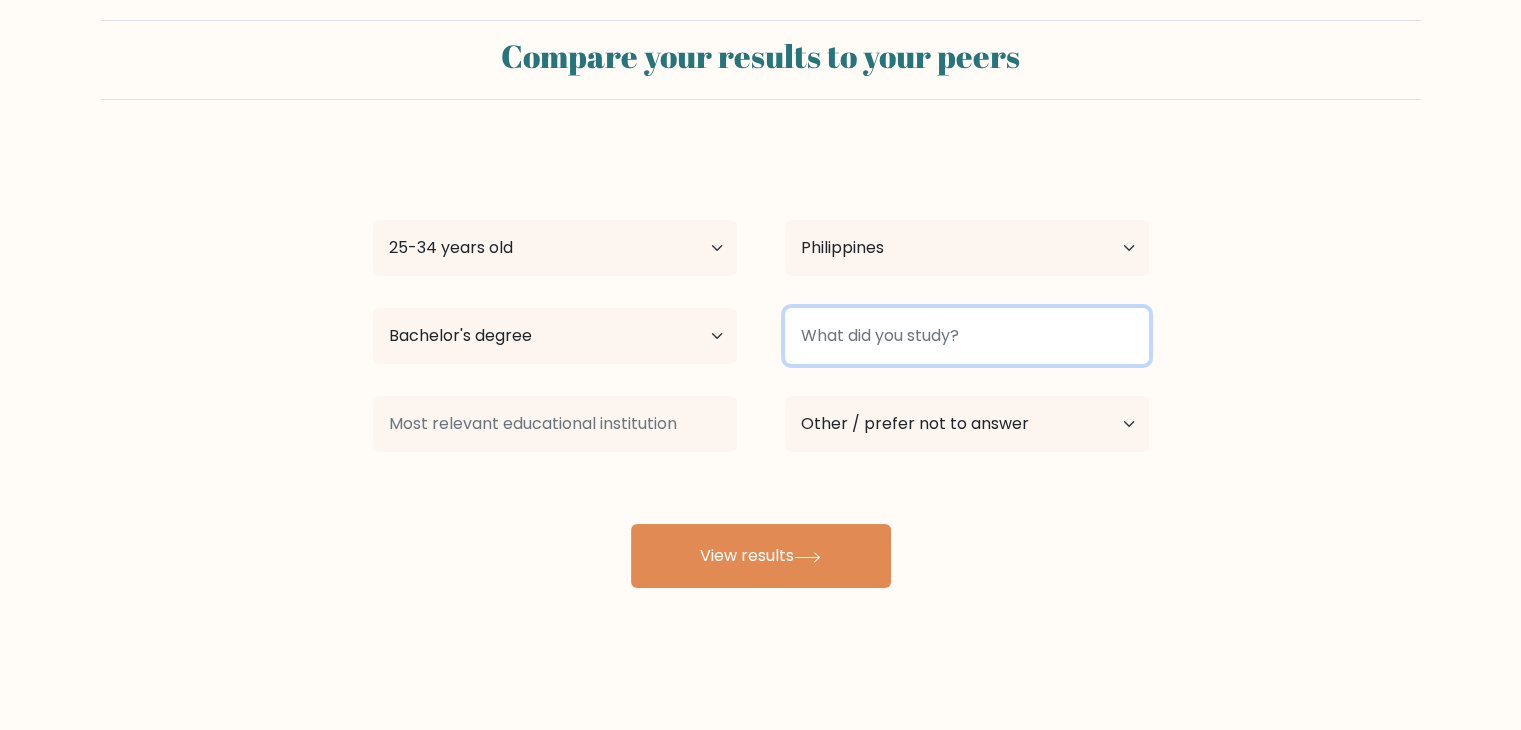 click at bounding box center [967, 336] 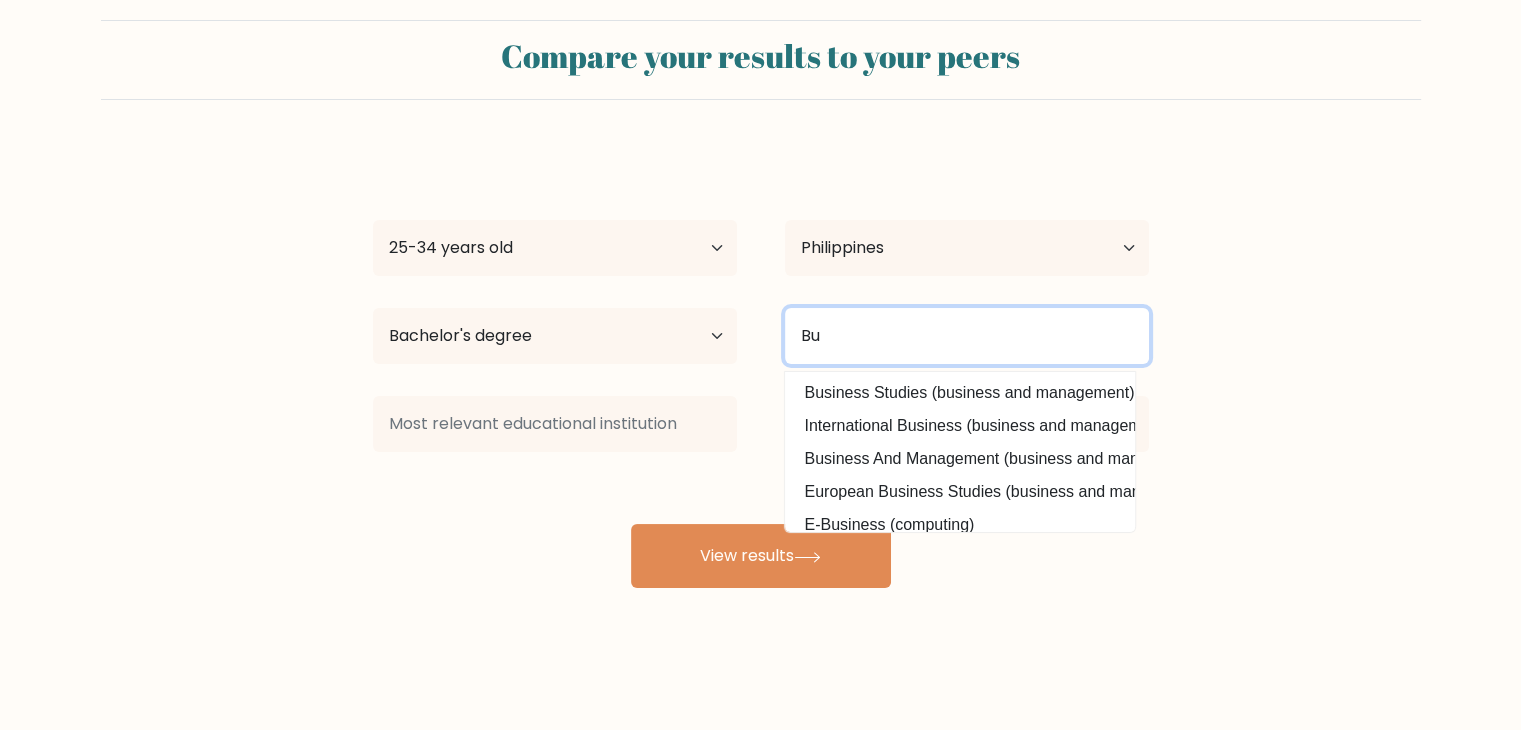 type on "B" 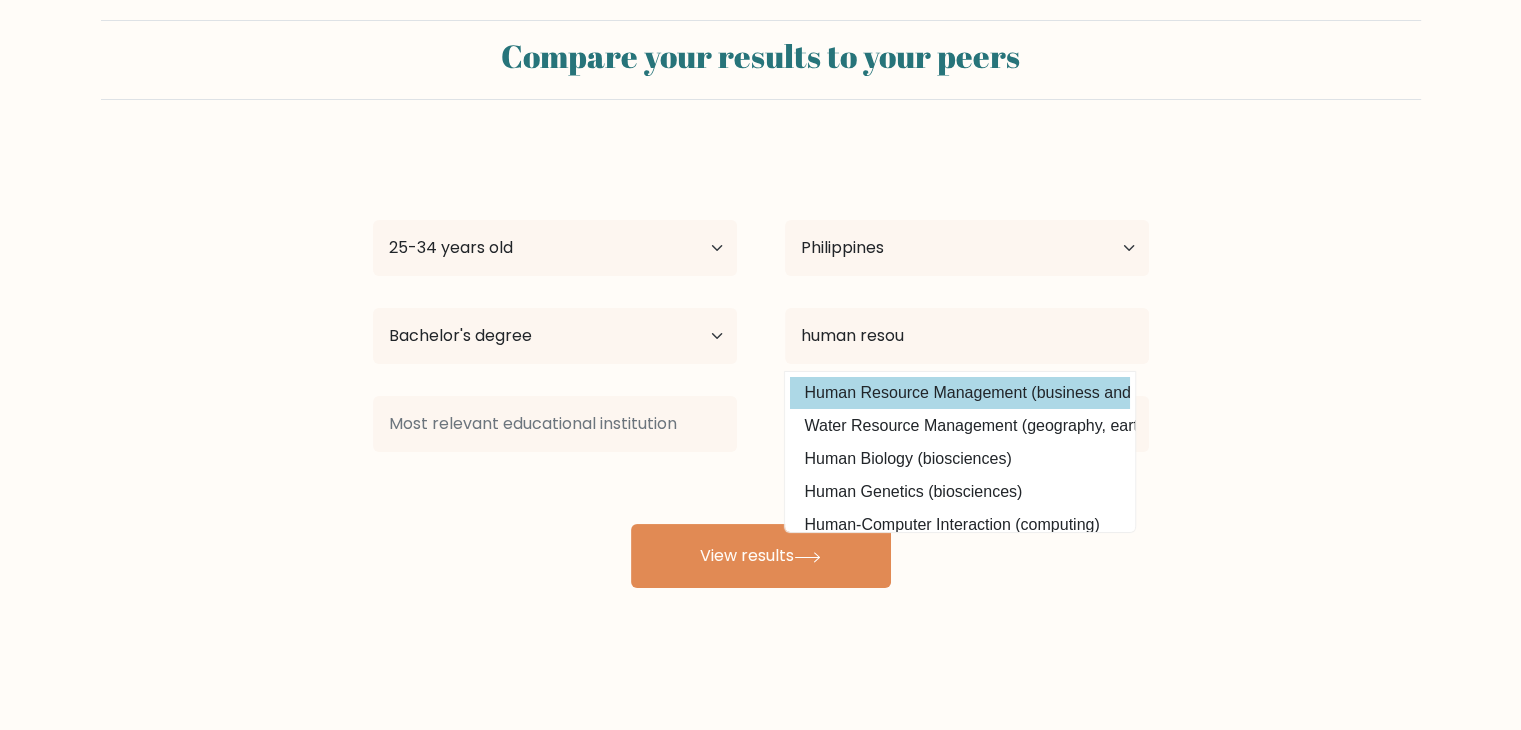 click on "Human Resource Management (business and management)" at bounding box center (960, 393) 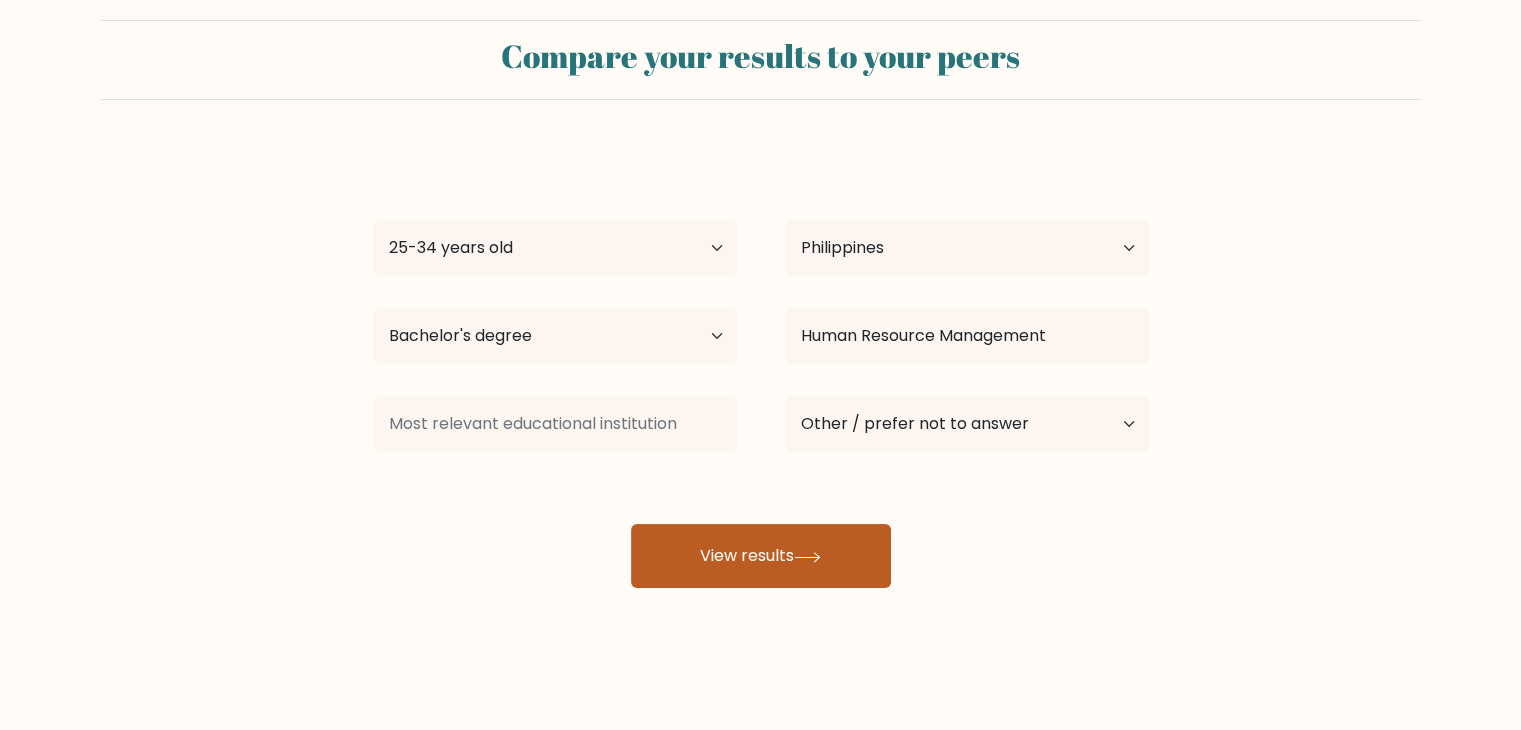 click on "View results" at bounding box center [761, 556] 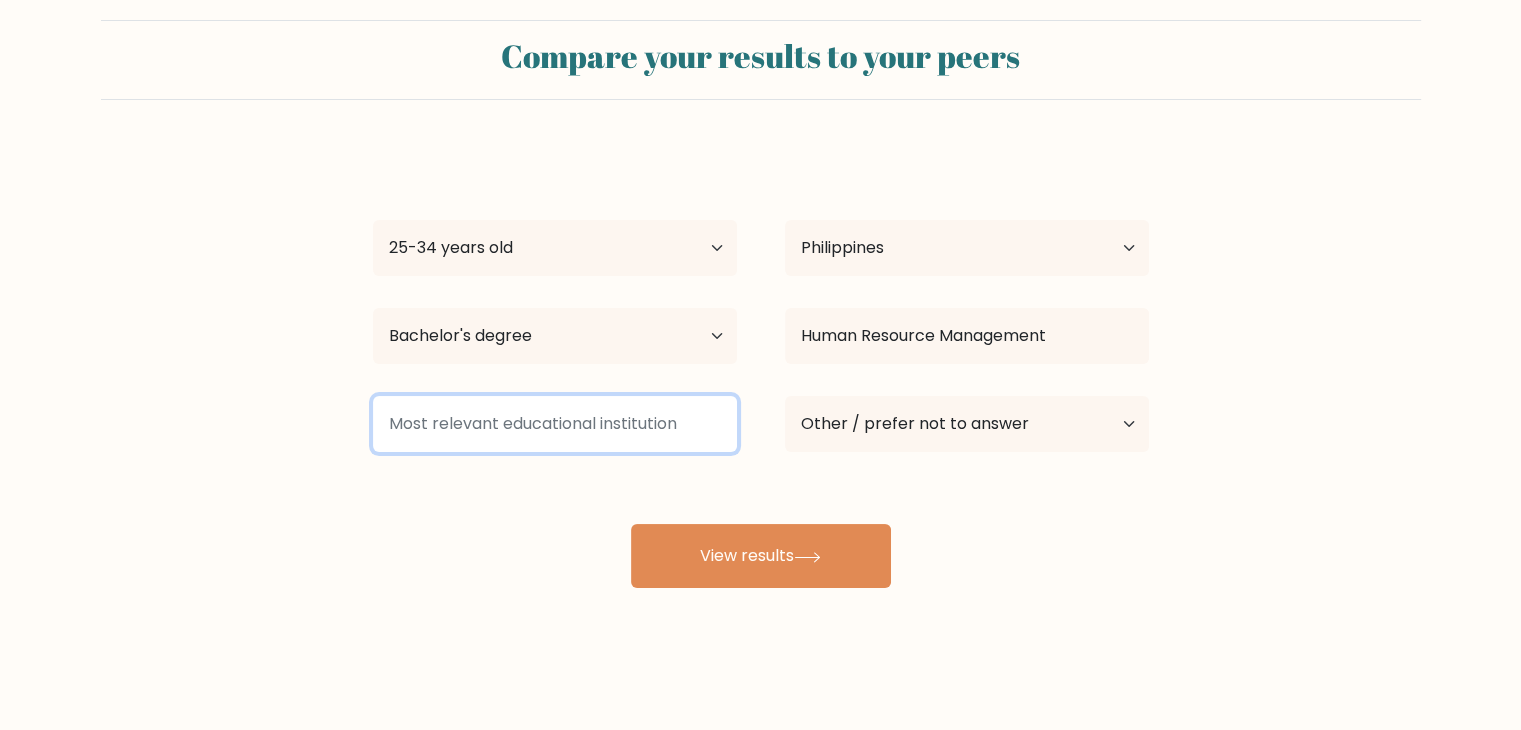 click at bounding box center (555, 424) 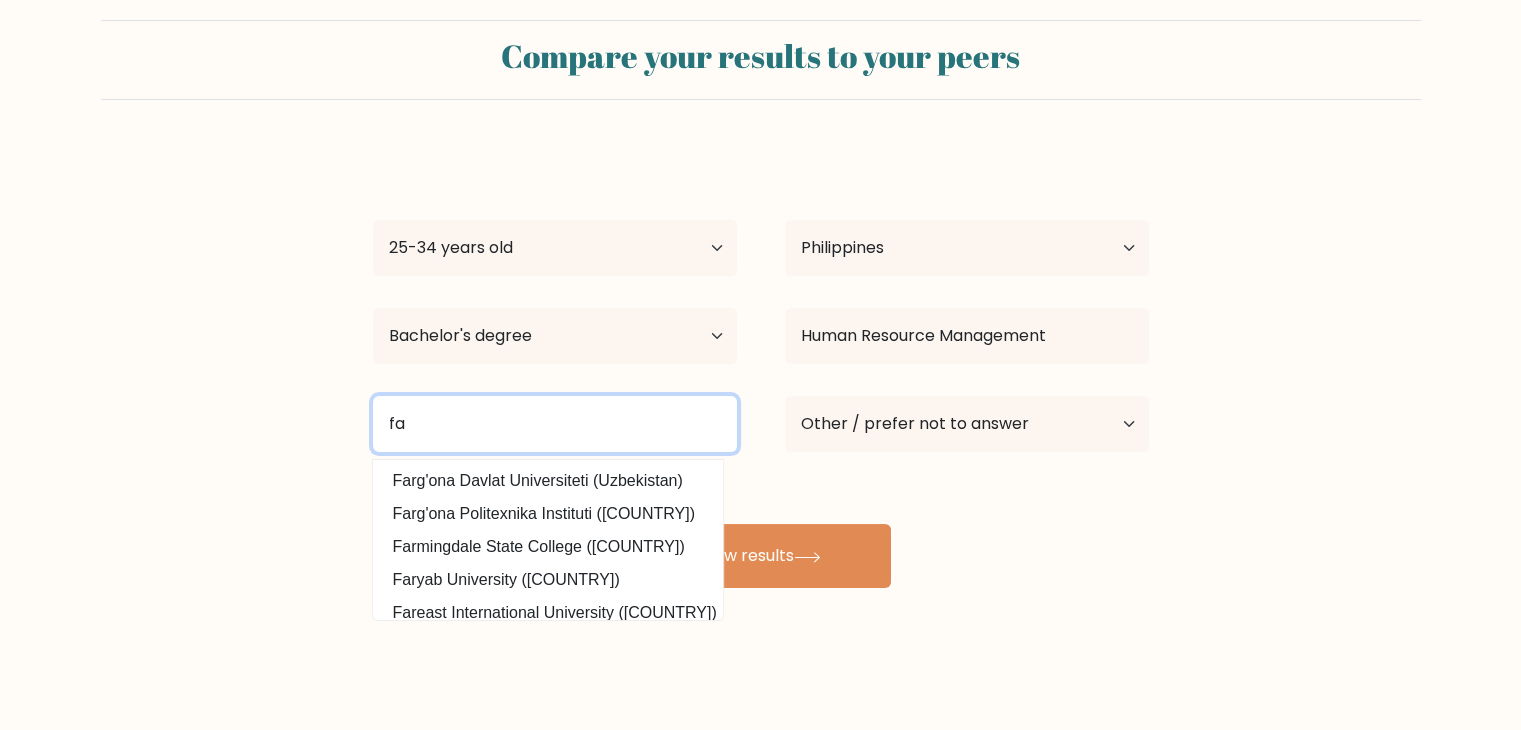 type on "f" 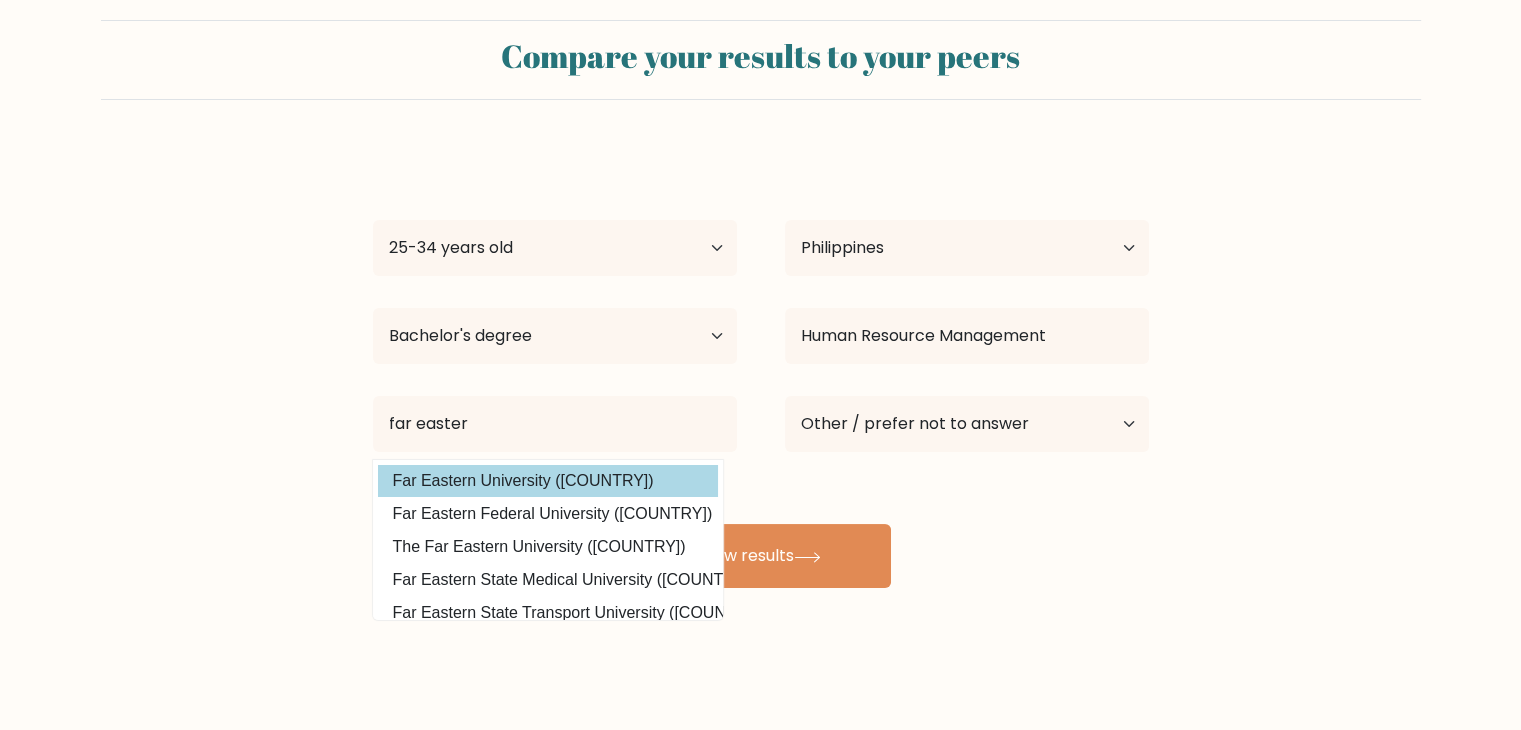 click on "Far Eastern University (Philippines)" at bounding box center [548, 481] 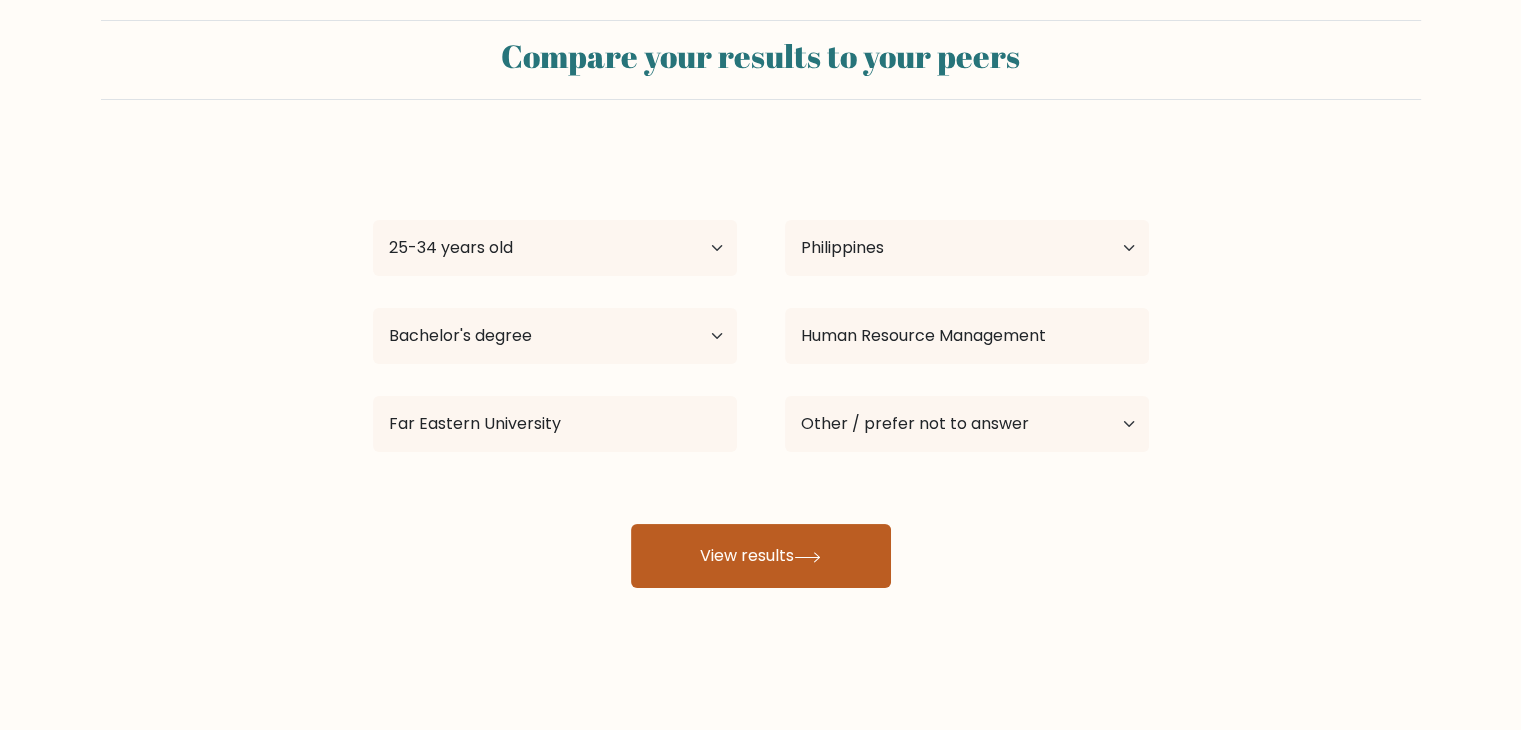 click on "View results" at bounding box center (761, 556) 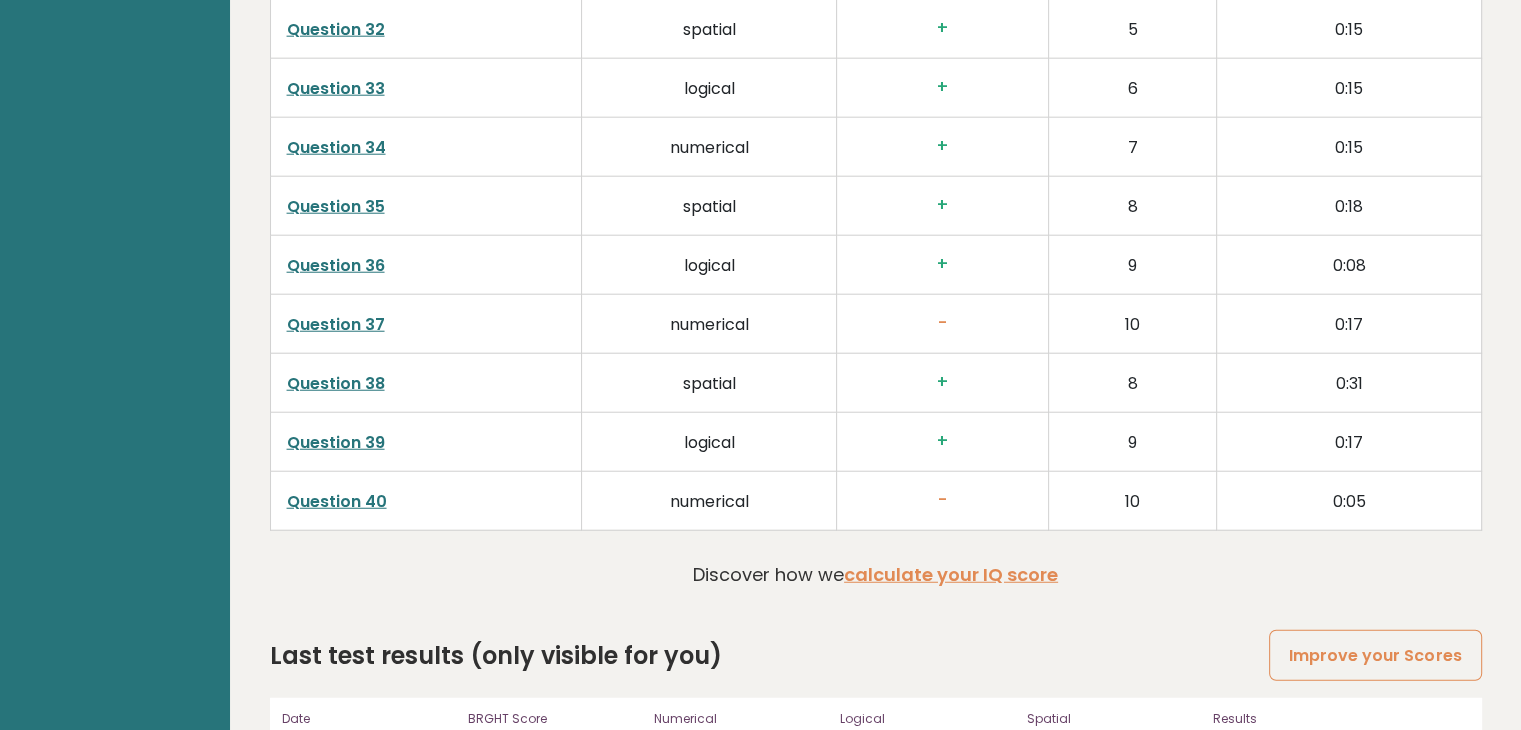 scroll, scrollTop: 5200, scrollLeft: 0, axis: vertical 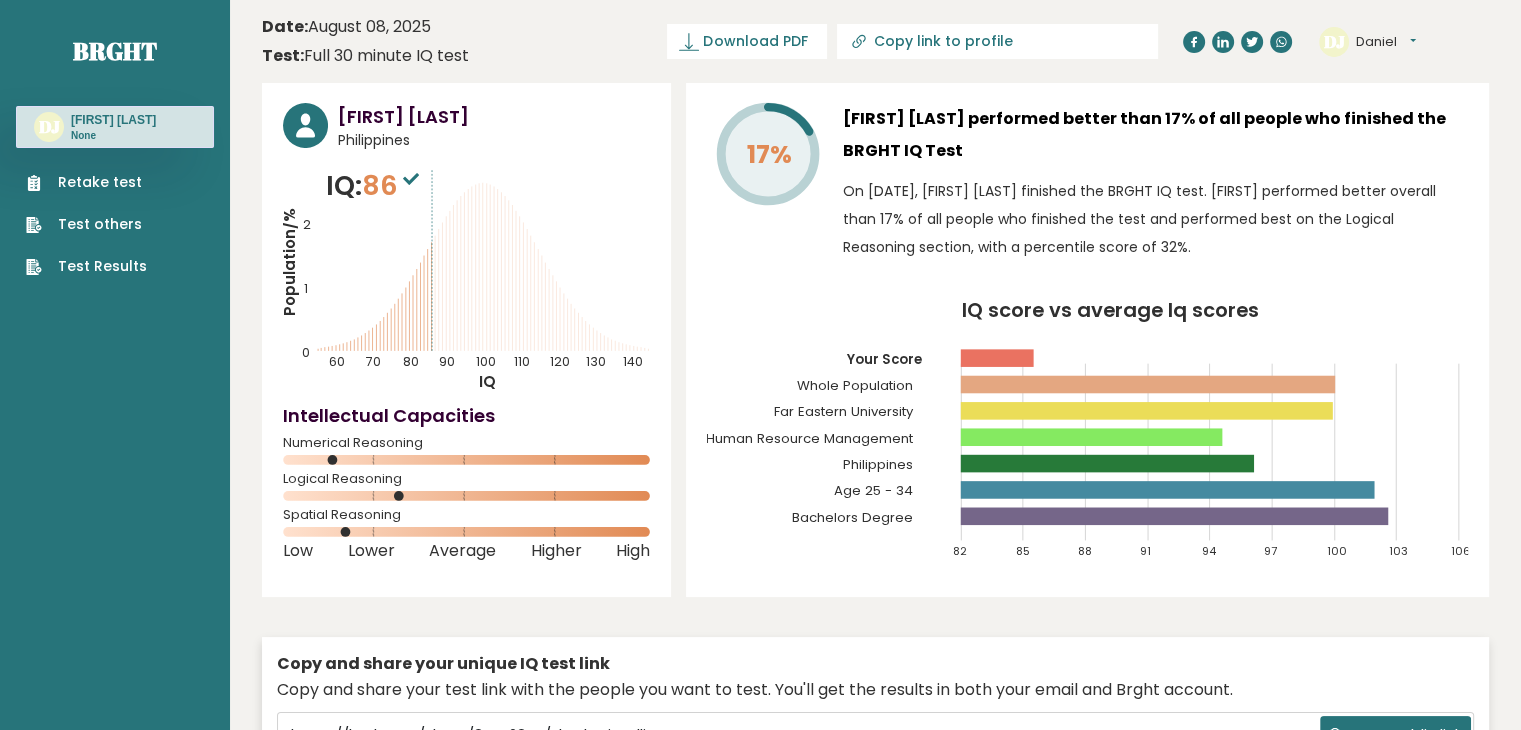 click on "Daniel" at bounding box center (1386, 42) 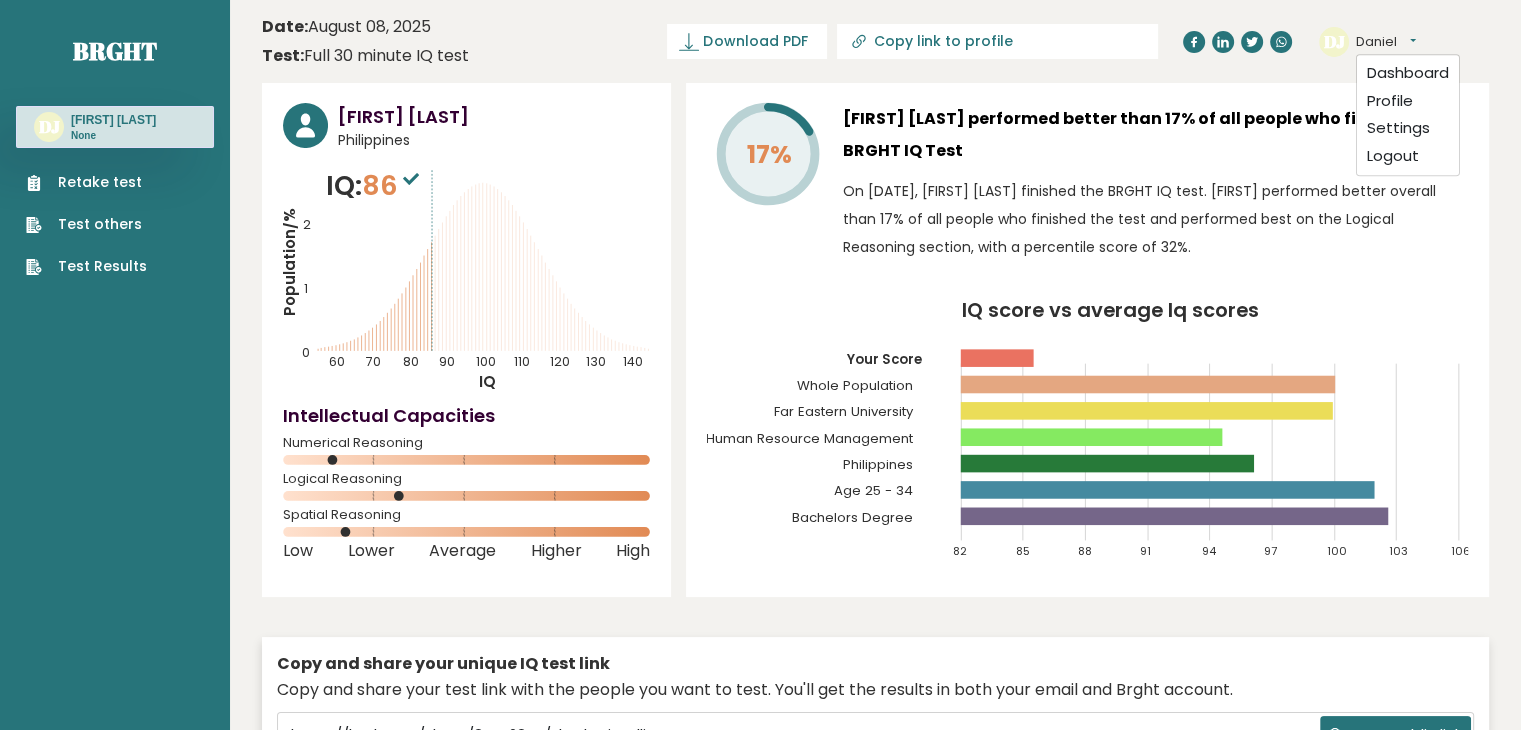 click on "Daniel" at bounding box center (1386, 42) 